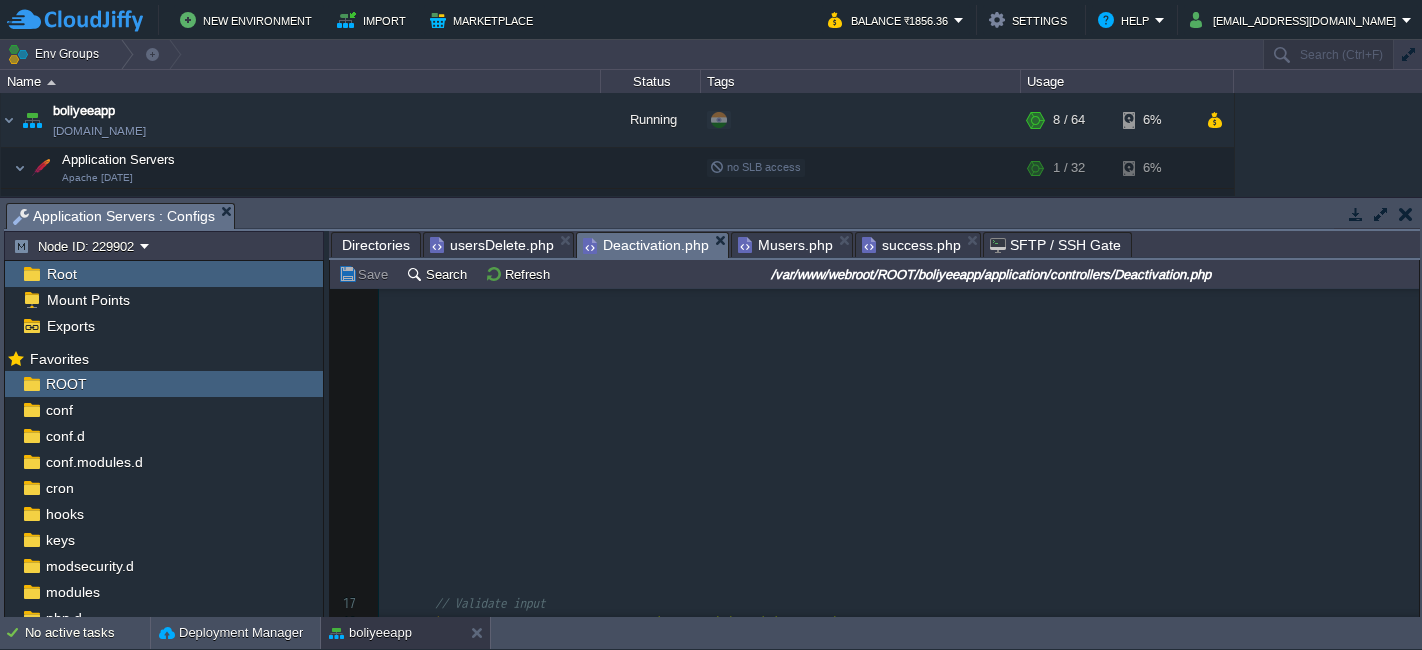 scroll, scrollTop: 0, scrollLeft: 0, axis: both 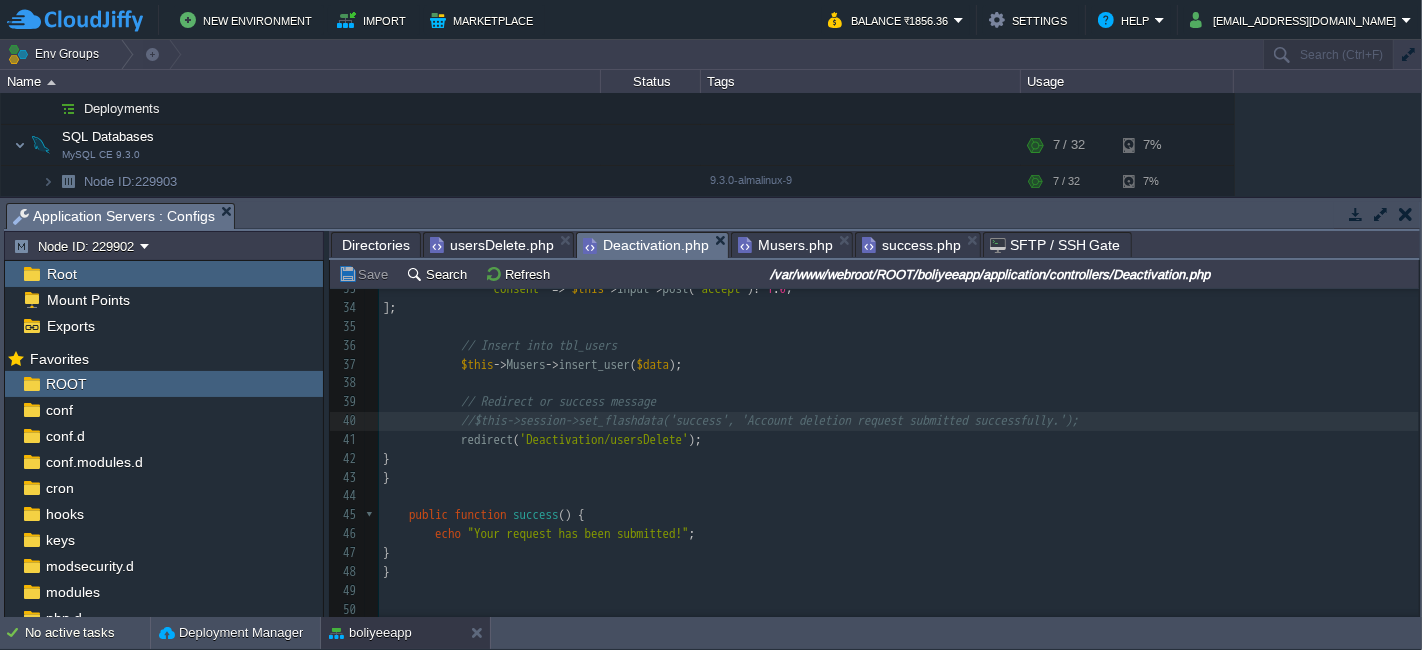 click on "x 7 420 32           $this -> load -> model ( "Musers" , "" , TRUE );   17          // Validate input 18          $this -> form_validation -> set_rules ( 'username' ,  'Name' ,  'required' ); 19          $this -> form_validation -> set_rules ( 'umobile' ,  'Mobile' ,  'required|regex_match[/^[6-9]\d{9}$/]' ); 20          $this -> form_validation -> set_rules ( 'concerned_reason' ,  'Reason' ,  'required' ); 21          $this -> form_validation -> set_rules ( 'visitor_message' ,  'Message' ,  'required|min_length[10]' ); 22        23          if  ( $this -> form_validation -> run ()  ==   FALSE ) { 24              // Redirect back with error (optional) 25              $this -> load -> view ( 'usersDelete' );  // your form view 26         }  else  { 27              // Prepare data 28              $data   =  [ 29                  'name'   =>   $this -> input -> post ( 'username' ), 30                  'mobile'   =>   $this -> input -> post ( 'umobile'" at bounding box center [899, 299] 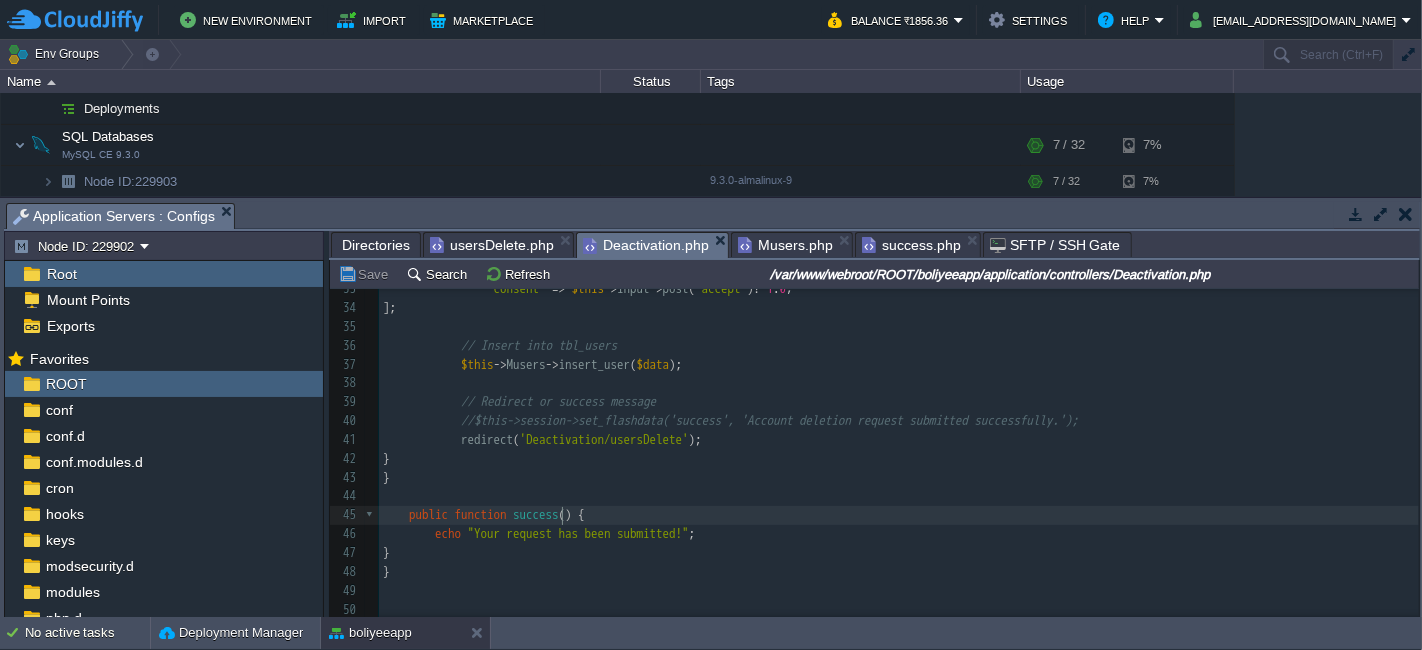 type on "success" 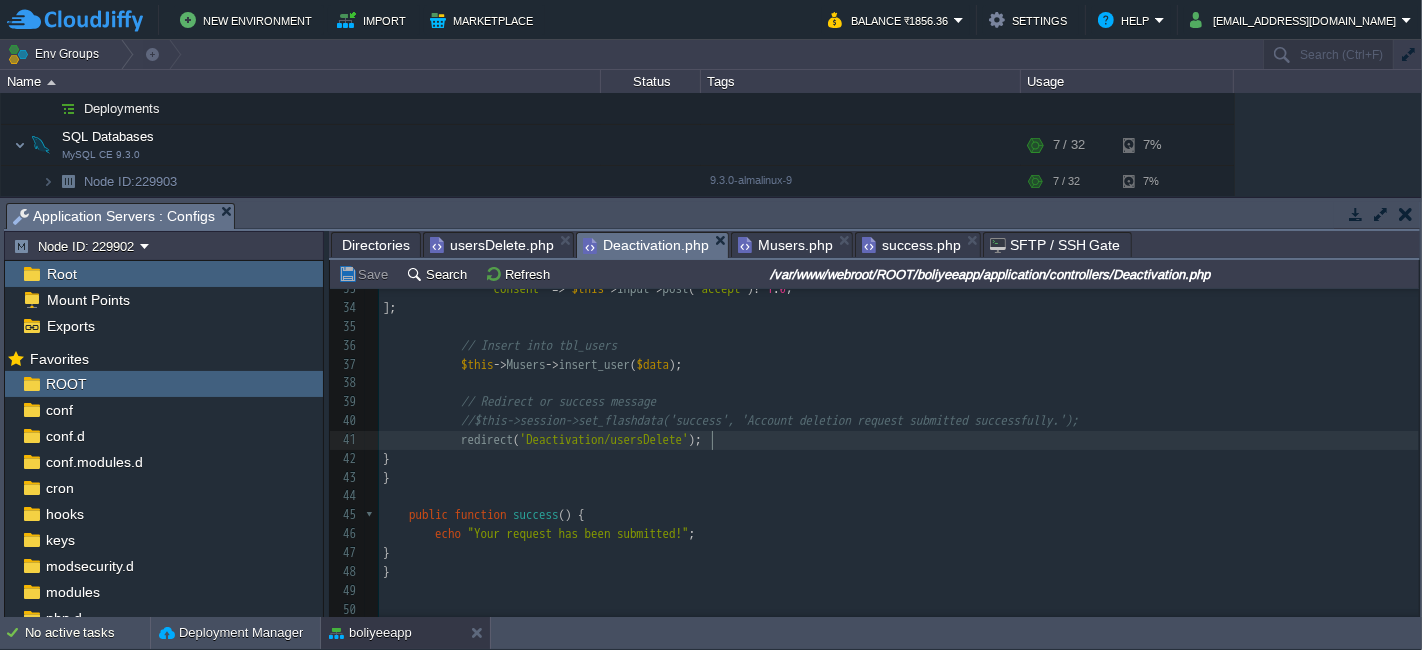 click on "x 7 420 32           $this -> load -> model ( "Musers" , "" , TRUE );   17          // Validate input 18          $this -> form_validation -> set_rules ( 'username' ,  'Name' ,  'required' ); 19          $this -> form_validation -> set_rules ( 'umobile' ,  'Mobile' ,  'required|regex_match[/^[6-9]\d{9}$/]' ); 20          $this -> form_validation -> set_rules ( 'concerned_reason' ,  'Reason' ,  'required' ); 21          $this -> form_validation -> set_rules ( 'visitor_message' ,  'Message' ,  'required|min_length[10]' ); 22        23          if  ( $this -> form_validation -> run ()  ==   FALSE ) { 24              // Redirect back with error (optional) 25              $this -> load -> view ( 'usersDelete' );  // your form view 26         }  else  { 27              // Prepare data 28              $data   =  [ 29                  'name'   =>   $this -> input -> post ( 'username' ), 30                  'mobile'   =>   $this -> input -> post ( 'umobile'" at bounding box center (899, 299) 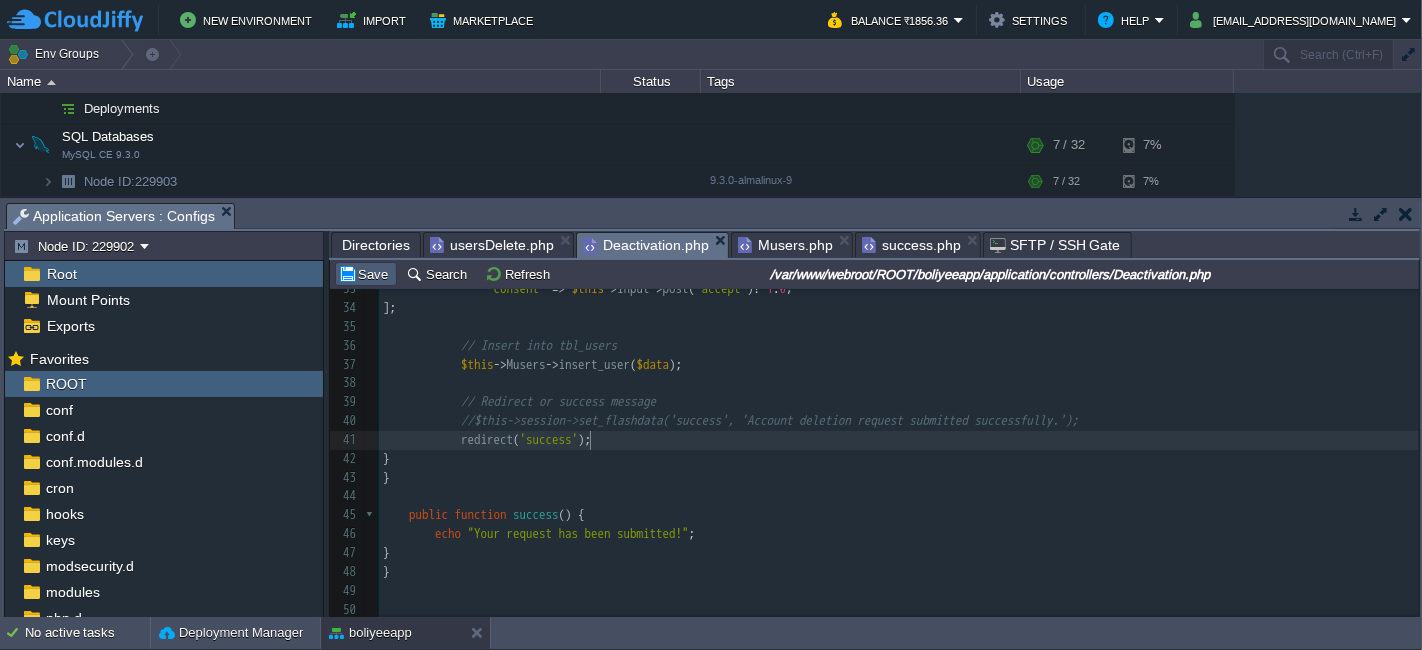 click on "Save" at bounding box center (366, 274) 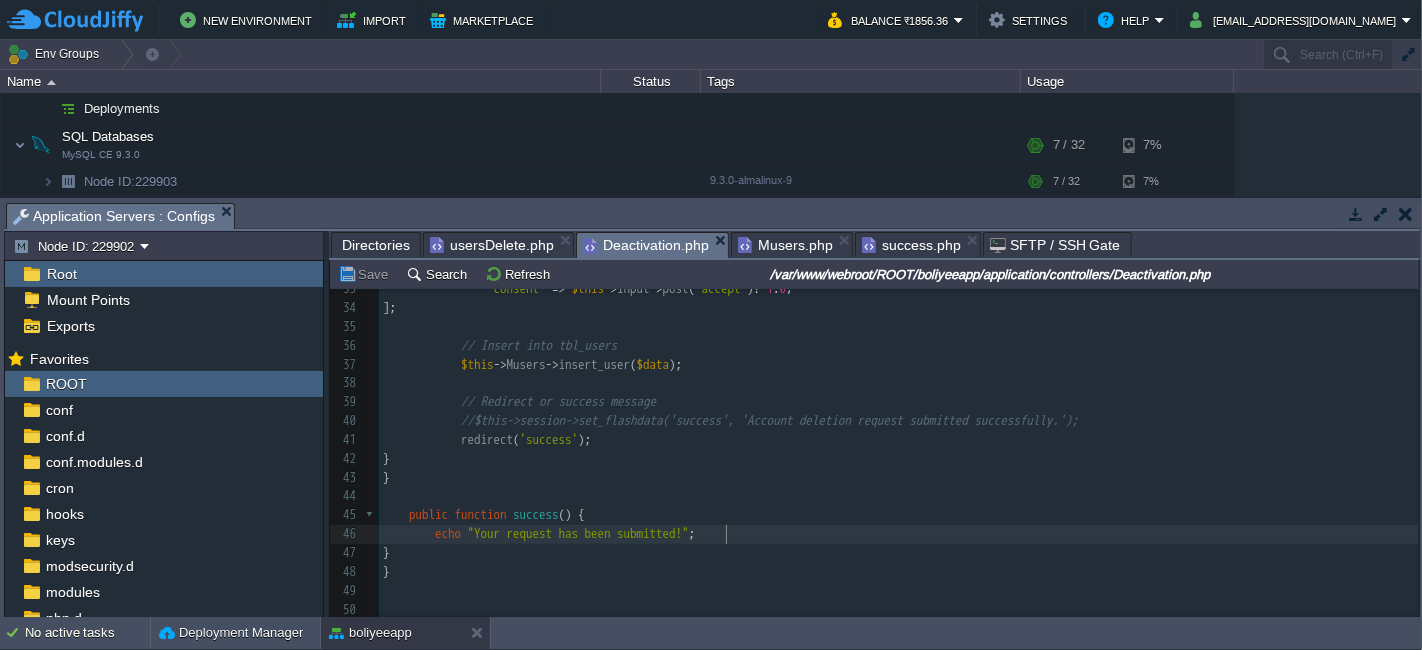 click on "echo   "Your request has been submitted!" ;" at bounding box center [899, 534] 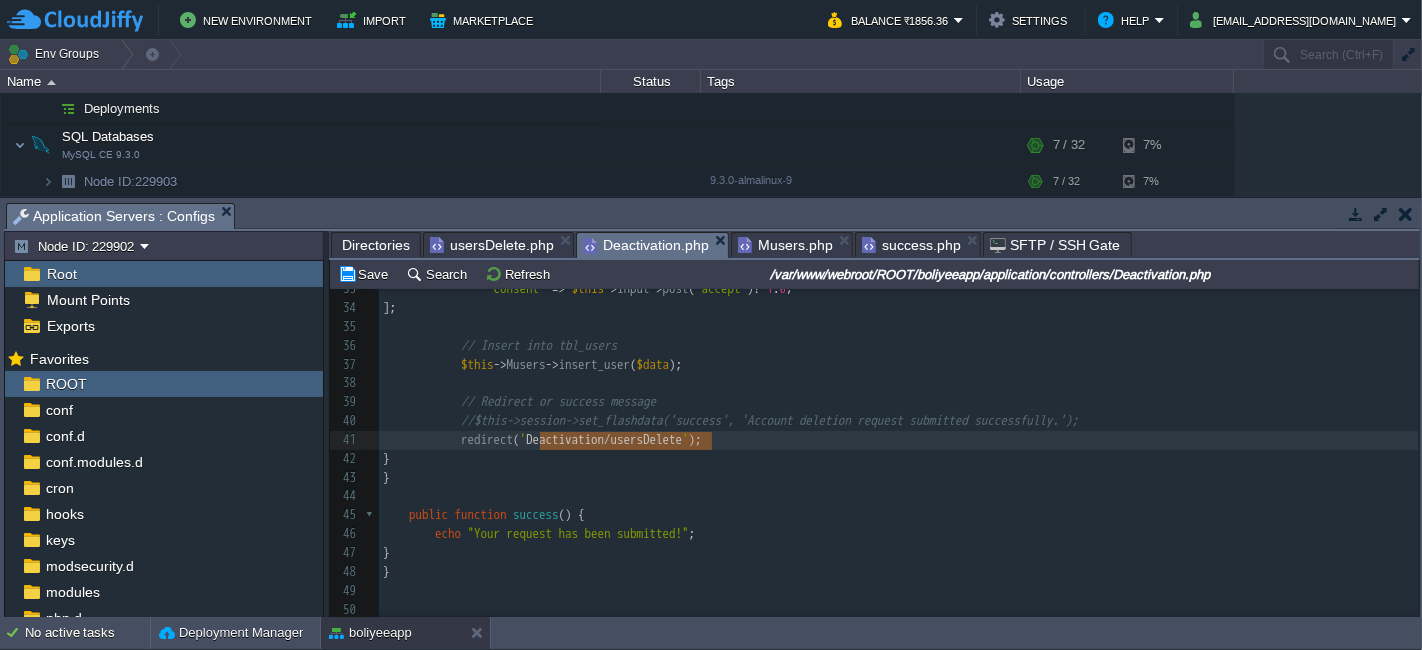 scroll, scrollTop: 472, scrollLeft: 0, axis: vertical 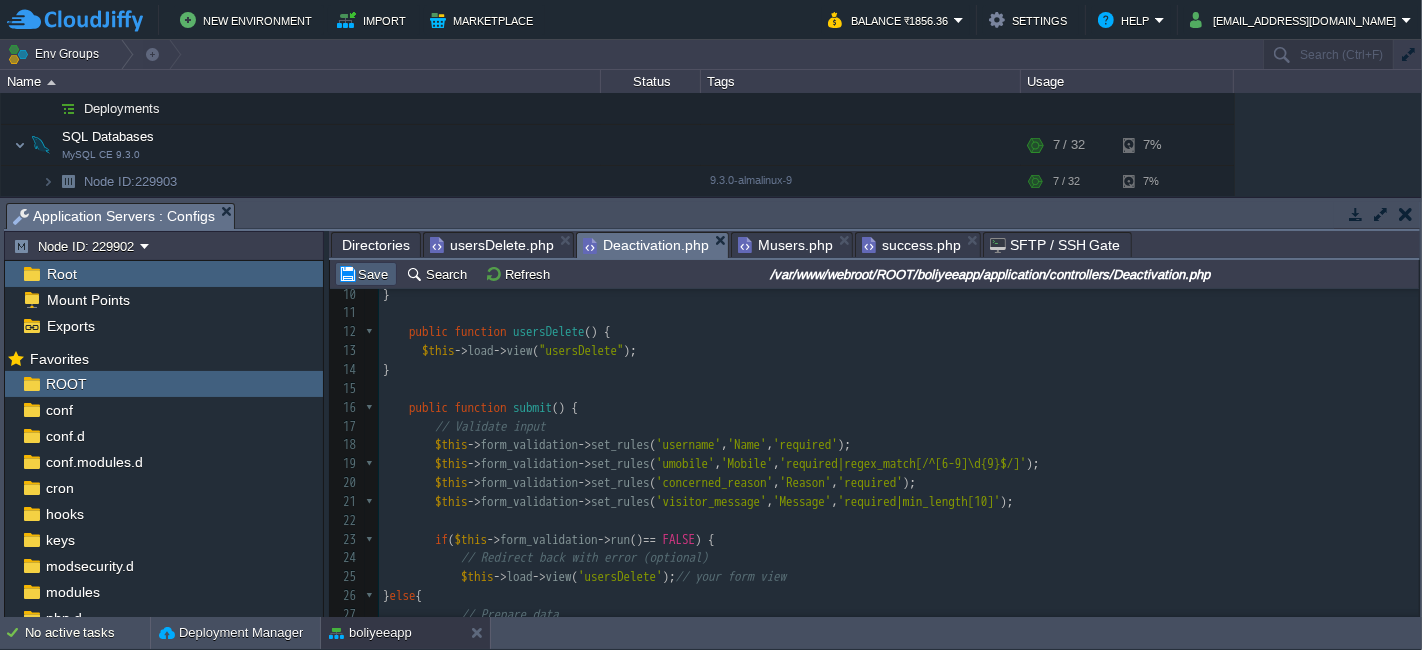 click on "Save" at bounding box center [366, 274] 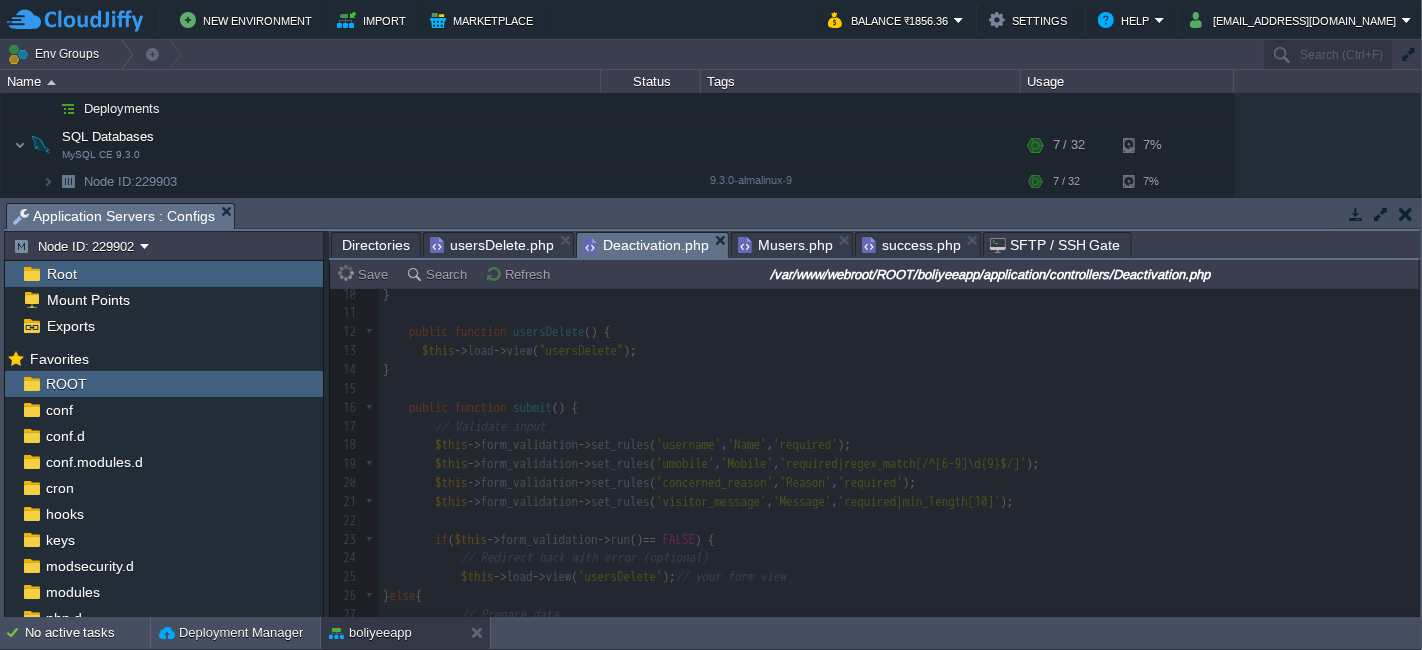 click on "usersDelete.php" at bounding box center [492, 245] 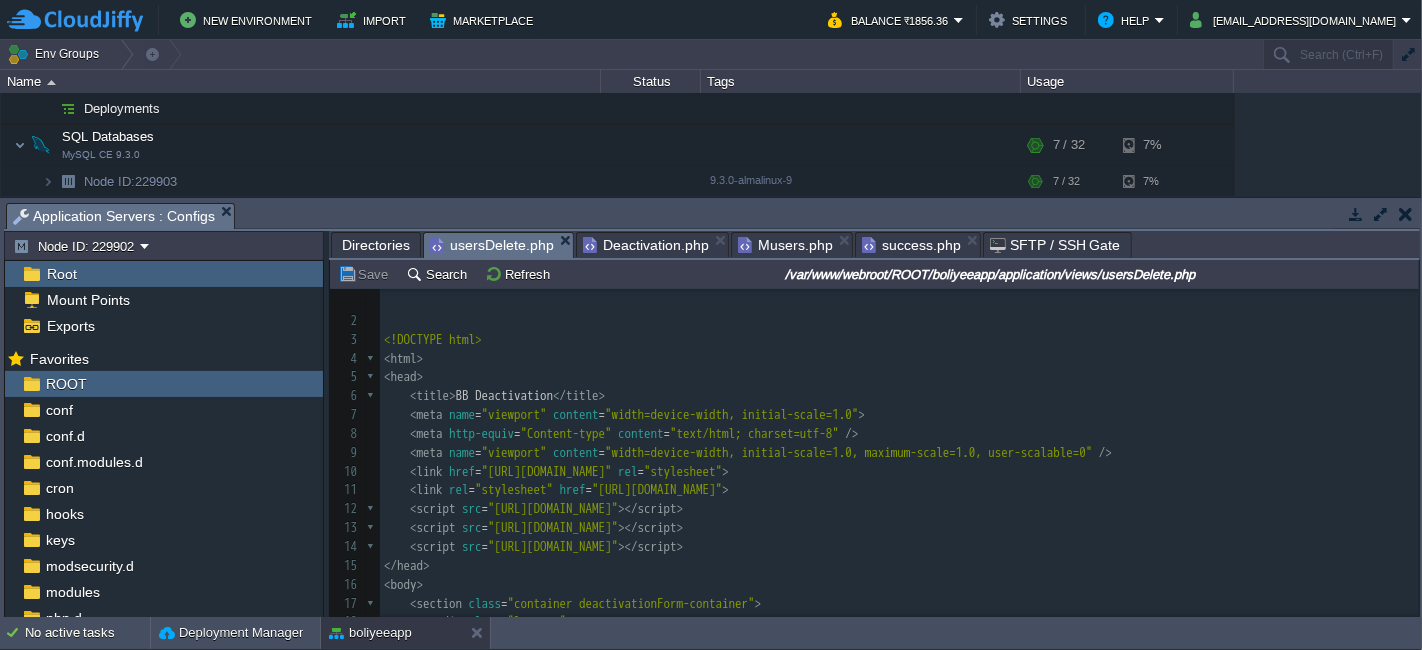scroll, scrollTop: 0, scrollLeft: 0, axis: both 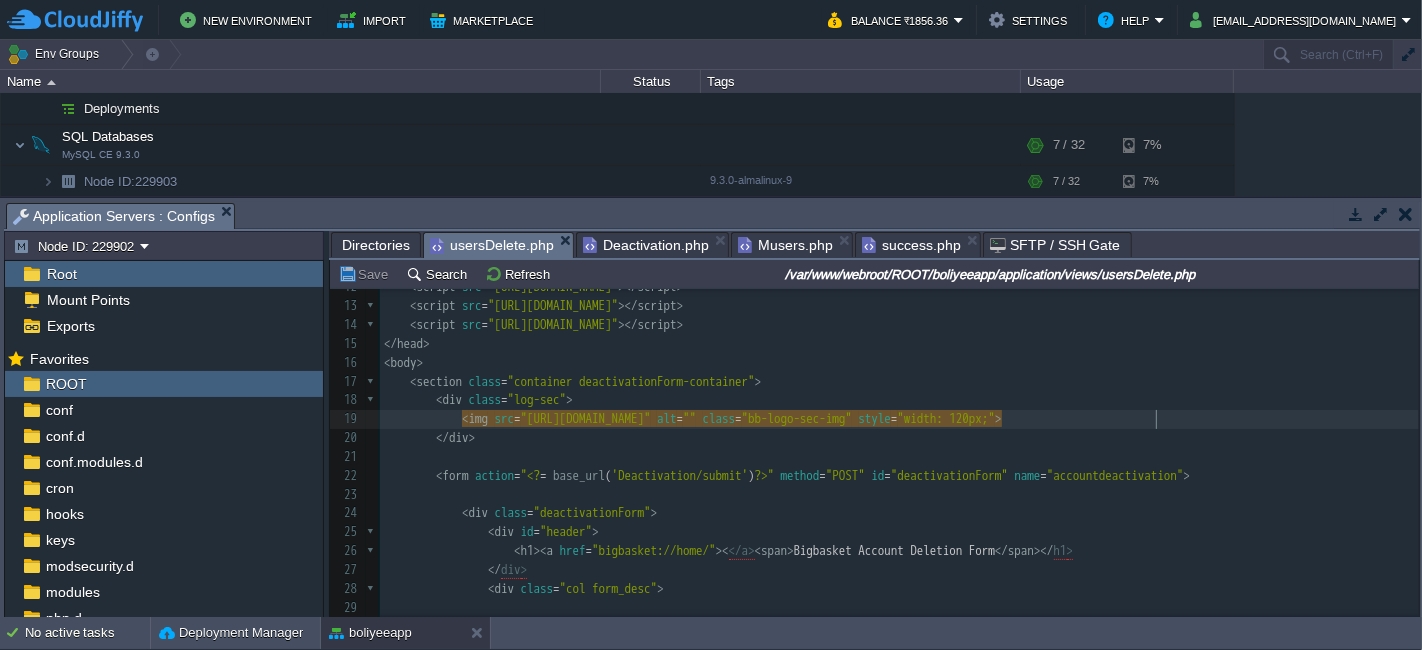 click at bounding box center (1156, 419) 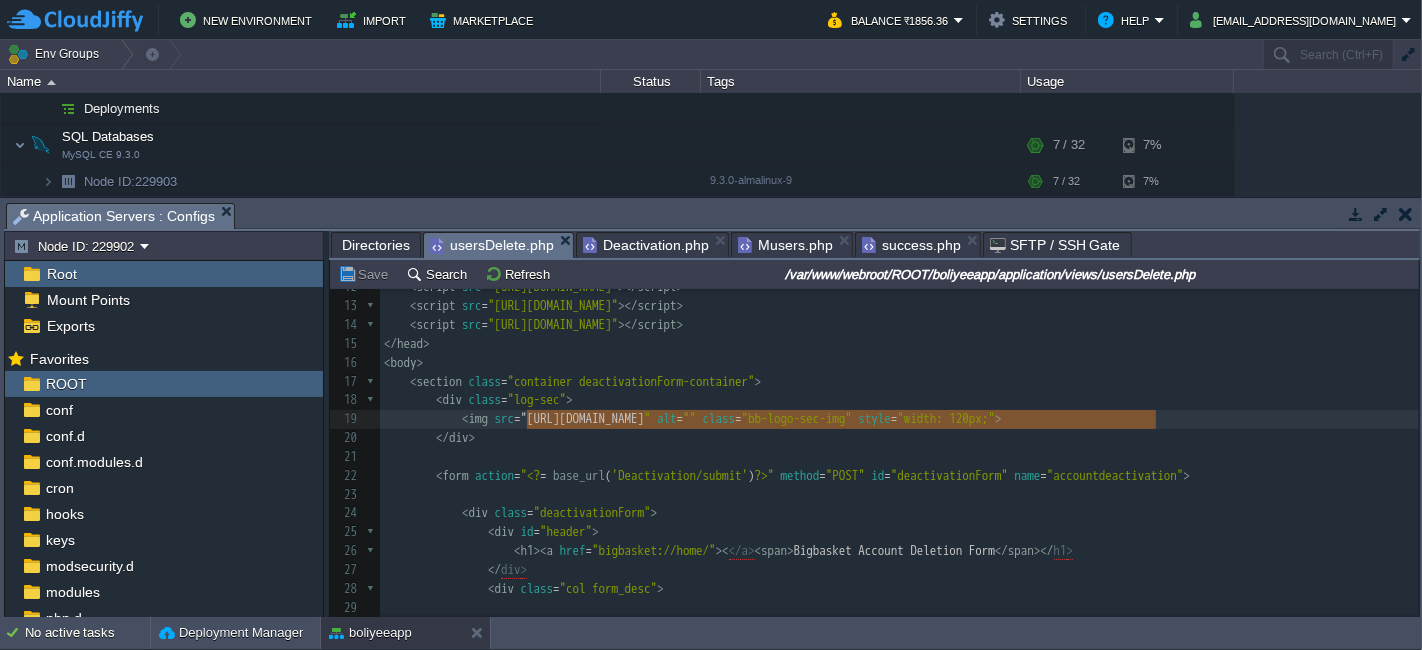 type on "[URL][DOMAIN_NAME]" 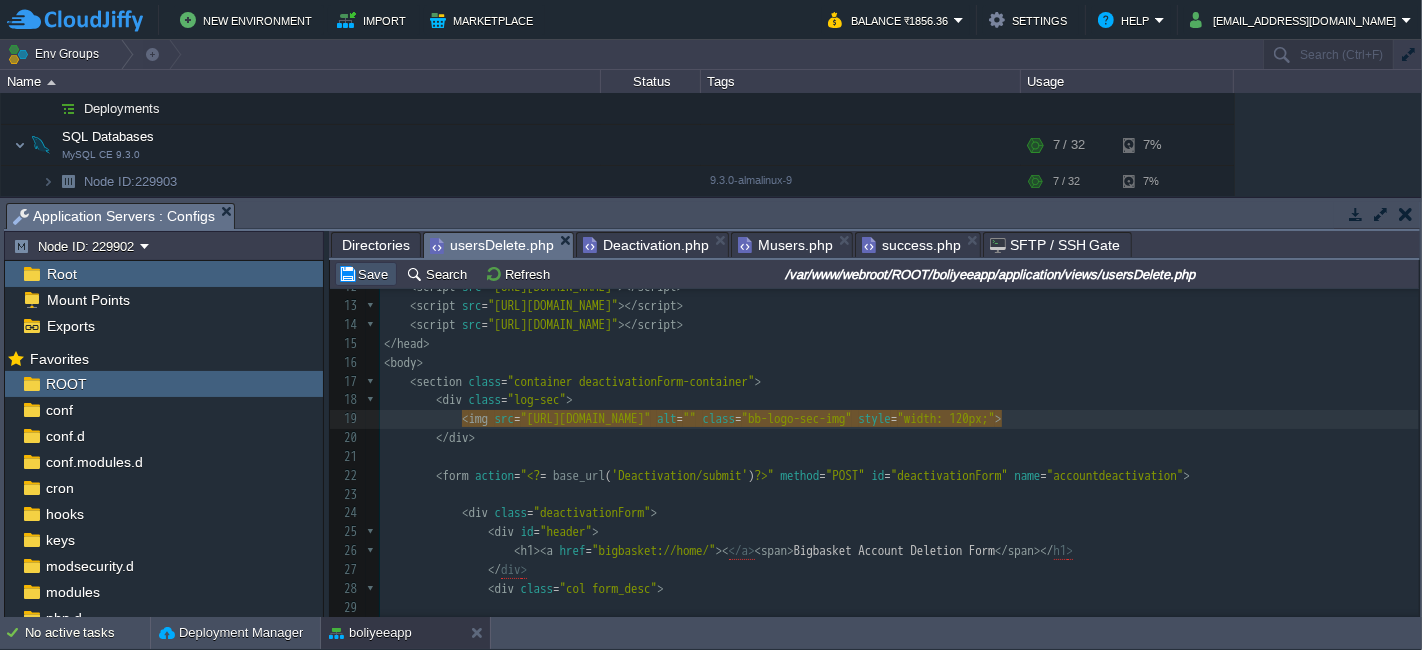 click on "Save" at bounding box center [366, 274] 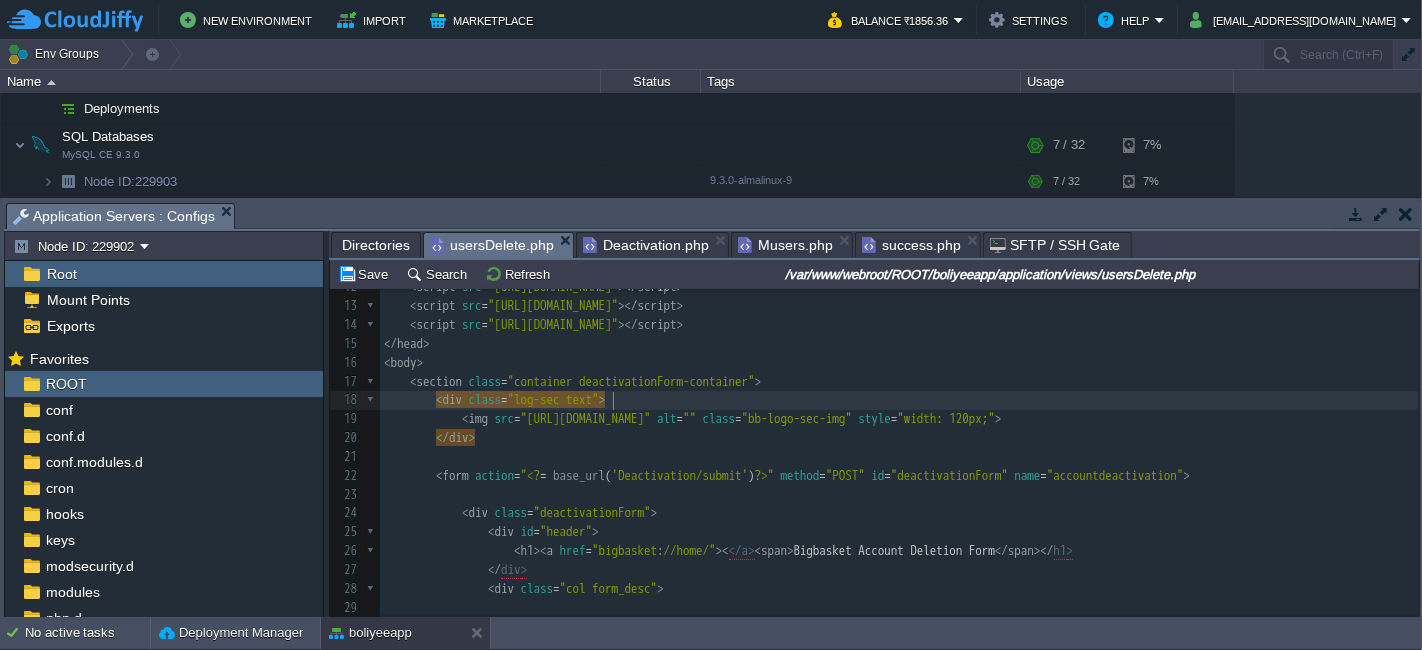 scroll, scrollTop: 6, scrollLeft: 35, axis: both 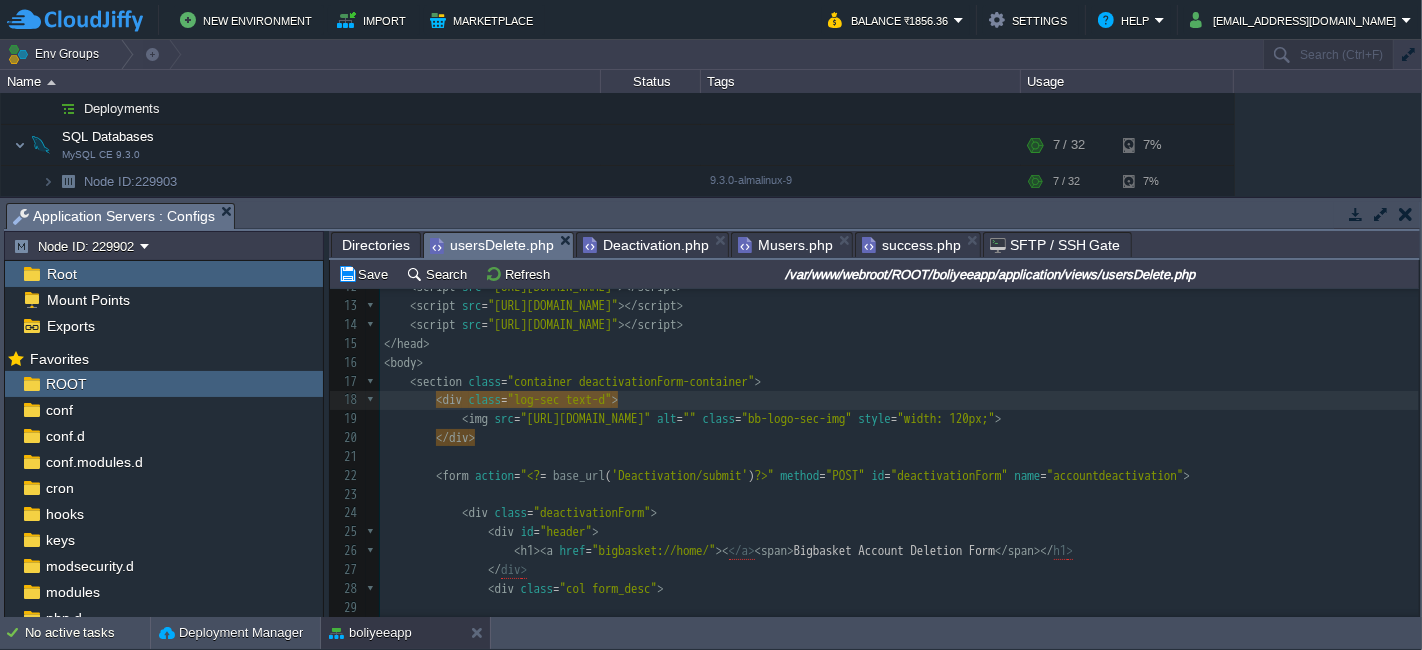 type on "text-dr" 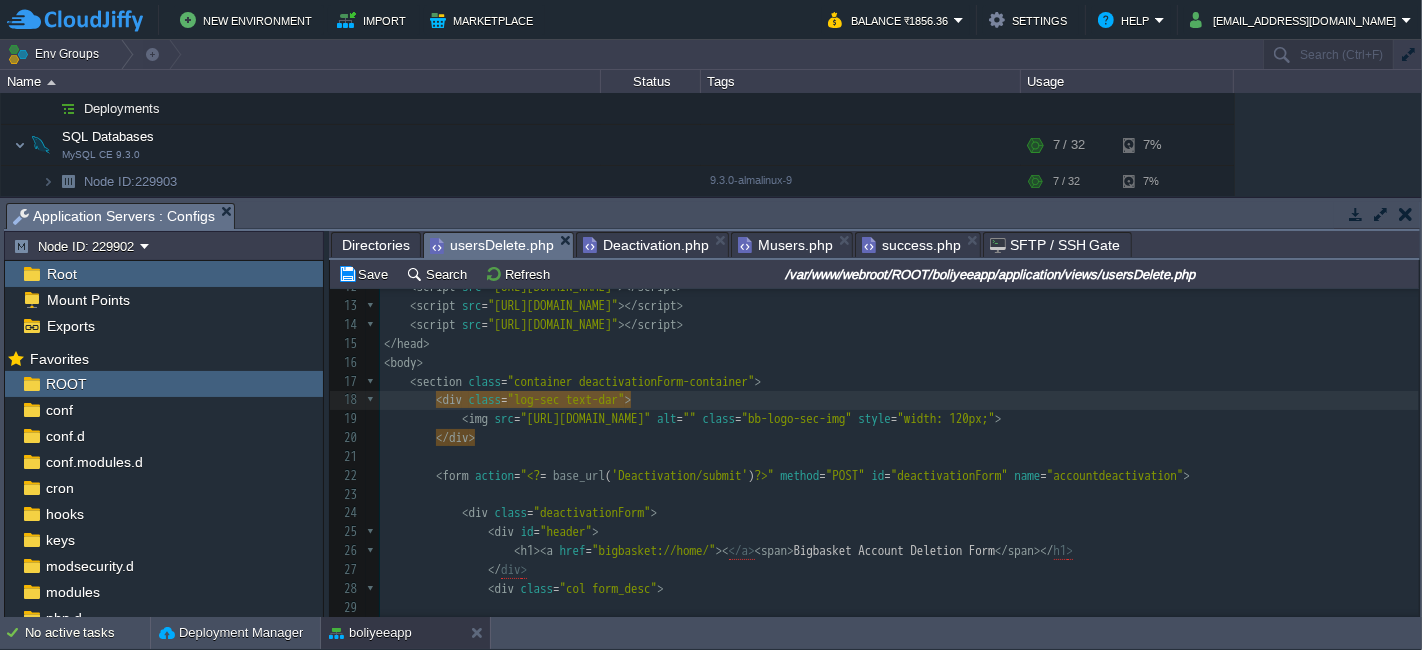 scroll, scrollTop: 6, scrollLeft: 20, axis: both 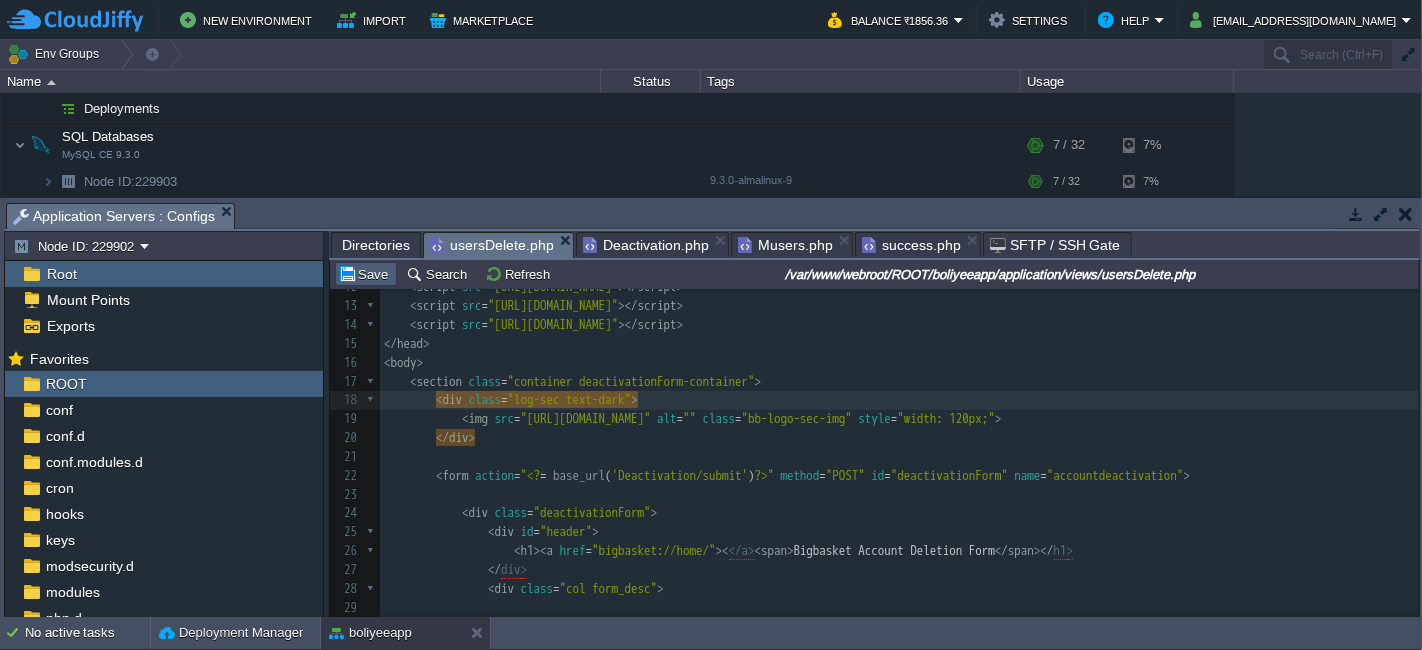 type on "ark" 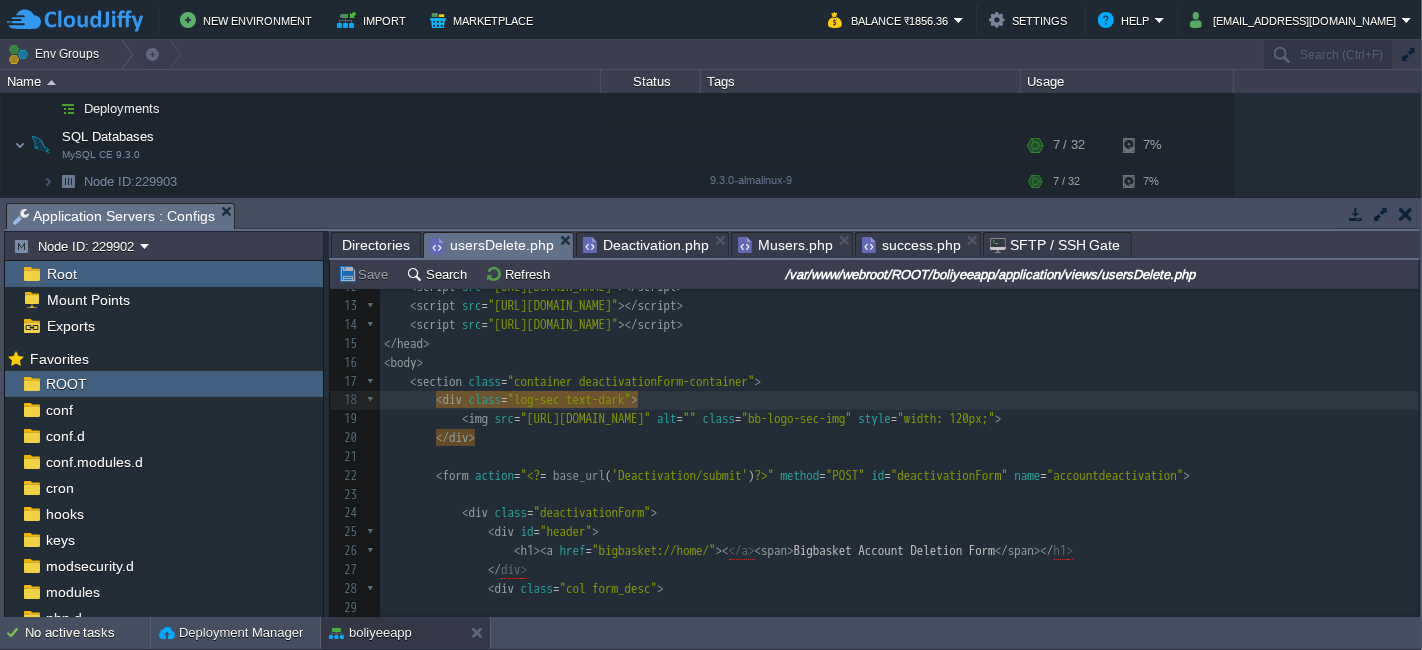 click on "Save" at bounding box center [366, 274] 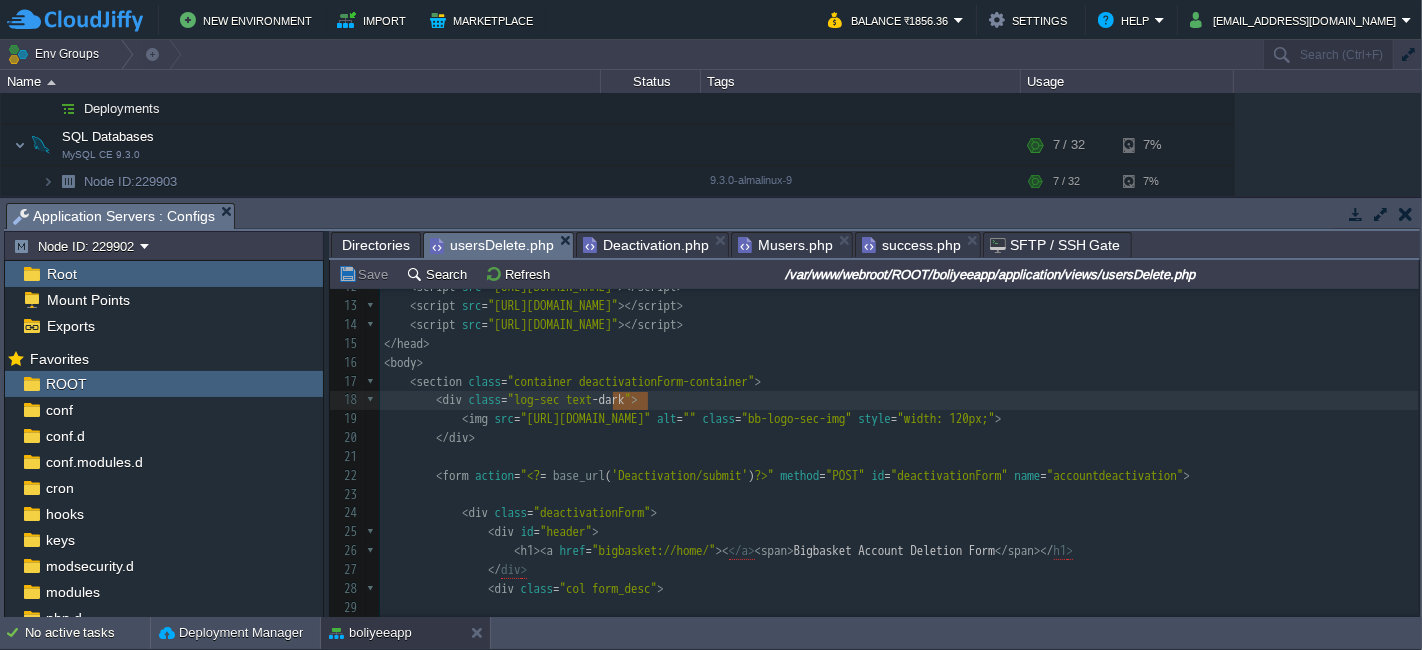 type on "text-dark" 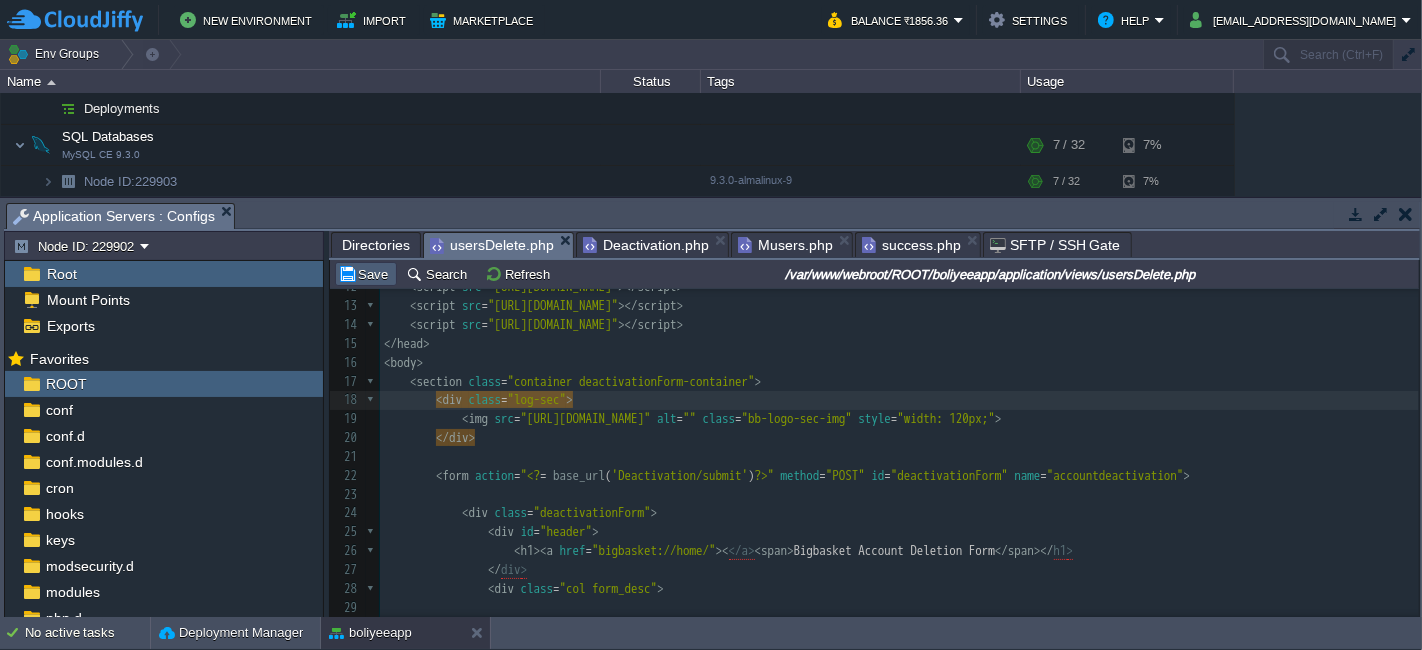 click on "Save" at bounding box center (366, 274) 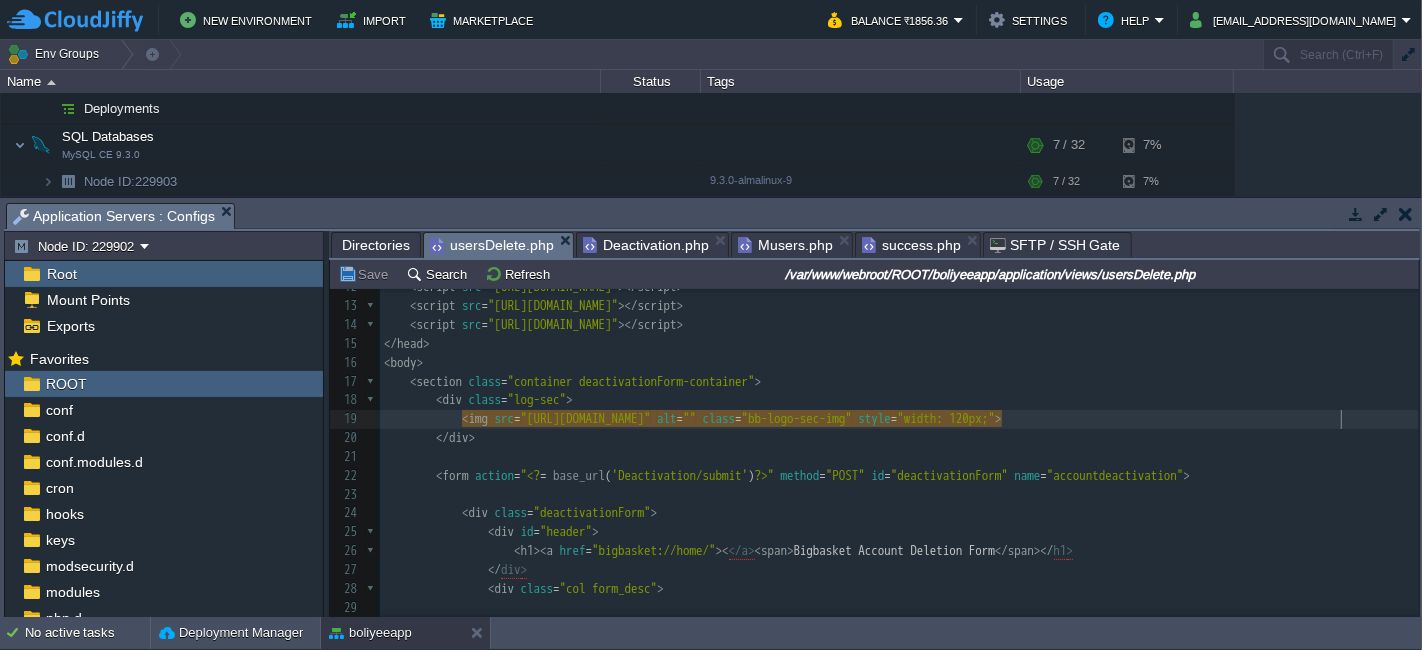 scroll, scrollTop: 6, scrollLeft: 0, axis: vertical 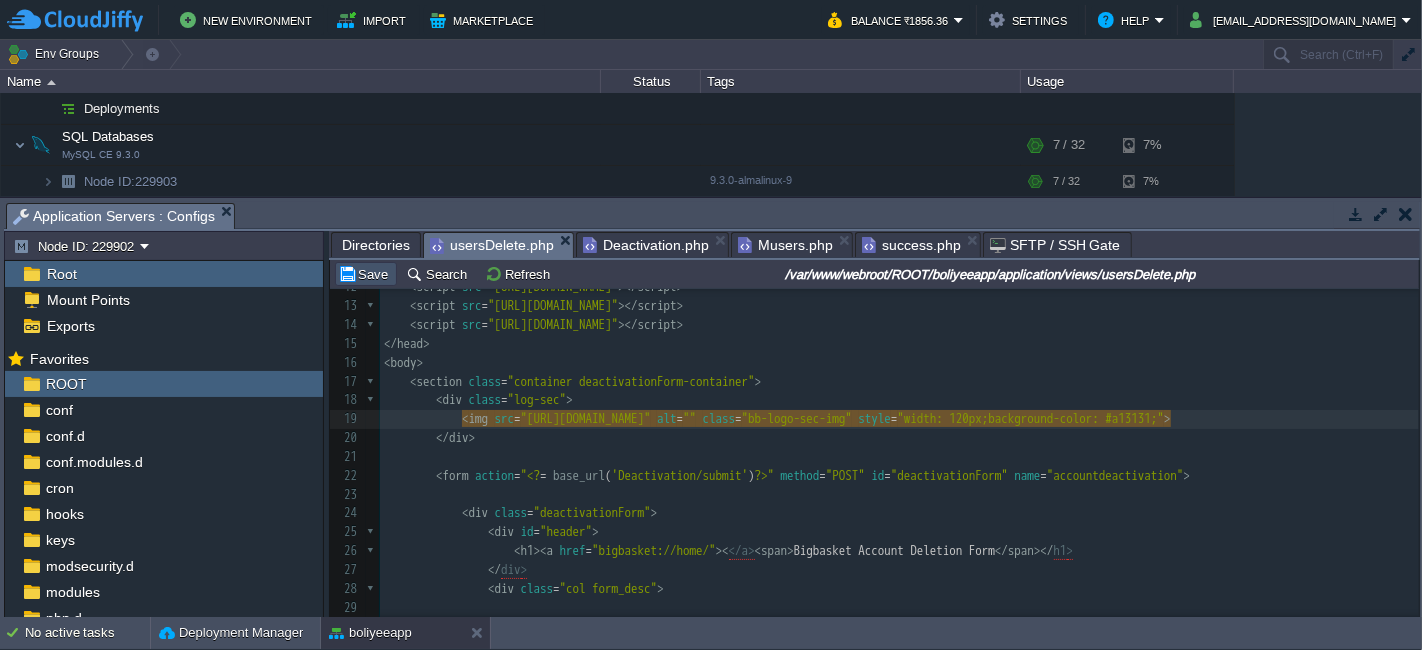 click on "Save" at bounding box center [366, 274] 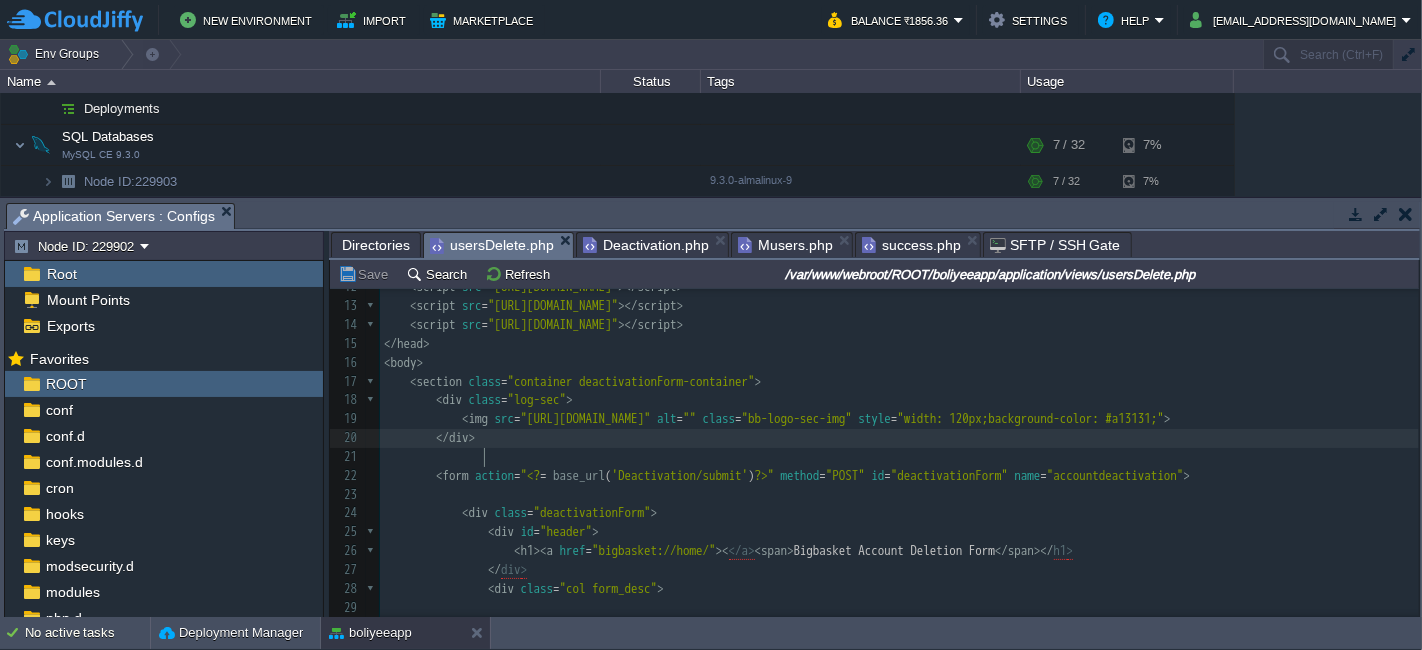 click on "</ div >" at bounding box center (899, 438) 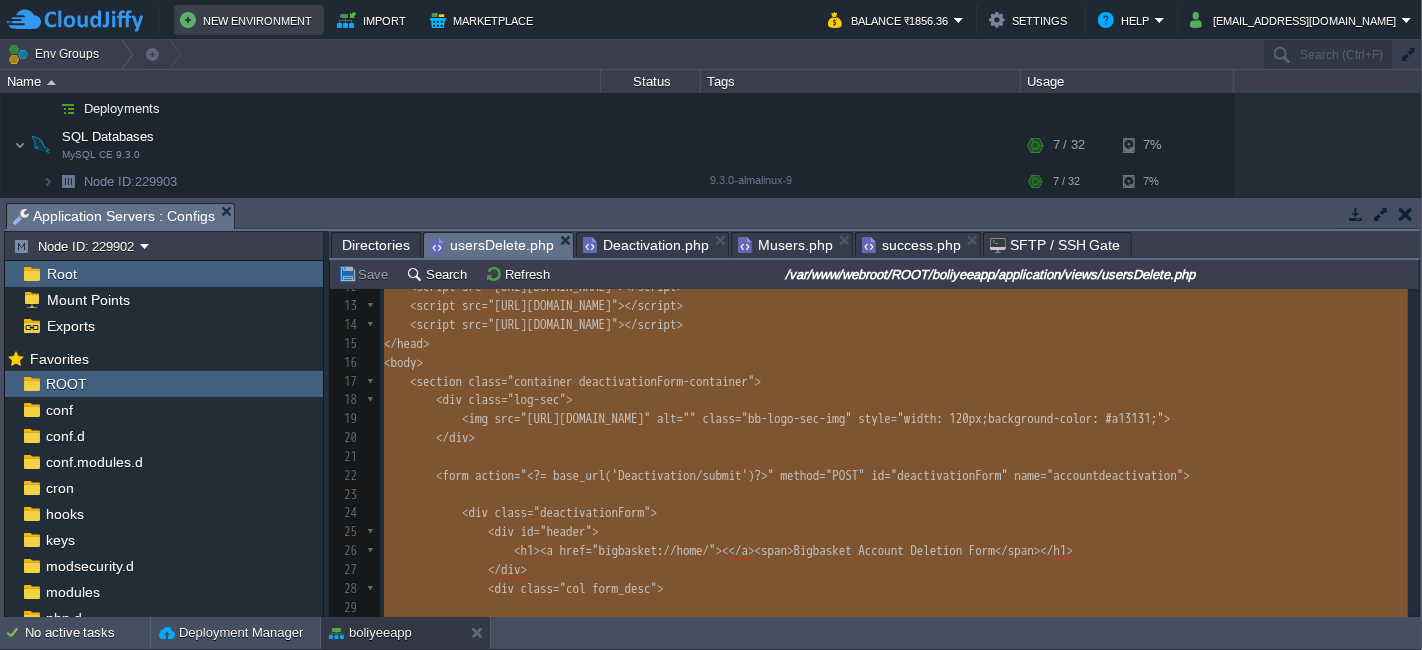 type on "-" 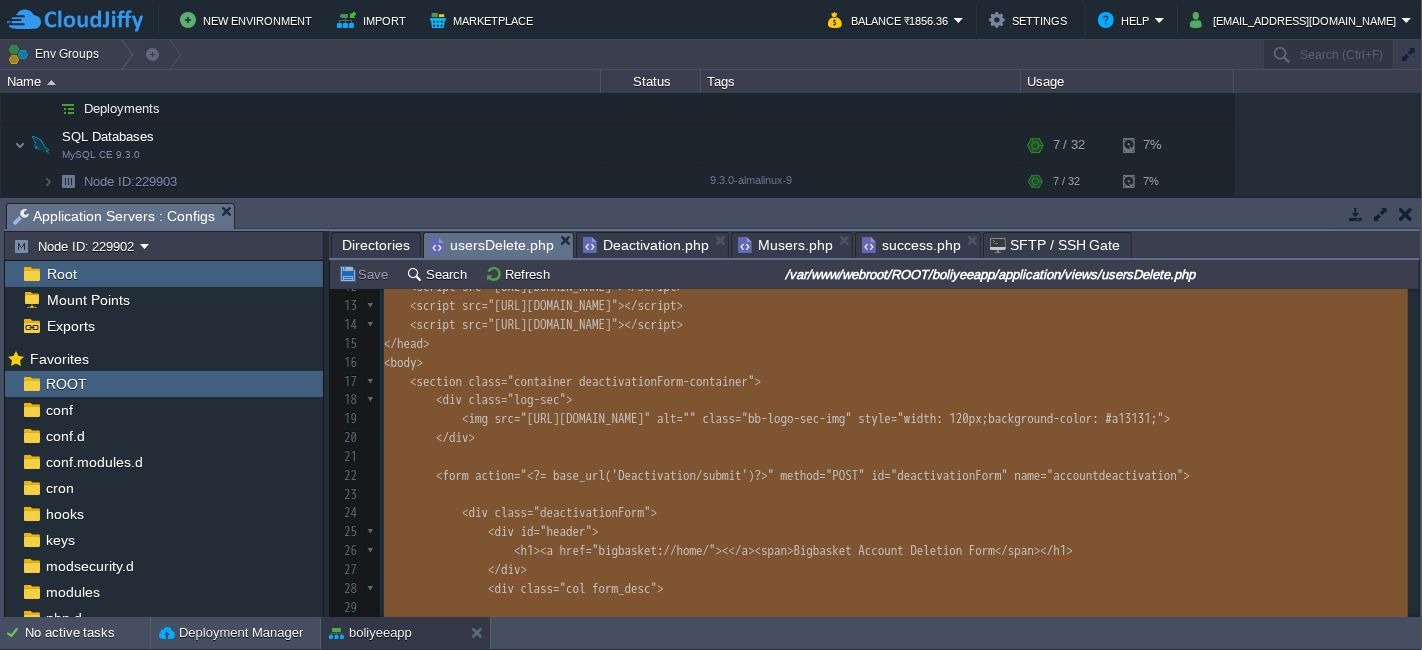 type on "-" 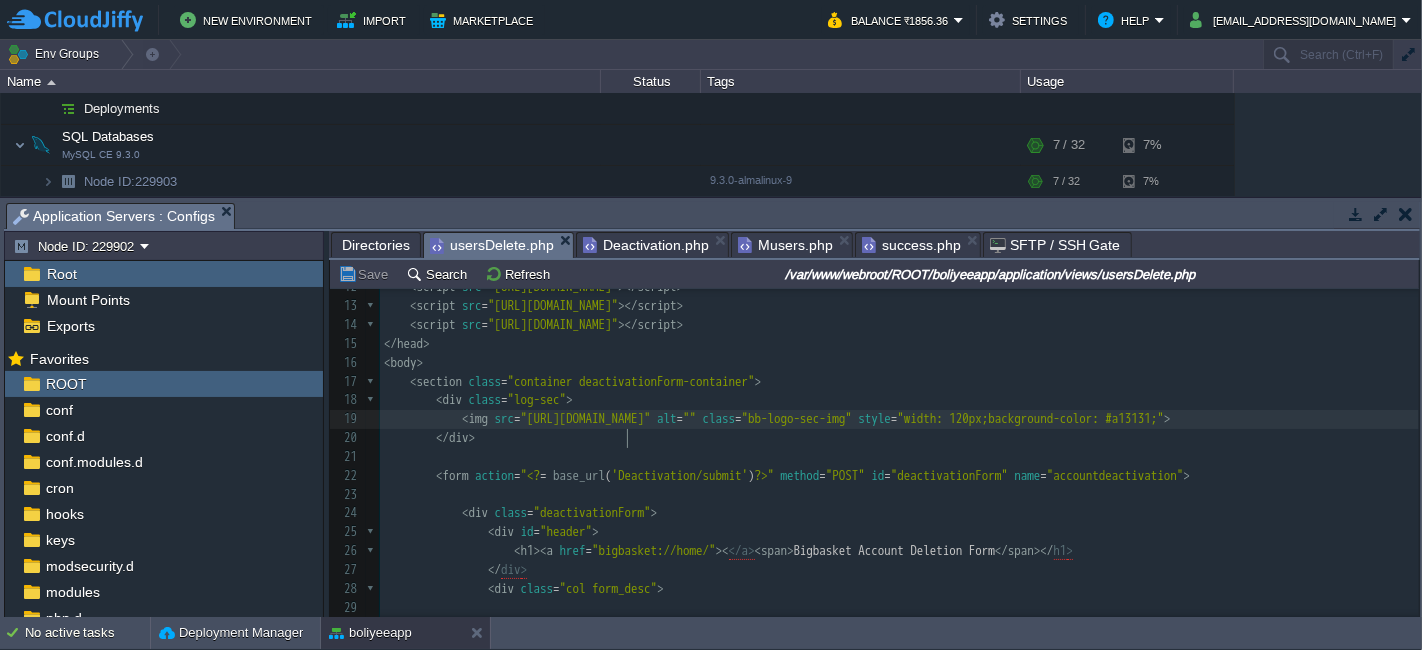 type on "-" 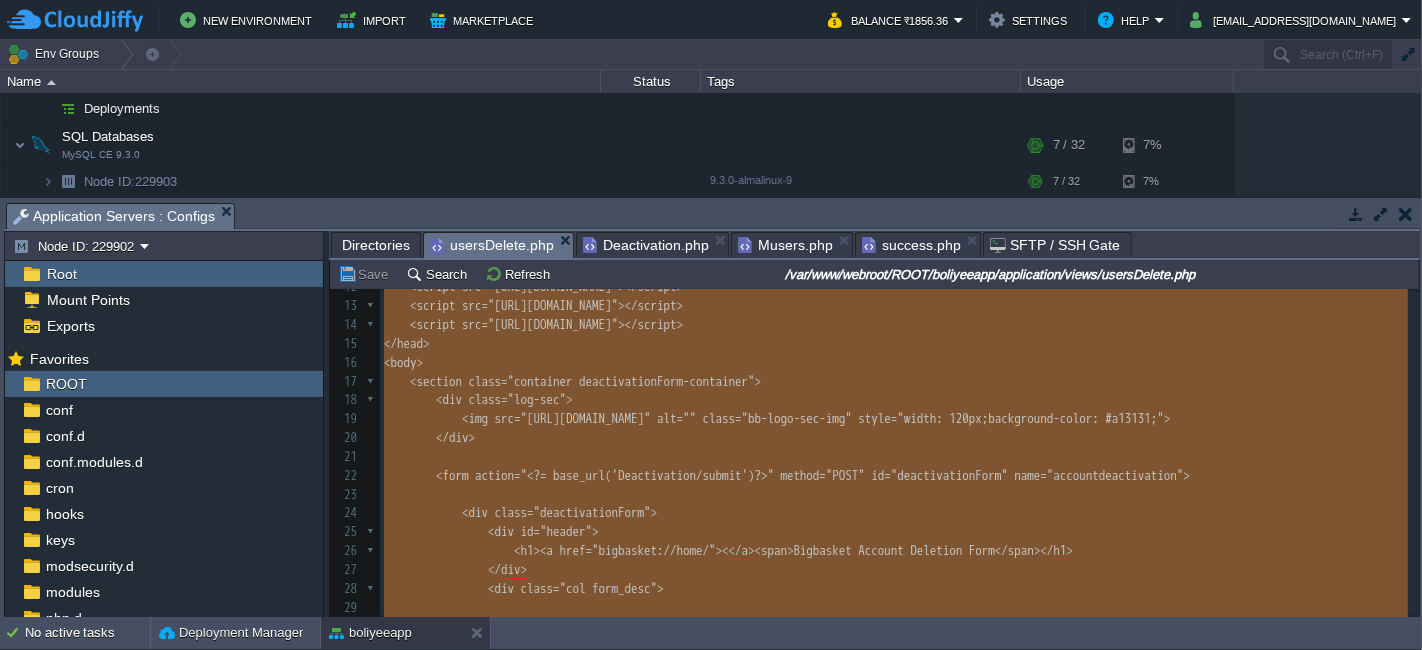 paste 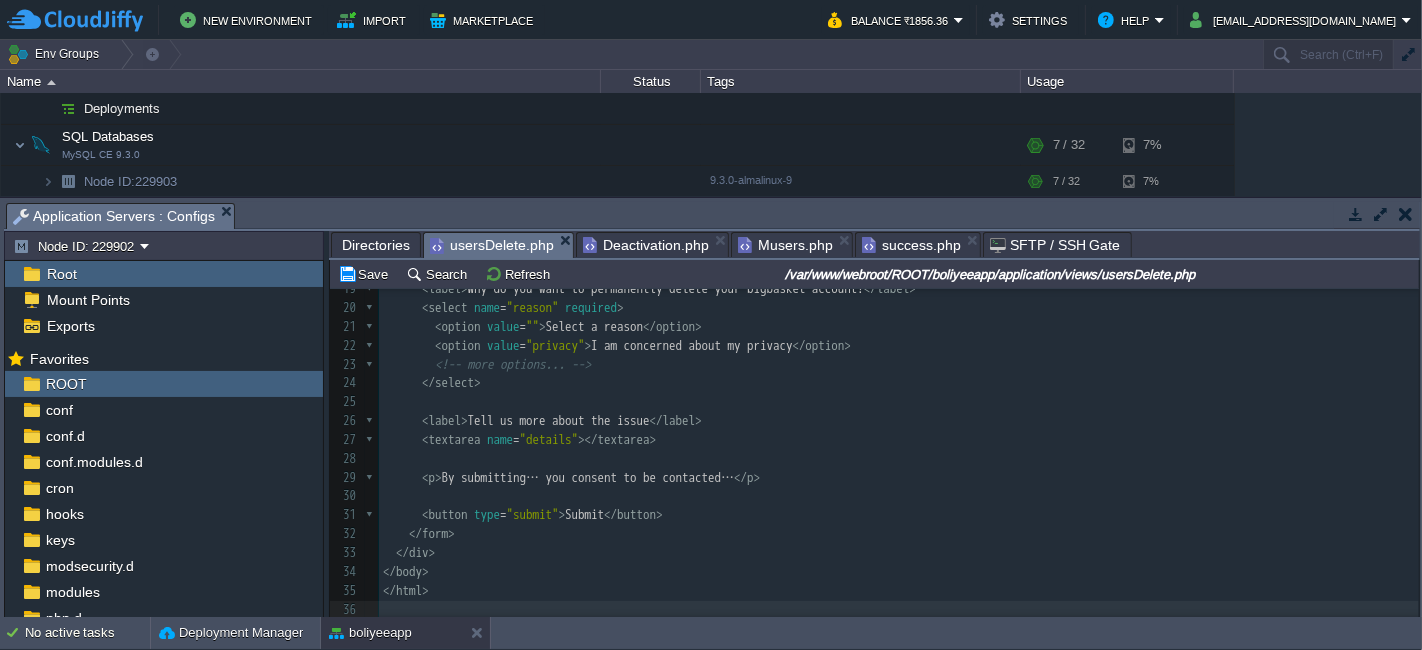 click on "​" at bounding box center [899, 459] 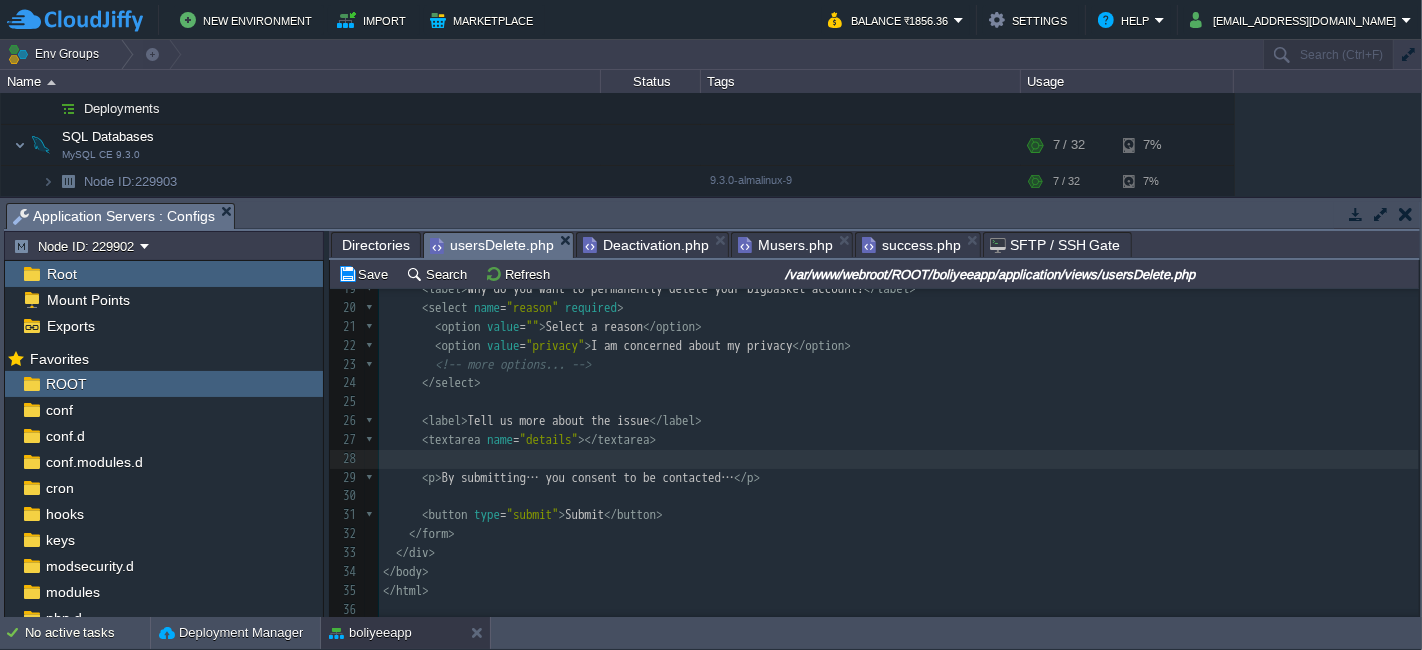 scroll, scrollTop: 185, scrollLeft: 0, axis: vertical 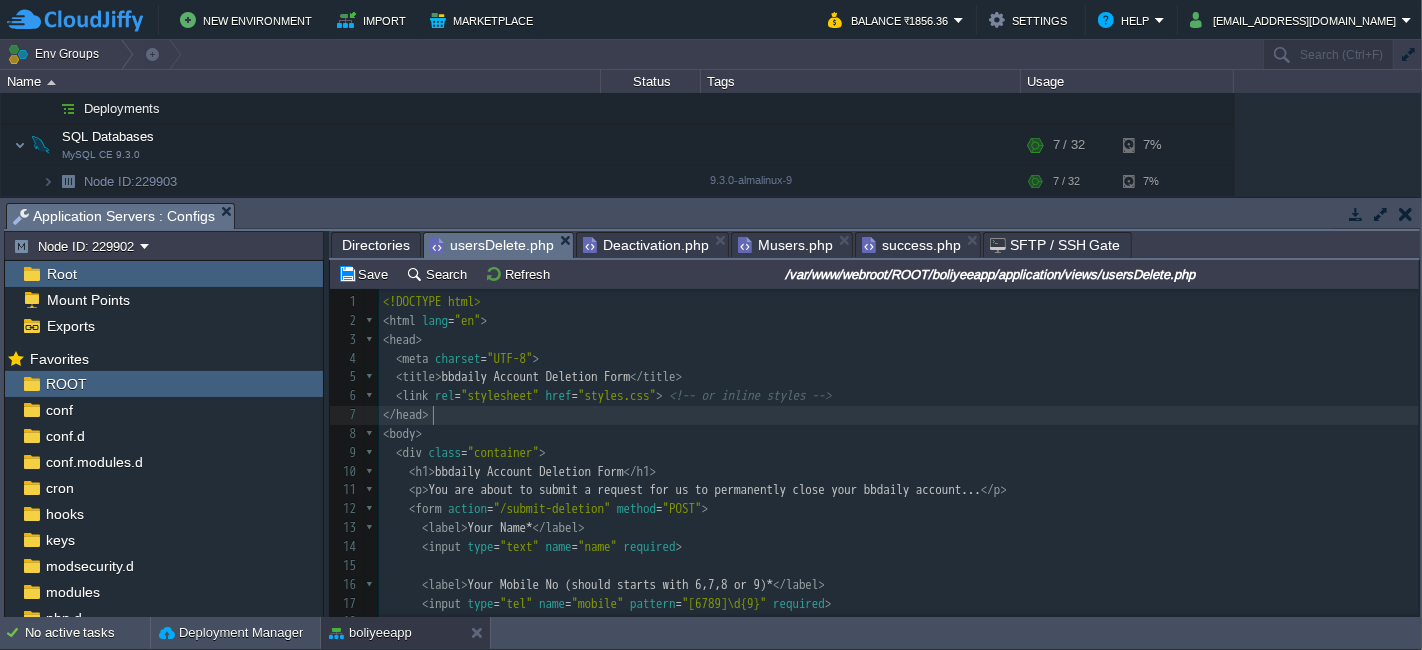 click on "</ head >" at bounding box center [899, 415] 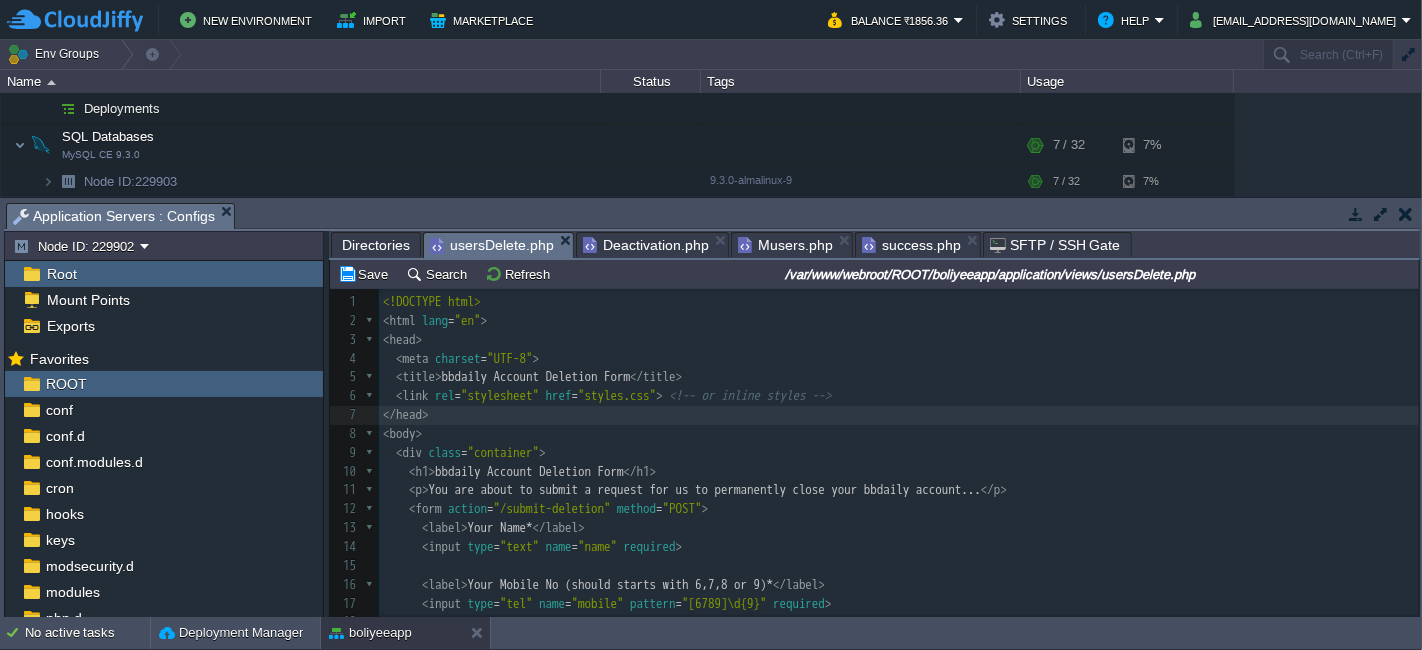 click on "< title > bbdaily Account Deletion Form </ title >" at bounding box center (899, 377) 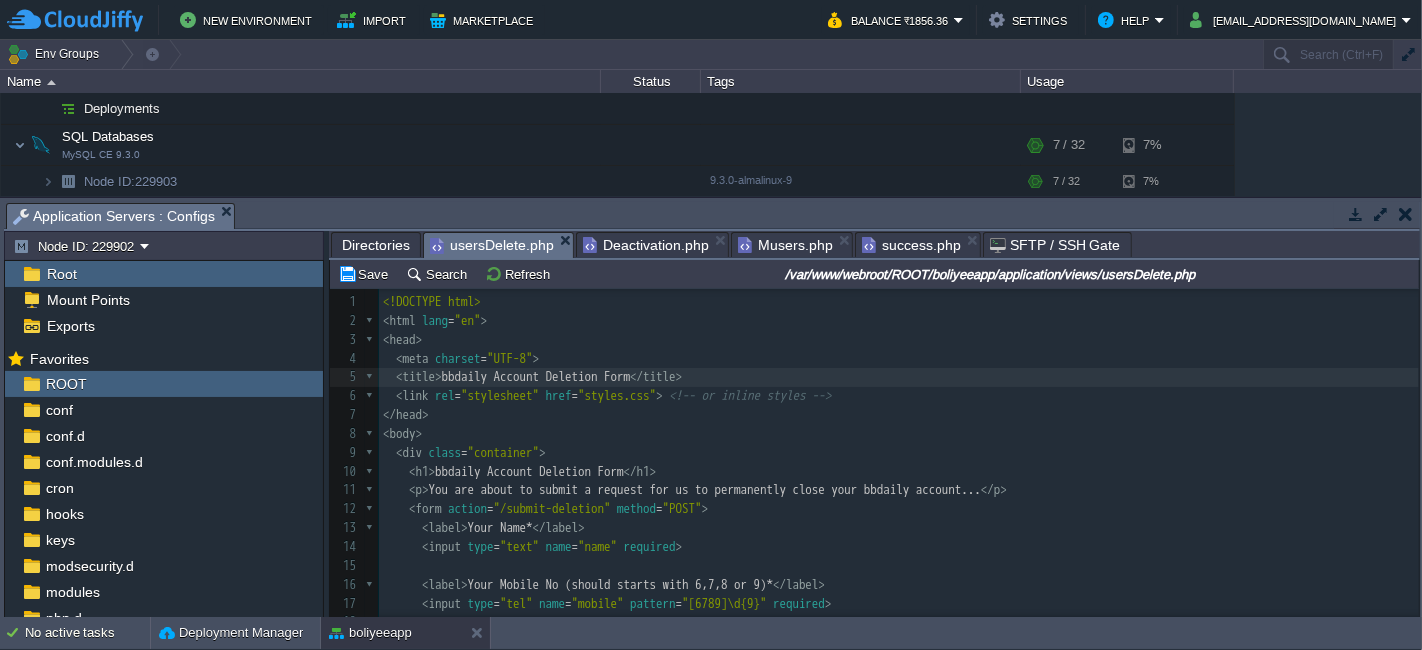 click on "< link   rel = "stylesheet"   href = "styles.css" >   <!-- or inline styles -->" at bounding box center (899, 396) 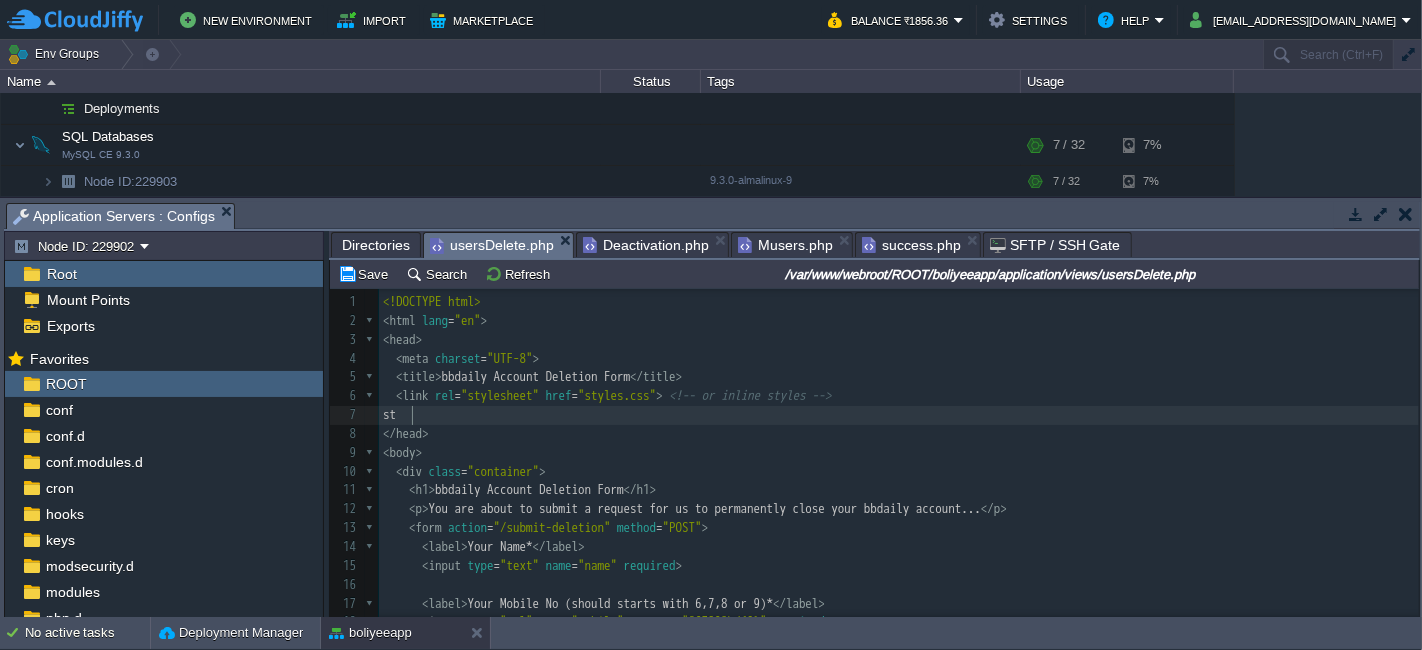type on "sty" 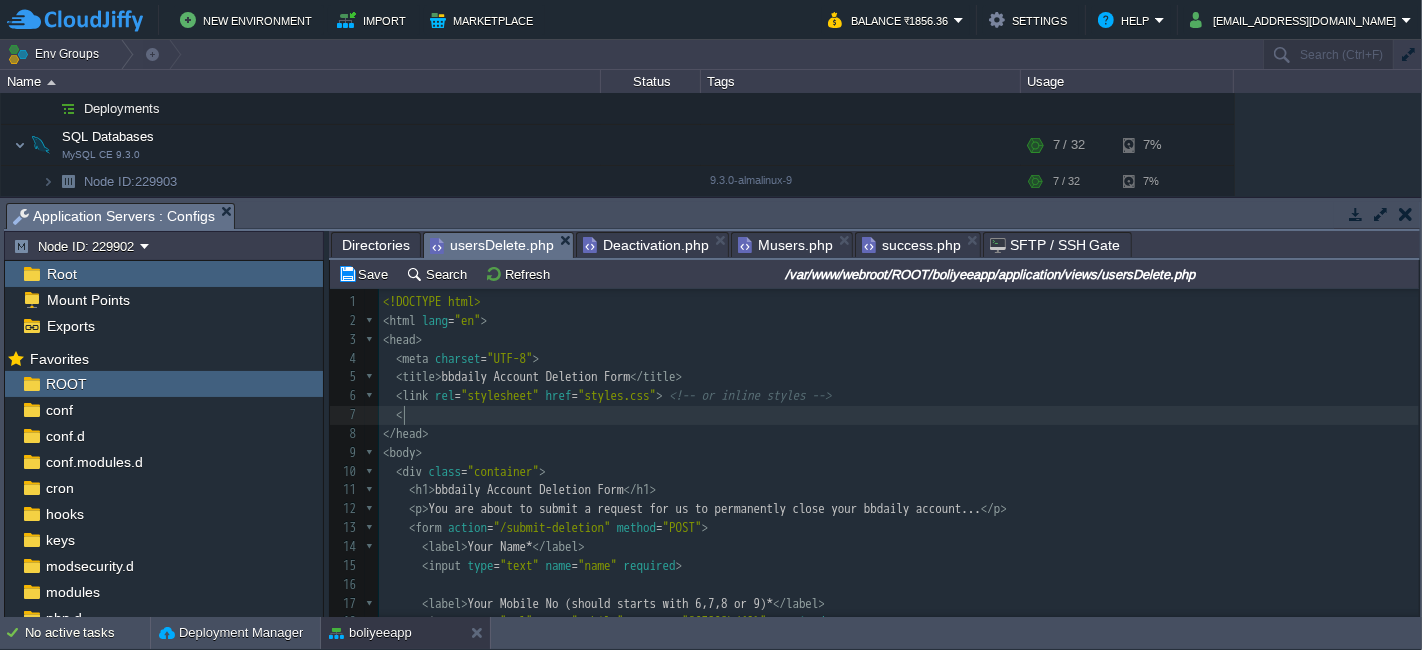 type on "<>" 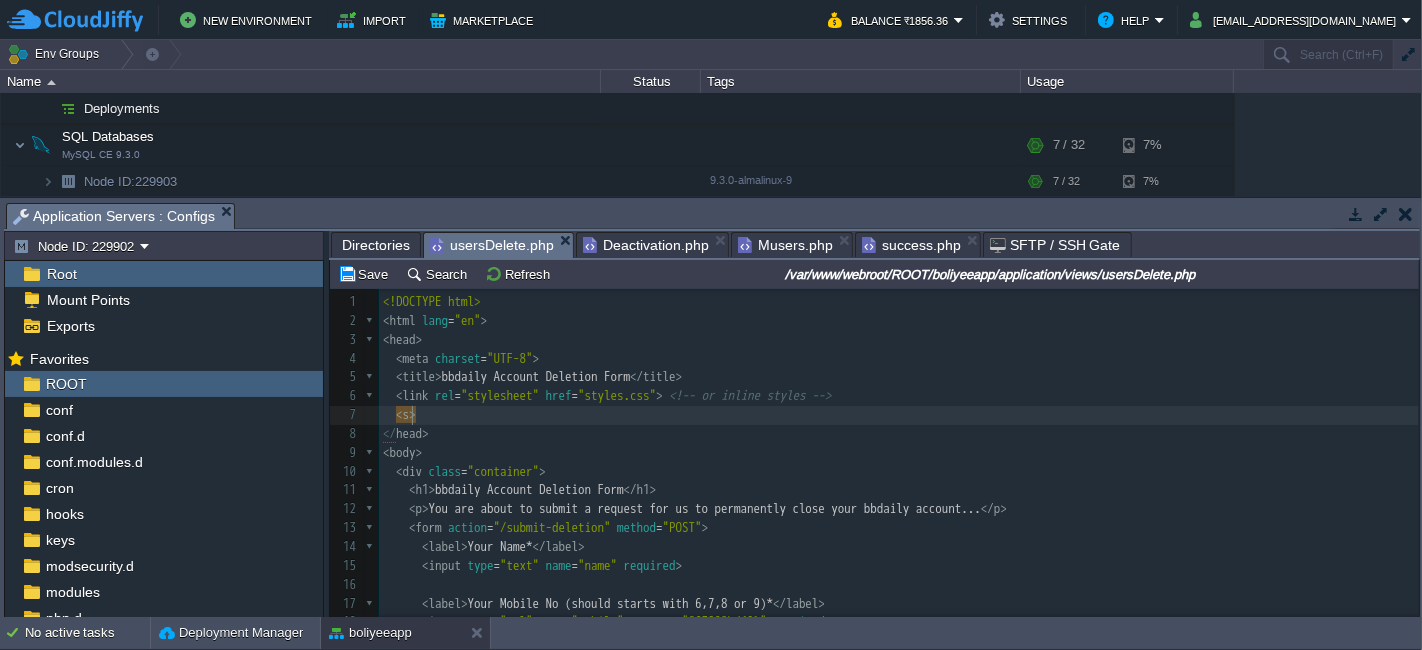scroll, scrollTop: 6, scrollLeft: 20, axis: both 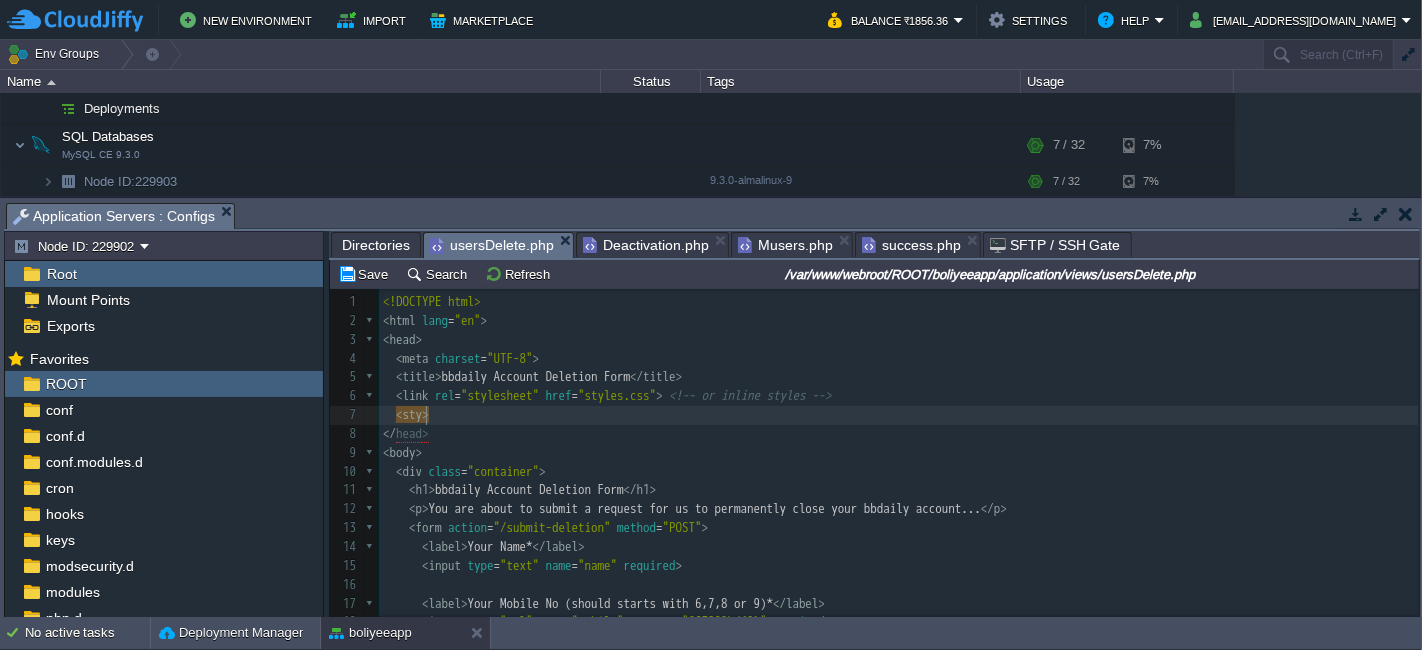 type on "style" 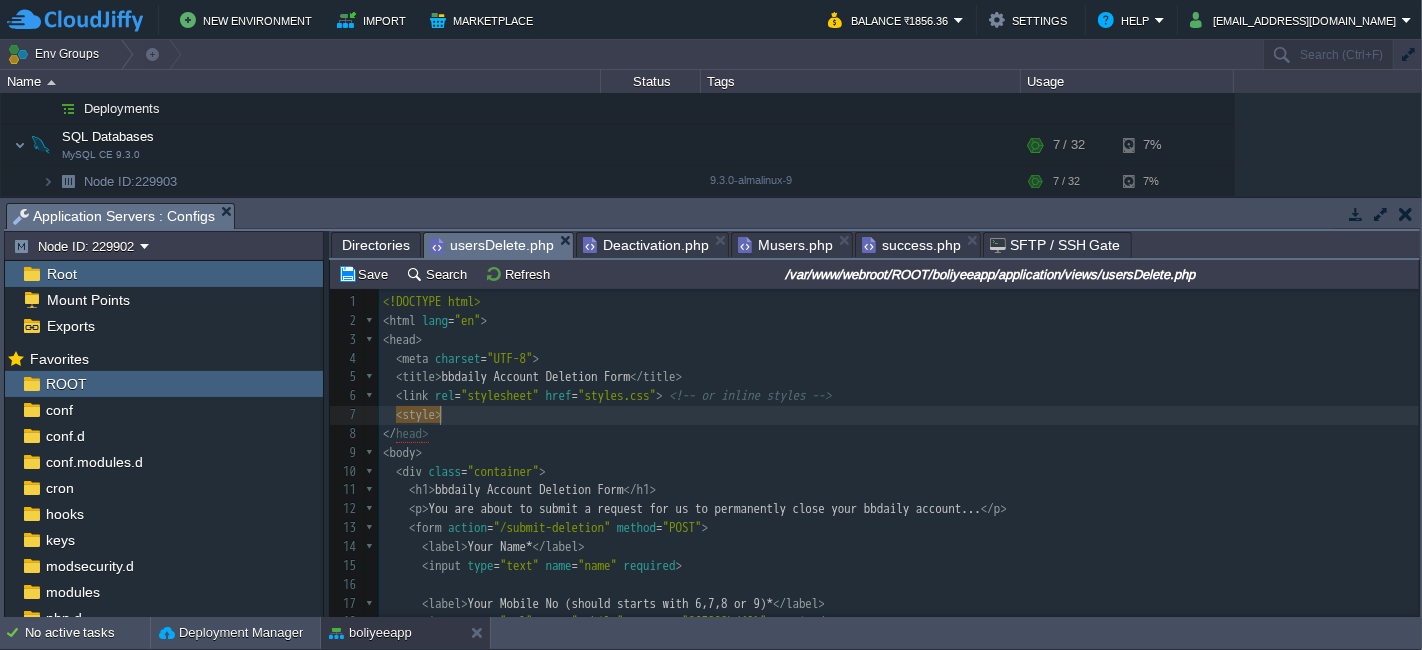 scroll, scrollTop: 6, scrollLeft: 35, axis: both 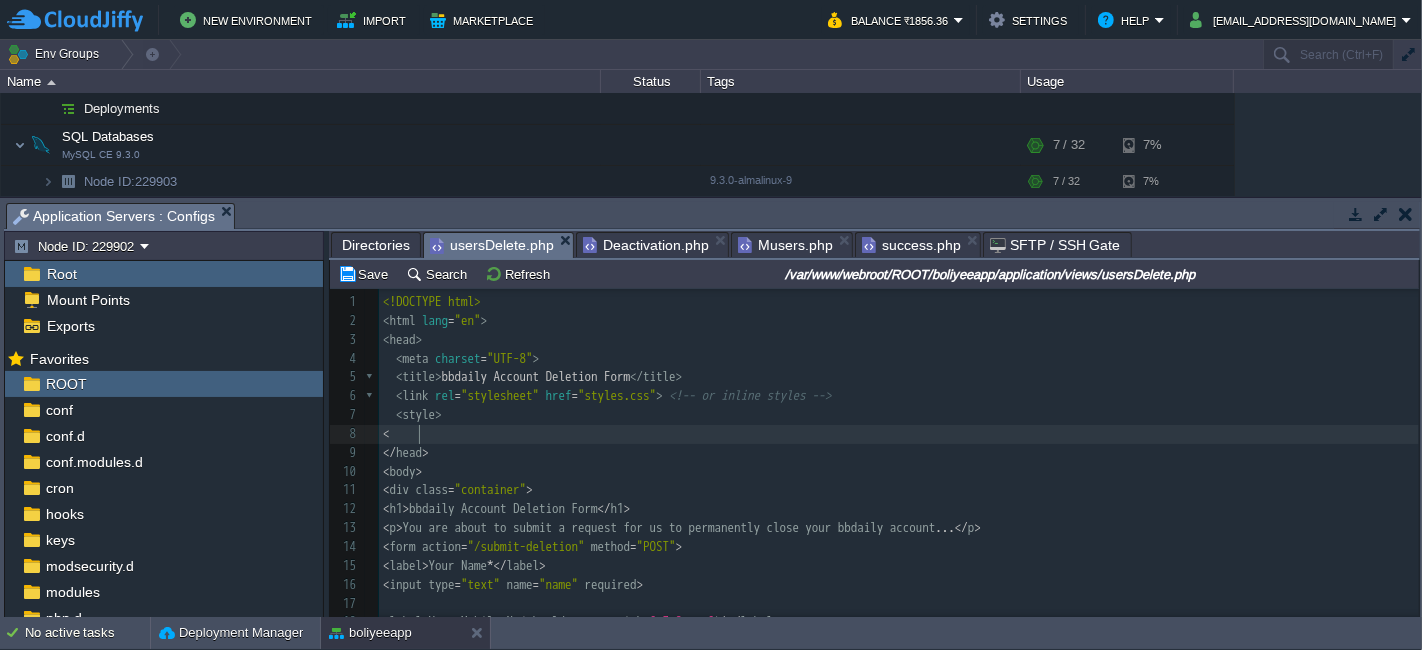 type on "<>" 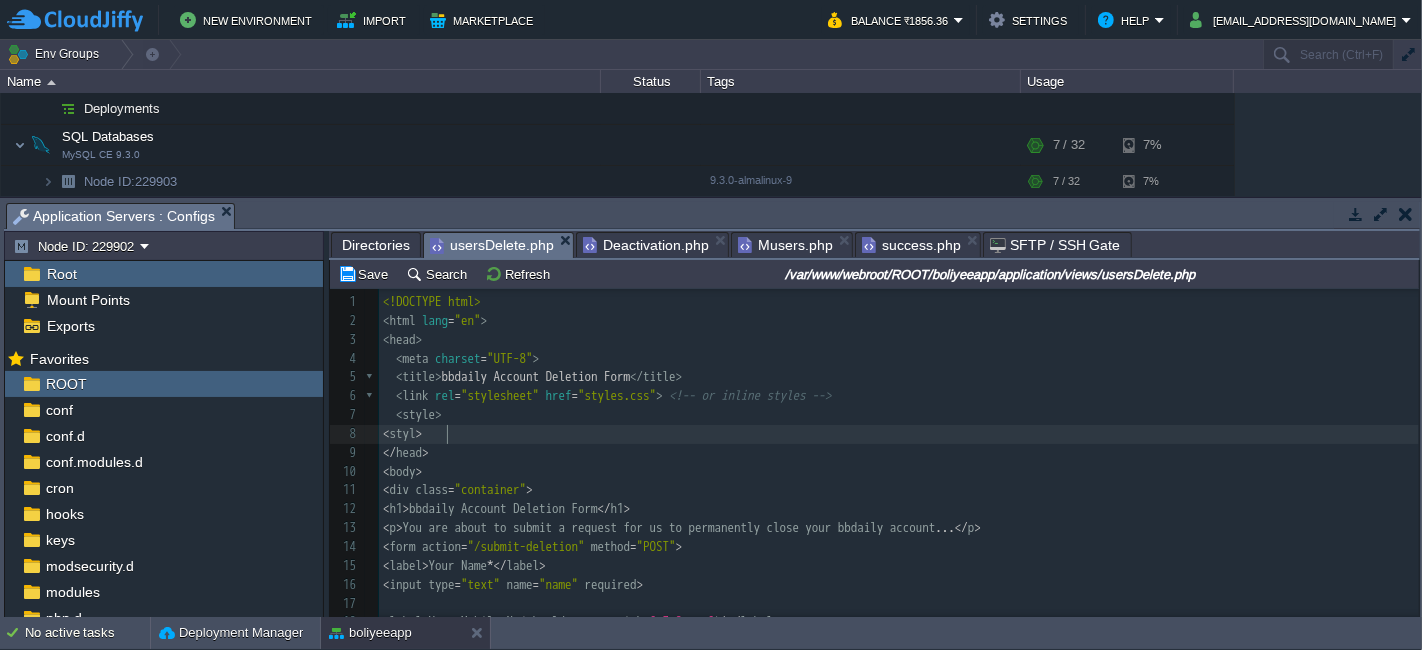 type on "style" 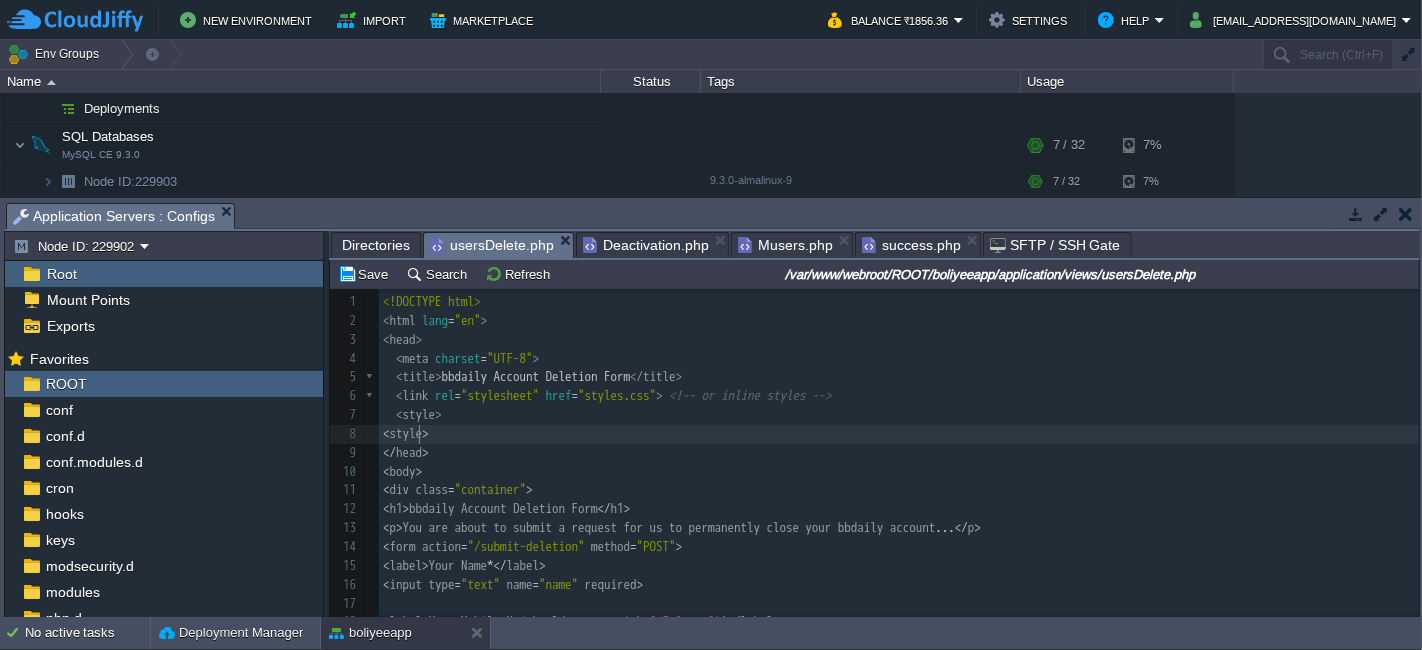 type on "/" 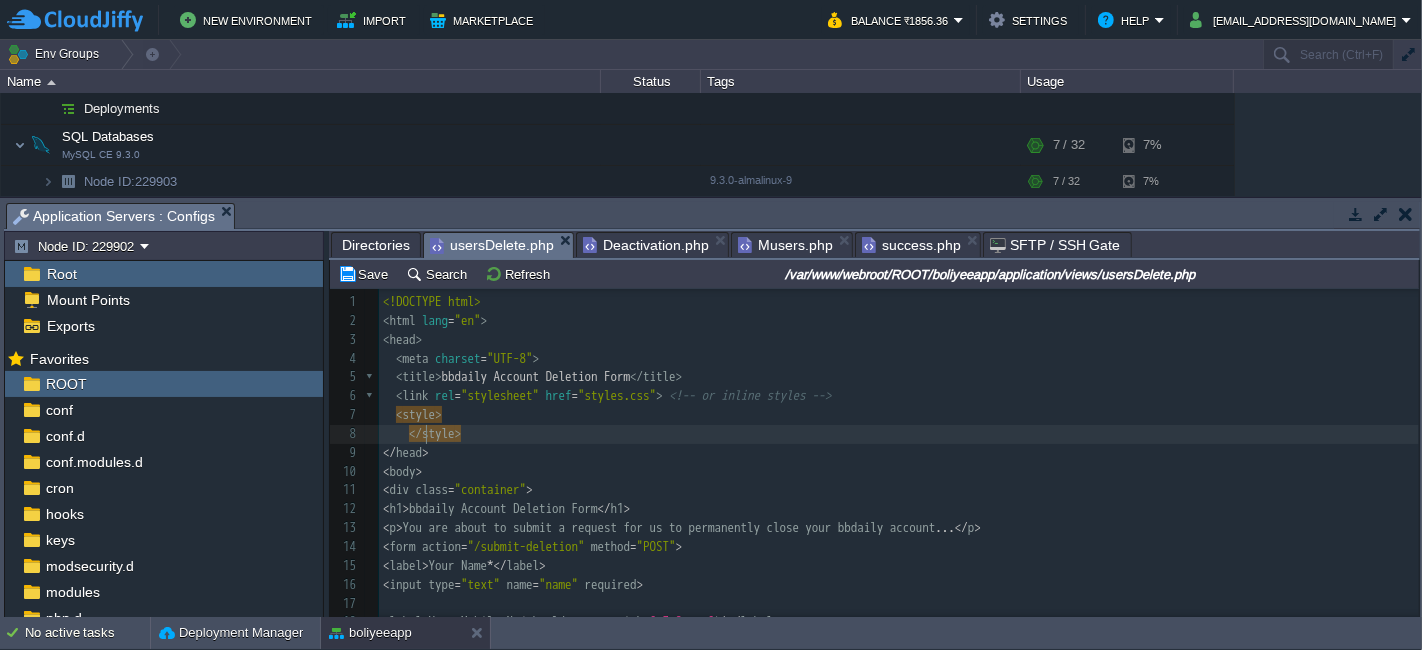 scroll, scrollTop: 6, scrollLeft: 7, axis: both 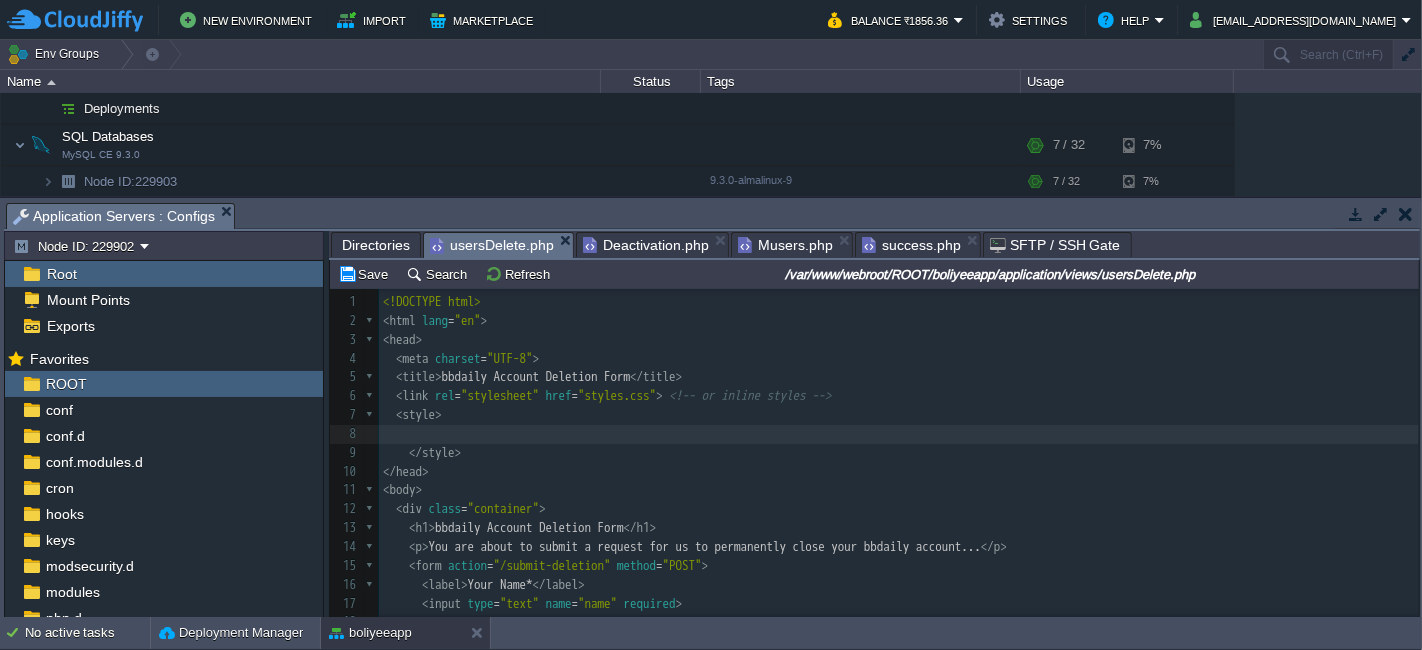 paste on "y { font-family: Arial, sans-serif; background: #f9f9f9; margin: 20px; }
.container { max-width: 600px; margin: auto; background: #fff; padding: 20px; border-radius: 5px; }
label { display: block; margin-top: 15px; font-weight: bold; }
input, select, textarea, button { width: 100%; padding: 10px; margin-top: 5px; }
button { background: #007bff; color: #fff; border: none; border-radius: 3px; cursor: pointer; }
button:hover { background: #0056b3; }" 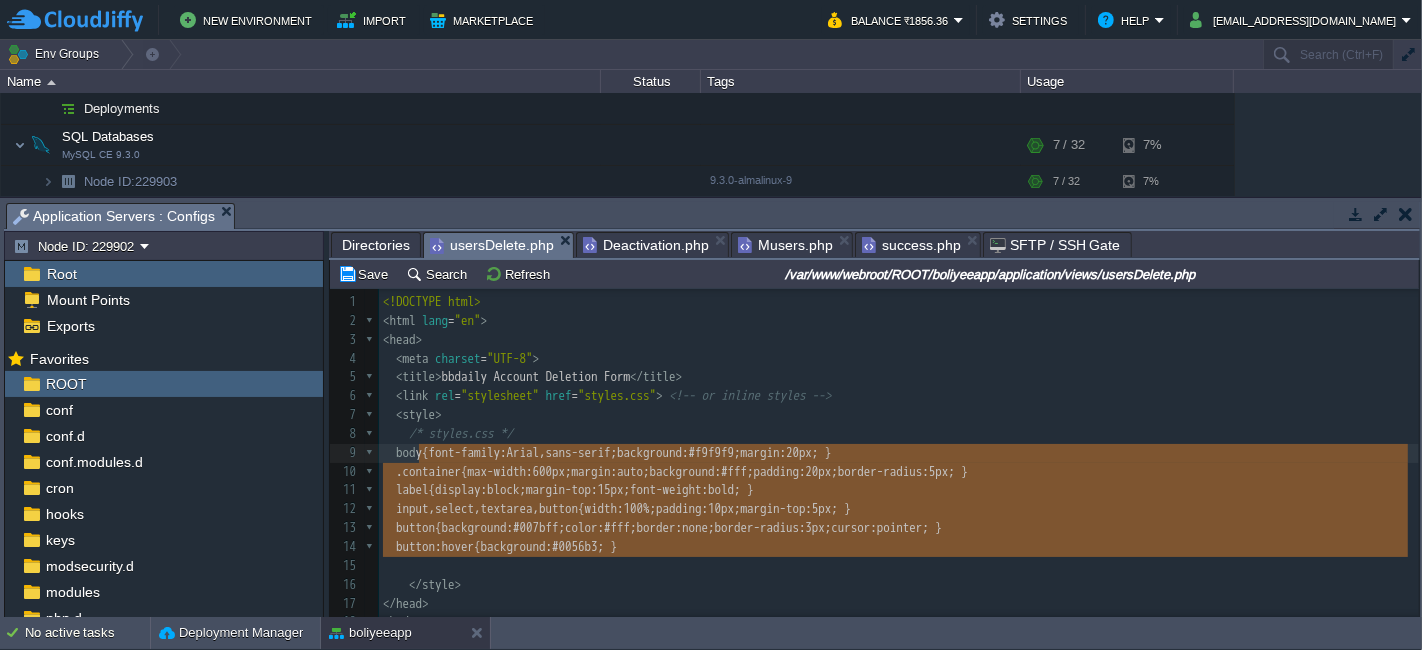 type on "y { font-family: Arial, sans-serif; background: #f9f9f9; margin: 20px; }
.container { max-width: 600px; margin: auto; background: #fff; padding: 20px; border-radius: 5px; }
label { display: block; margin-top: 15px; font-weight: bold; }
input, select, textarea, button { width: 100%; padding: 10px; margin-top: 5px; }
button { background: #007bff; color: #fff; border: none; border-radius: 3px; cursor: pointer; }
button:hover { background: #0056b3; }" 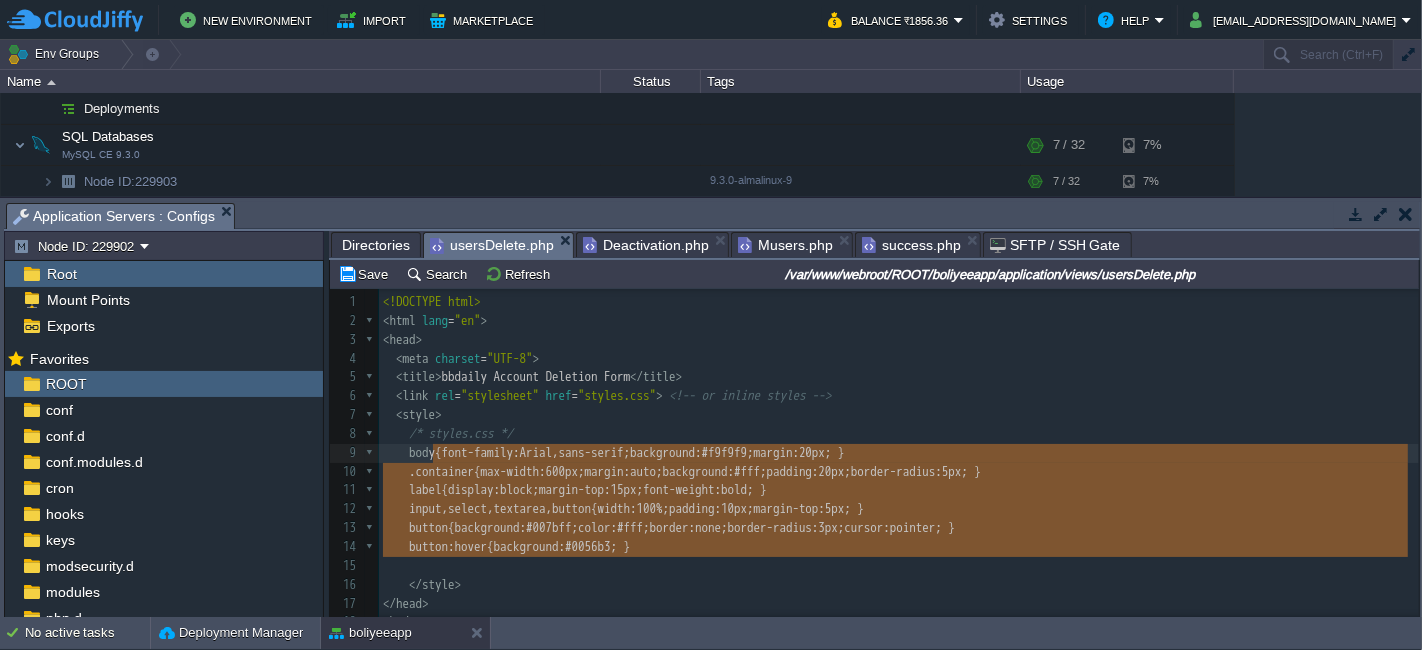 type 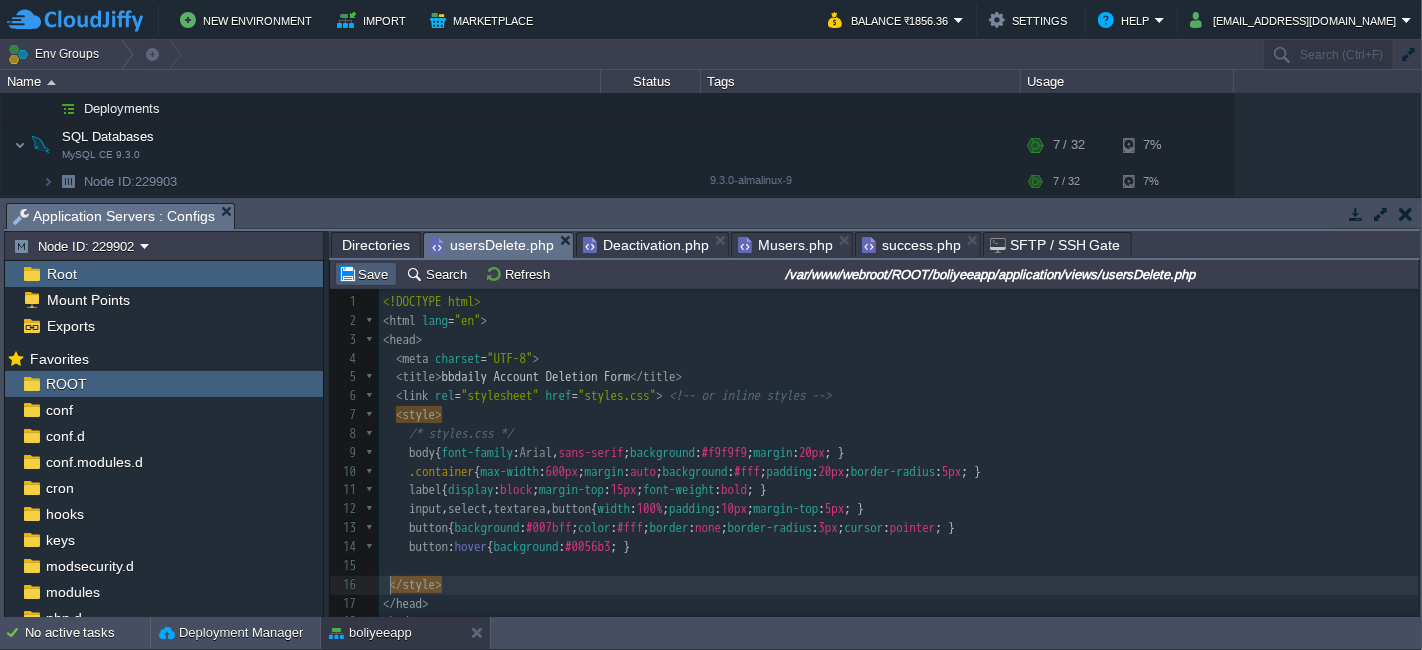 click on "Save" at bounding box center [366, 274] 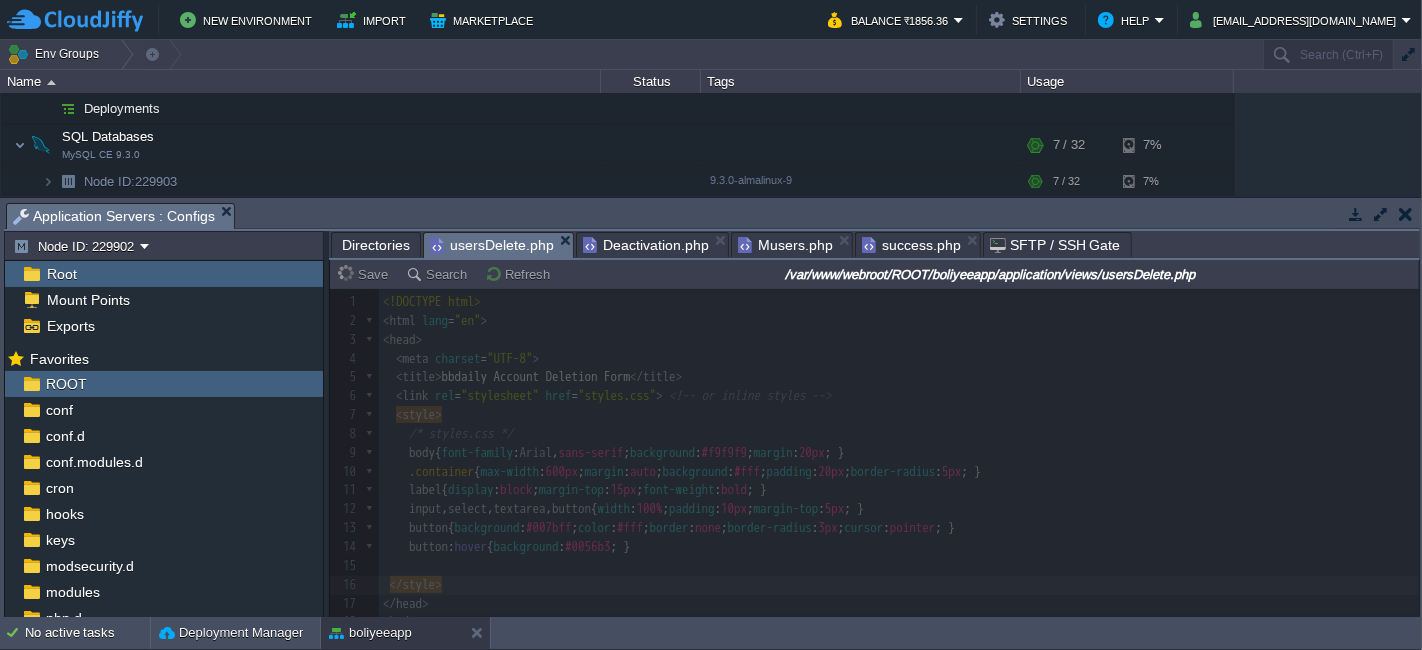 type 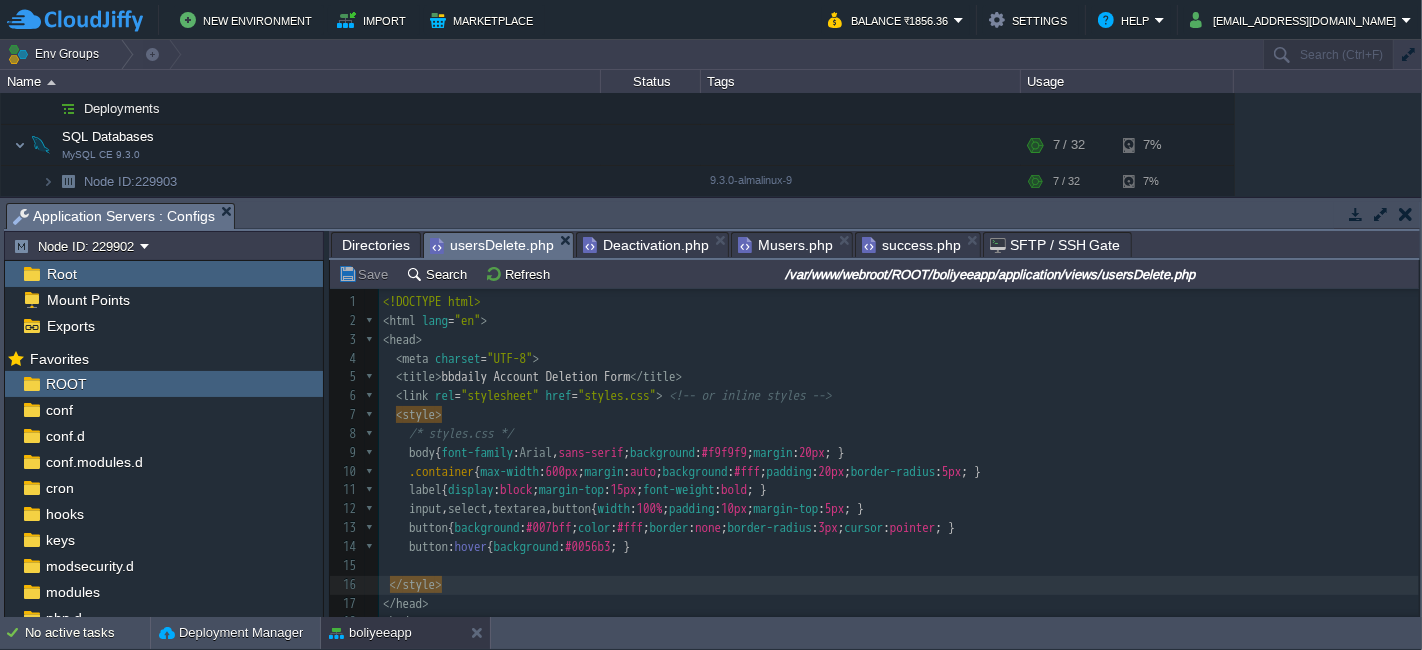 scroll, scrollTop: 106, scrollLeft: 0, axis: vertical 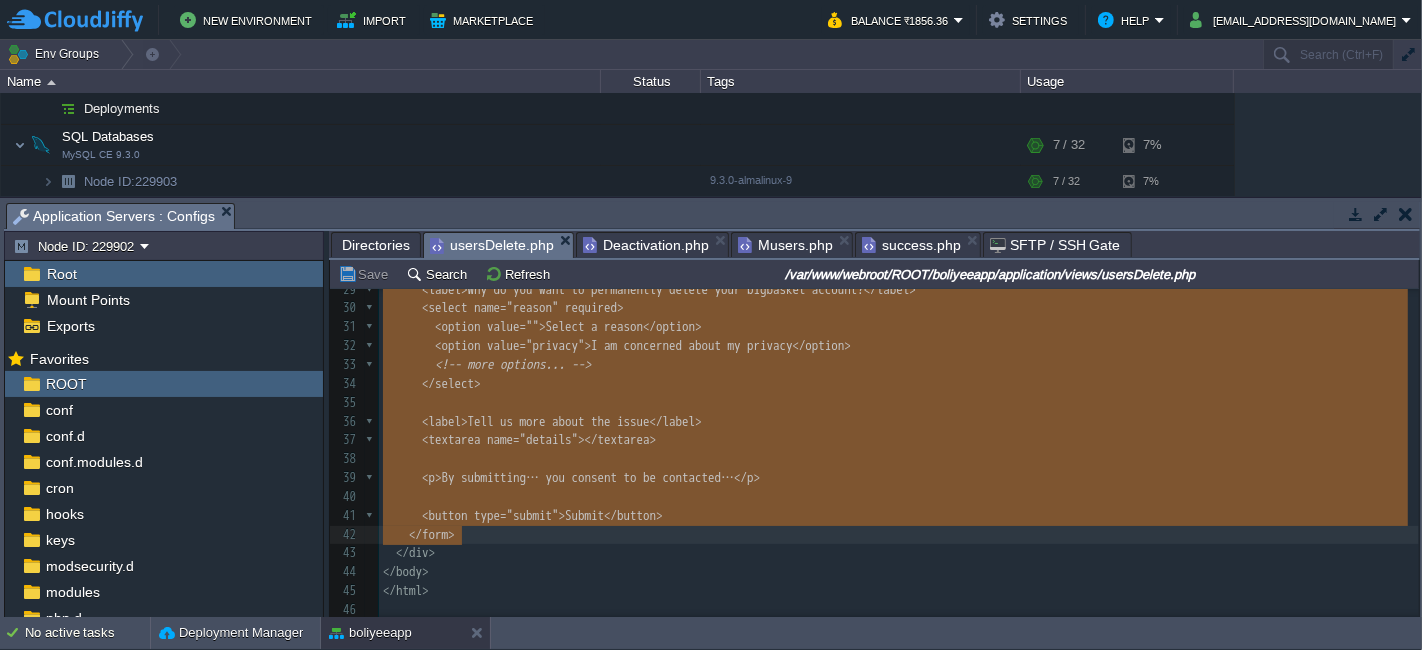 type on "<div class="container">
<h1>bbdaily Account Deletion Form</h1>
<p>You are about to submit a request for us to permanently close your bbdaily account...</p>
<form action="/submit-deletion" method="POST">
<label>Your Name*</label>
<input type="text" name="name" required>
<label>Your Mobile No (should starts with 6,7,8 or 9)*</label>
<input type="tel" name="mobile" pattern="[6789]\d{9}" required>
<label>Why do you want to permanently delete your bigbasket account?</label>
<select name="reason" required>
<option value="">Select a reason</option>
<option value="privacy">I am concerned about my privacy</option>
<!-- more options... -->
</select>
<label>Tell us more about the issue</label>
<textarea name="details"></textarea>
<p>By submitting… you consent to be contacted…</p>
<button type="submit">Submit</button>
</form>
</div>" 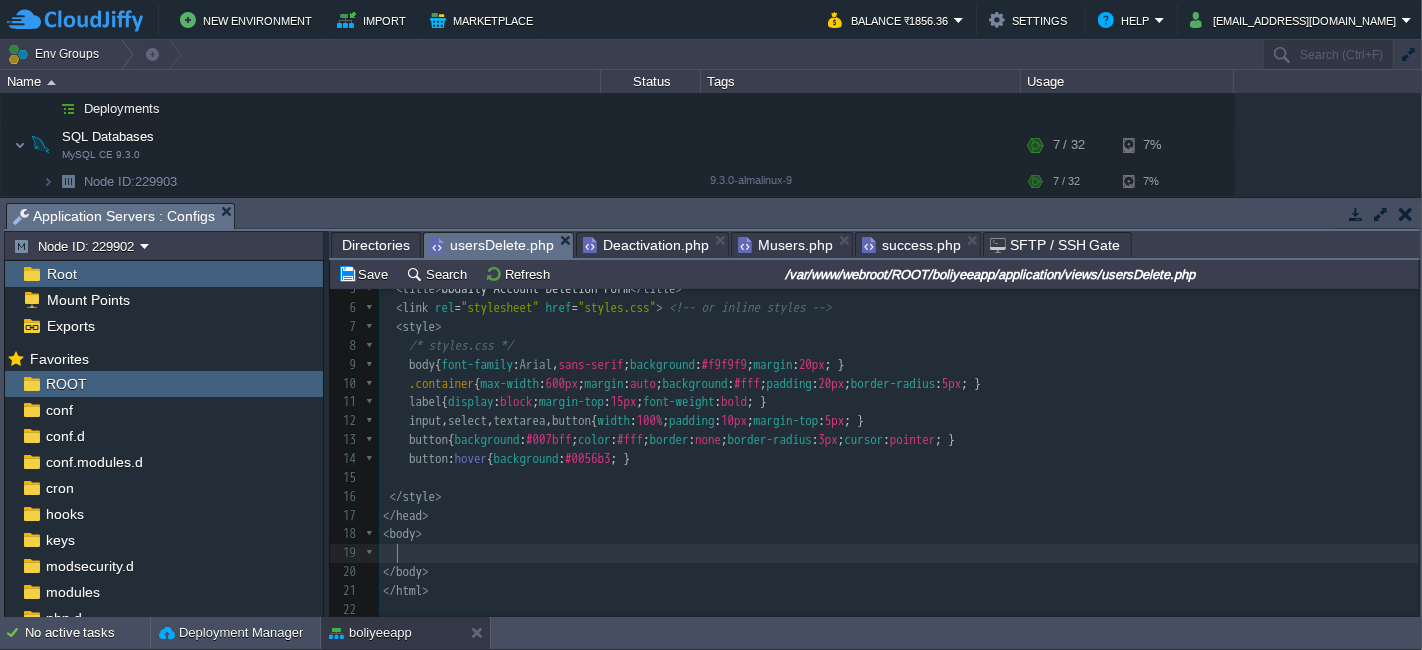 scroll, scrollTop: 94, scrollLeft: 0, axis: vertical 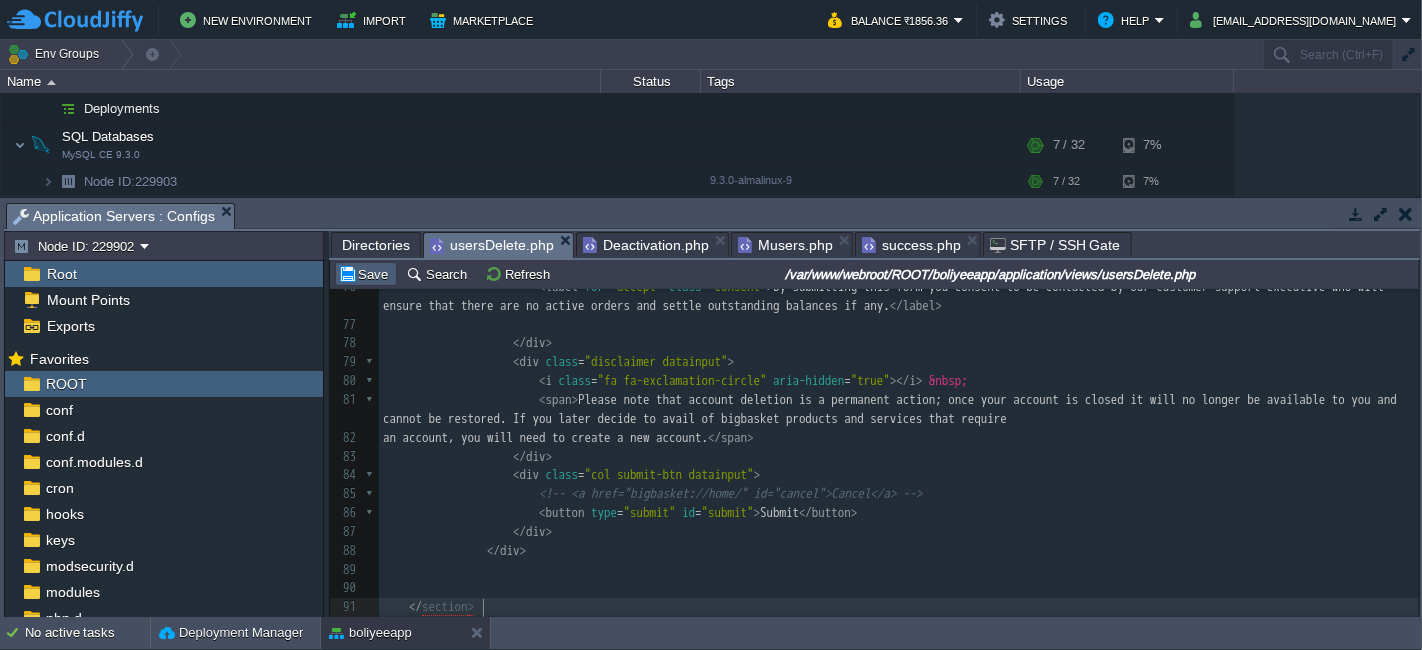 click on "Save" at bounding box center [366, 274] 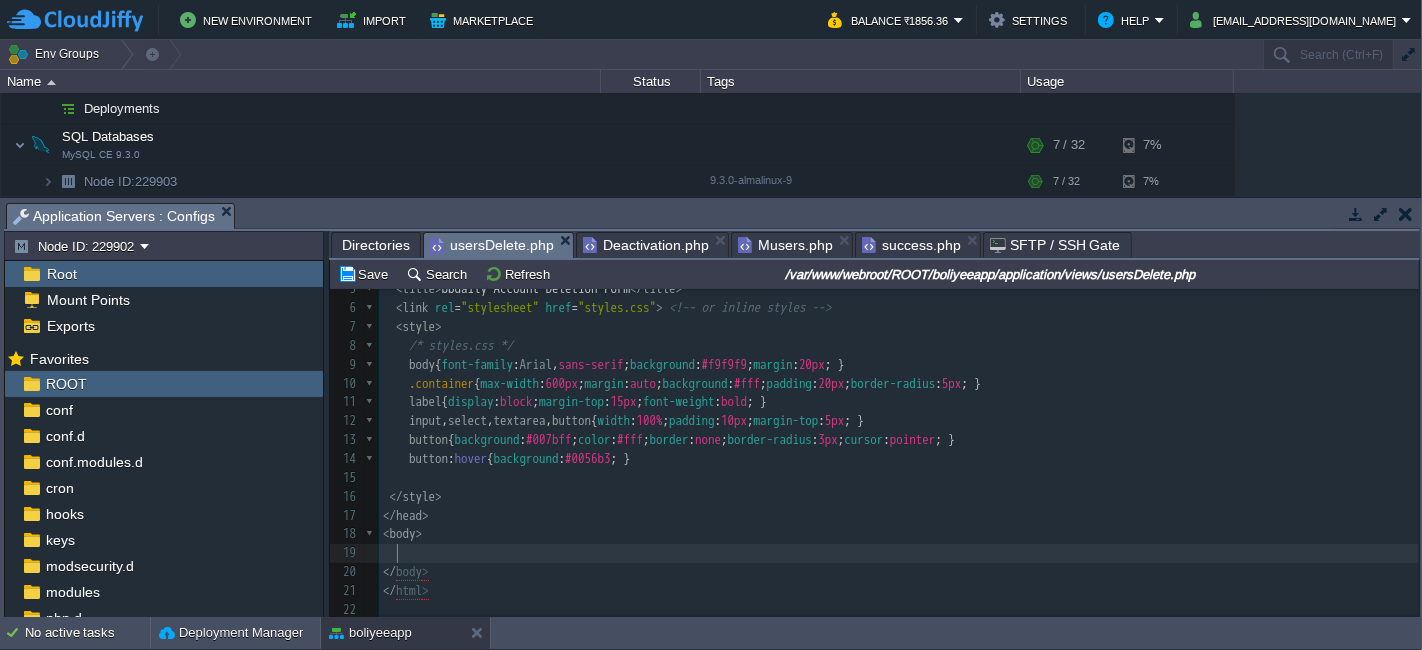 scroll, scrollTop: 94, scrollLeft: 0, axis: vertical 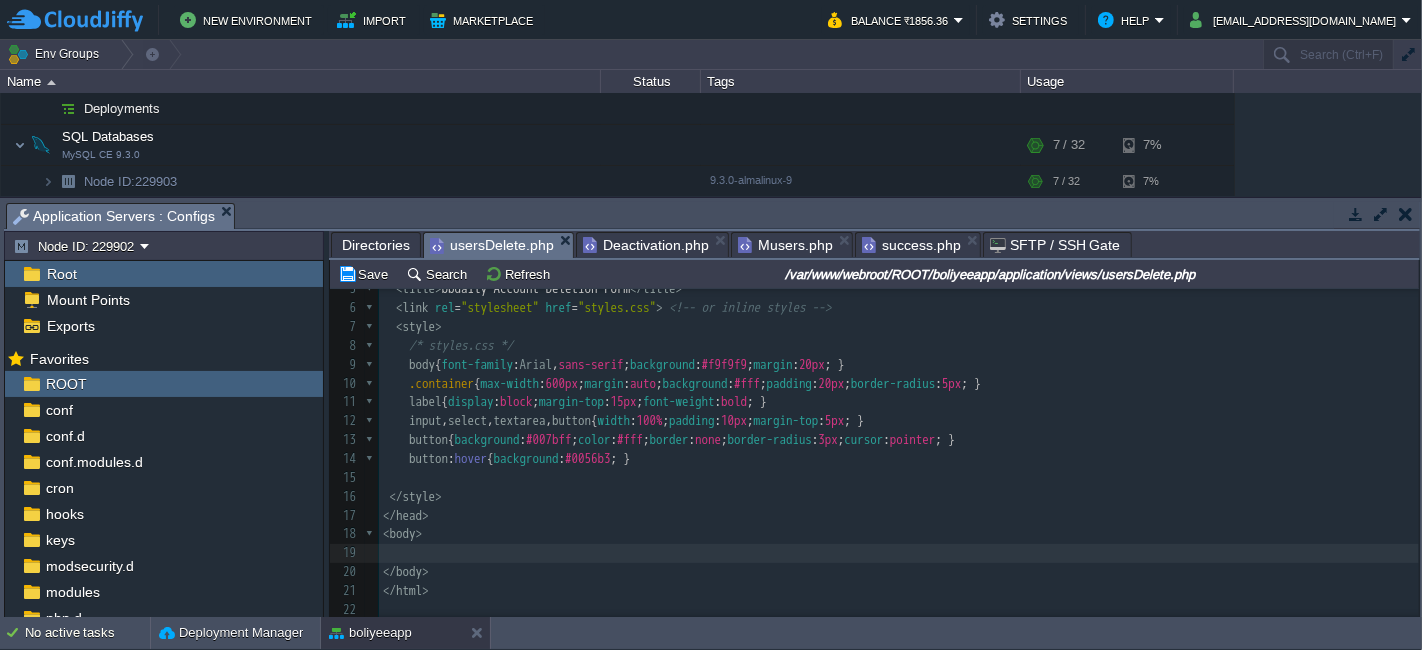 type on "<div class="container">
<h1>bbdaily Account Deletion Form</h1>
<p>You are about to submit a request for us to permanently close your bbdaily account...</p>
<form action="/submit-deletion" method="POST">
<label>Your Name*</label>
<input type="text" name="name" required>
<label>Your Mobile No (should starts with 6,7,8 or 9)*</label>
<input type="tel" name="mobile" pattern="[6789]\d{9}" required>
<label>Why do you want to permanently delete your bigbasket account?</label>
<select name="reason" required>
<option value="">Select a reason</option>
<option value="privacy">I am concerned about my privacy</option>
<!-- more options... -->
</select>
<label>Tell us more about the issue</label>
<textarea name="details"></textarea>
<p>By submitting… you consent to be contacted…</p>
<button type="submit">Submit</button>
</form>
</div>" 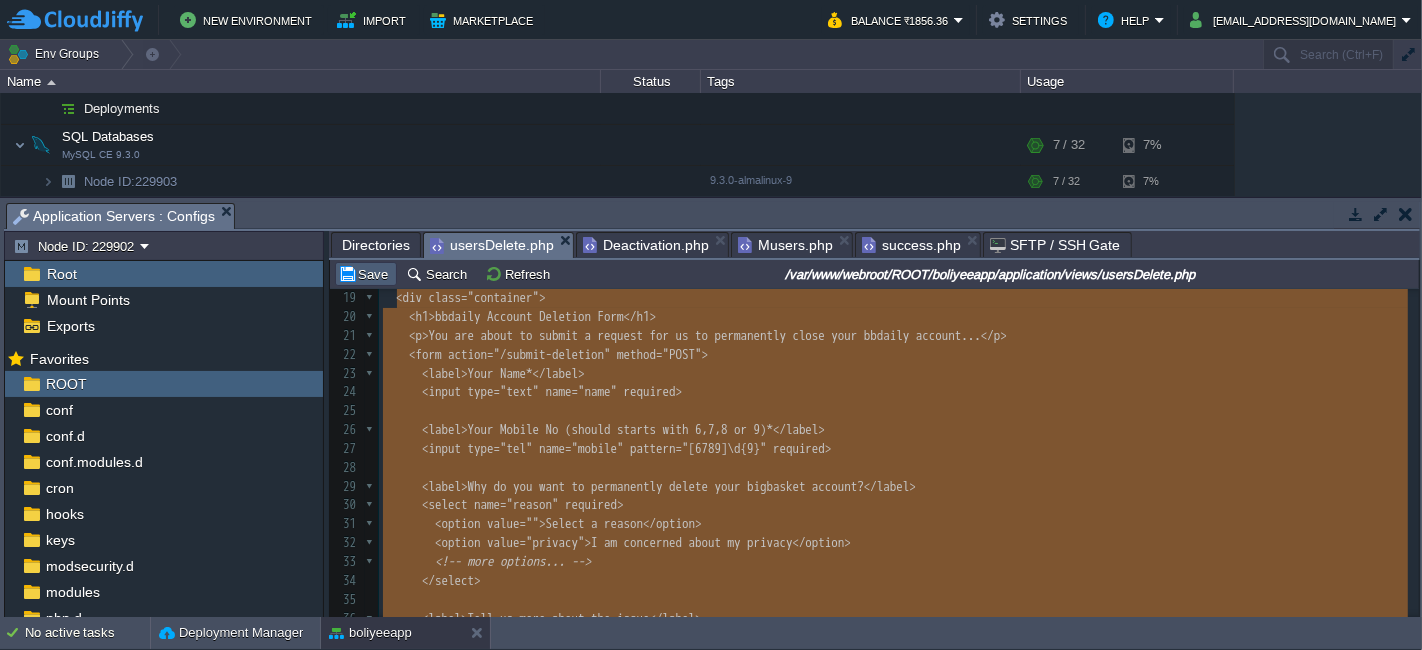 click on "Save" at bounding box center (366, 274) 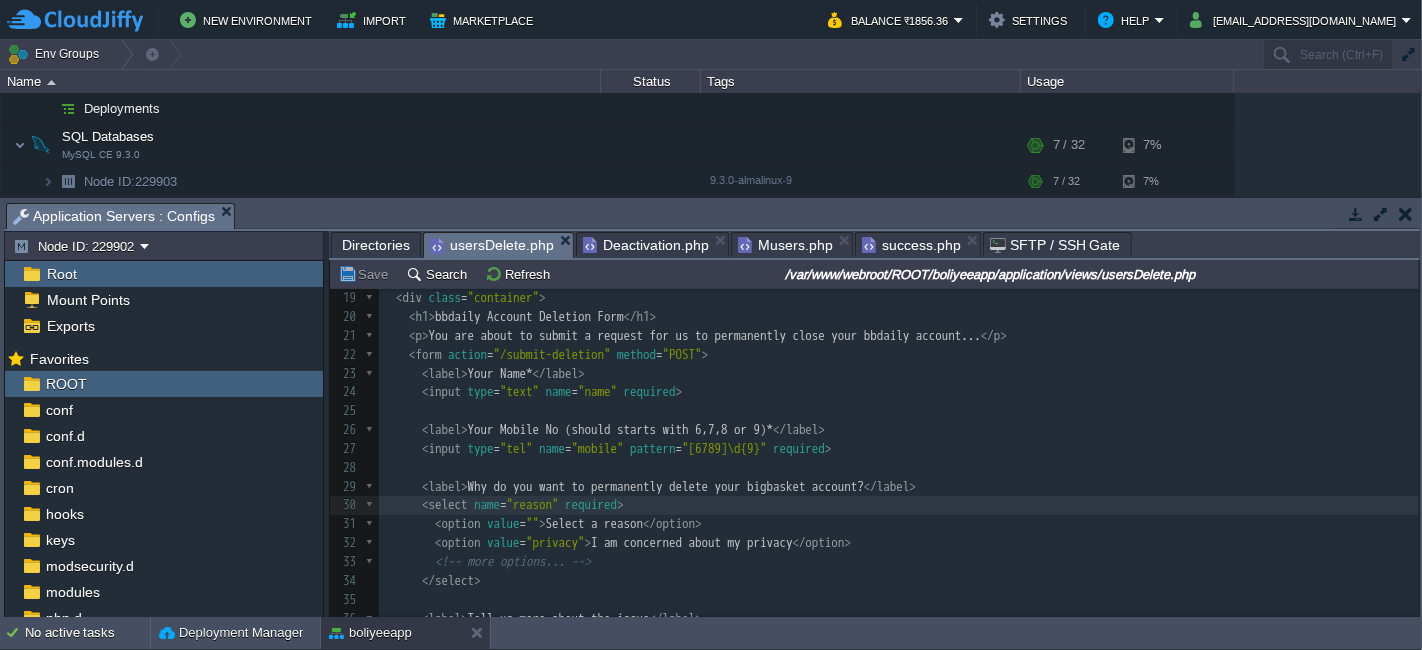 scroll, scrollTop: 538, scrollLeft: 0, axis: vertical 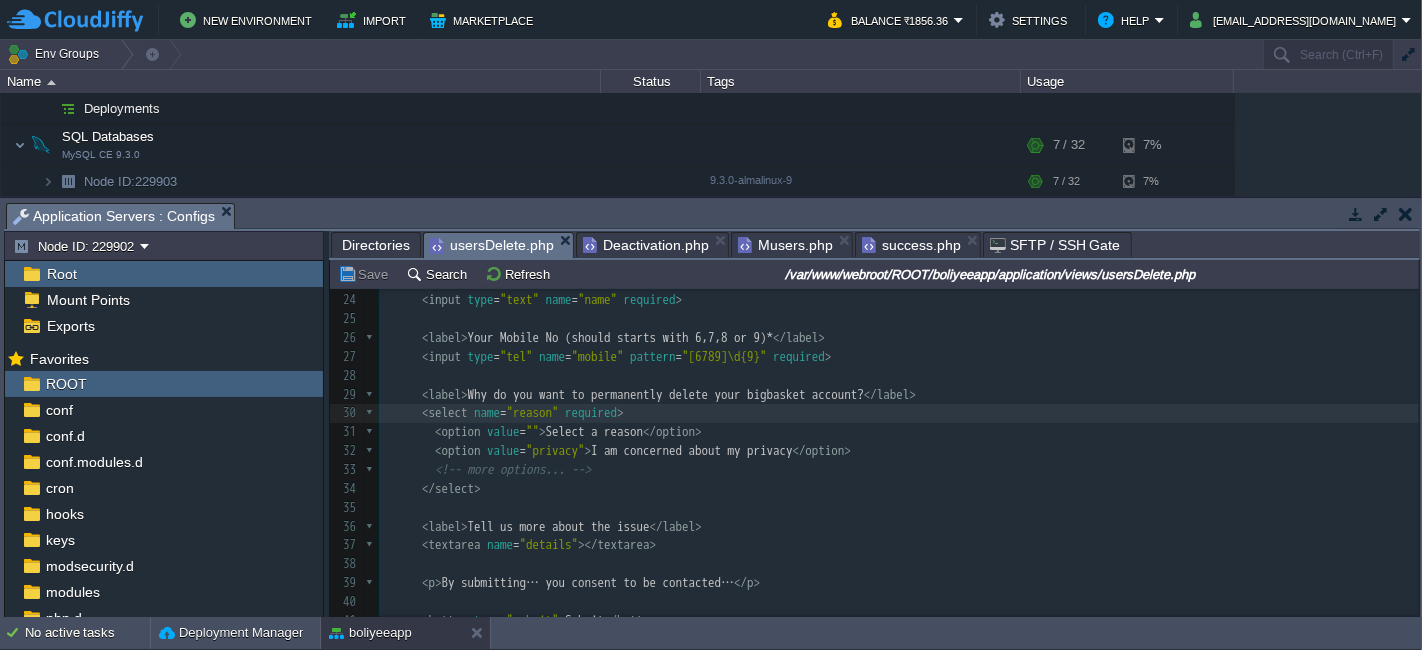 click on "x 378 36 </ html >   1 <!DOCTYPE html> 2 < html   lang = "en" > 3 < head > 4    < meta   charset = "UTF-8" > 5    < title > bbdaily Account Deletion Form </ title > 6    < link   rel = "stylesheet"   href = "styles.css" >   <!-- or inline styles --> 7    < style > 8      /* styles.css */ 9      body  {  font-family :  Arial ,  sans-serif ;  background :  #f9f9f9 ;  margin :  20px ; } 10      .container  {  max-width :  600px ;  margin :  auto ;  background :  #fff ;  padding :  20px ;  border-radius :  5px ; } 11      label  {  display :  block ;  margin-top :  15px ;  font-weight :  bold ; } 12      input ,  select ,  textarea ,  button  {  width :  100% ;  padding :  10px ;  margin-top :  5px ; } 13      button  {  background :  #007bff ;  color :  #fff ;  border :  none ;  border-radius :  3px ;  cursor :  pointer ; } 14      button : hover  {  background :  #0056b3 ; } 15 ​ 16   </ style > 17 </ head > 18 < body > 19    < div   class = "container" > 20      < h1 > bbdaily Account Deletion Form" at bounding box center (899, 291) 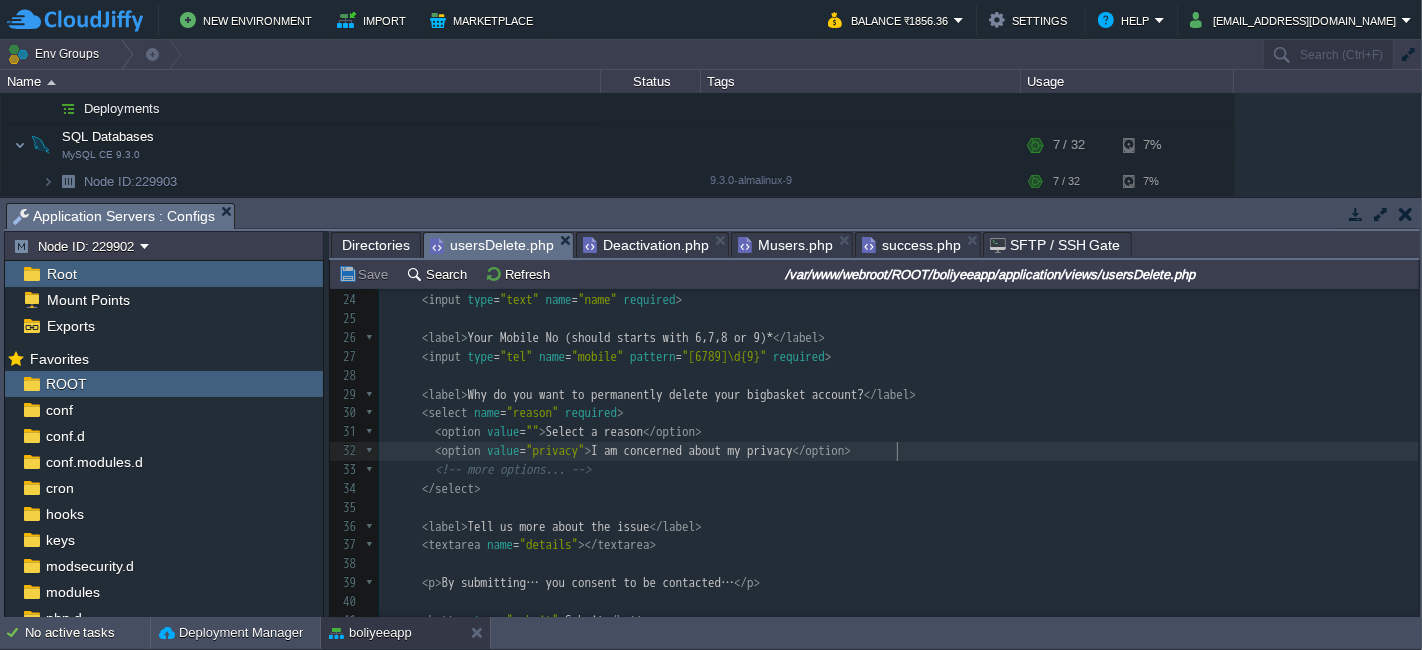 click on "< option   value = "privacy" > I am concerned about my privacy </ option >" at bounding box center [899, 451] 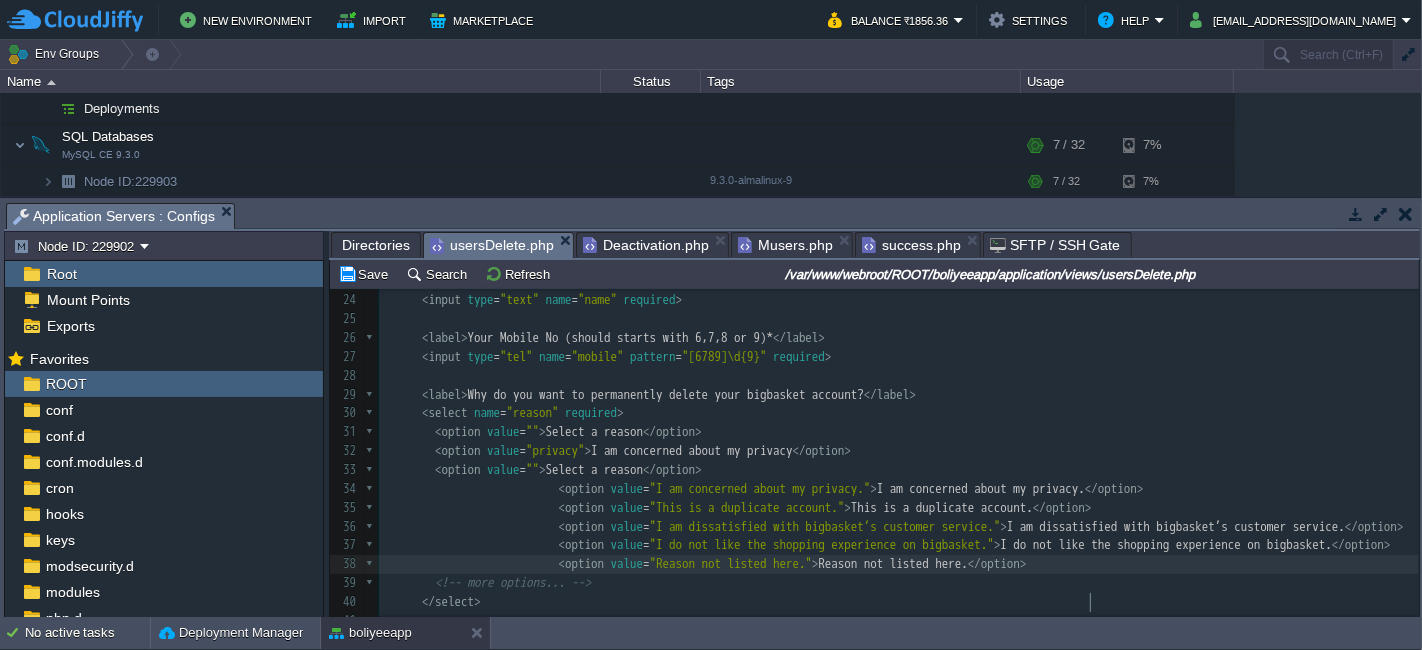 click on ">" at bounding box center [848, 450] 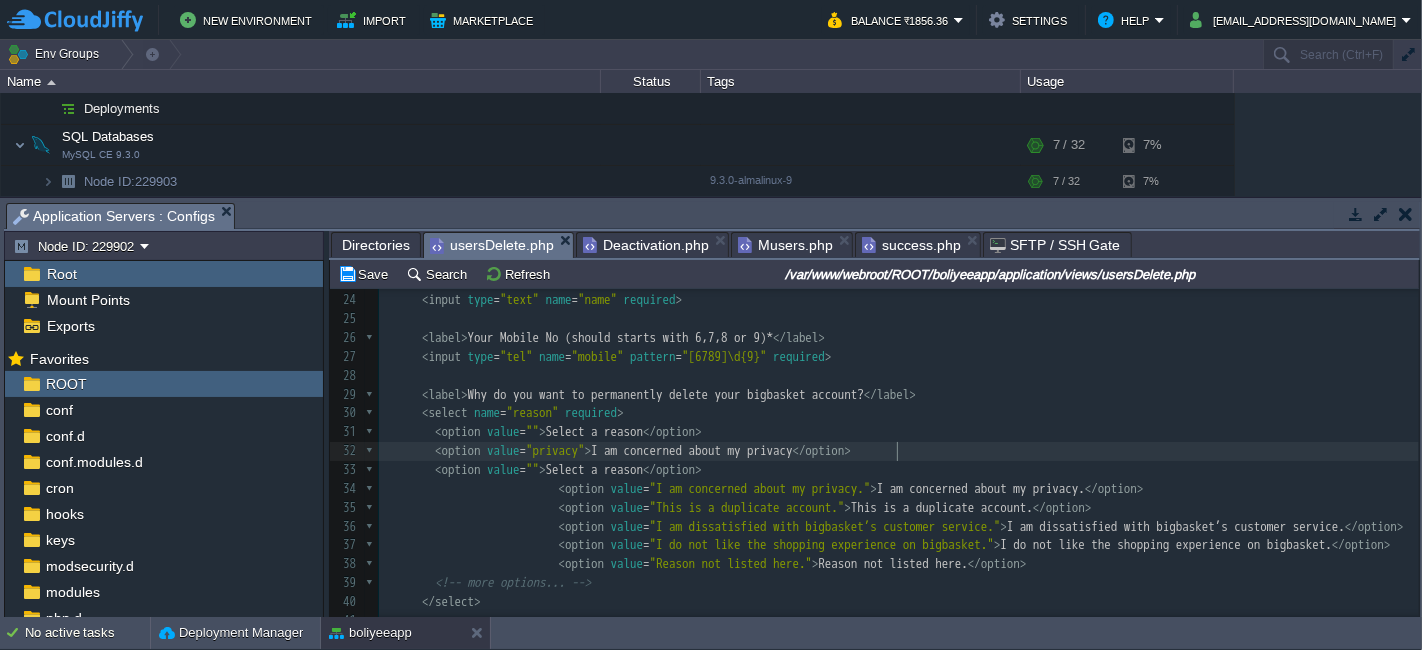 type on "<option value="">Select a reason</option>
<option value="privacy">I am concerned about my privacy</option>" 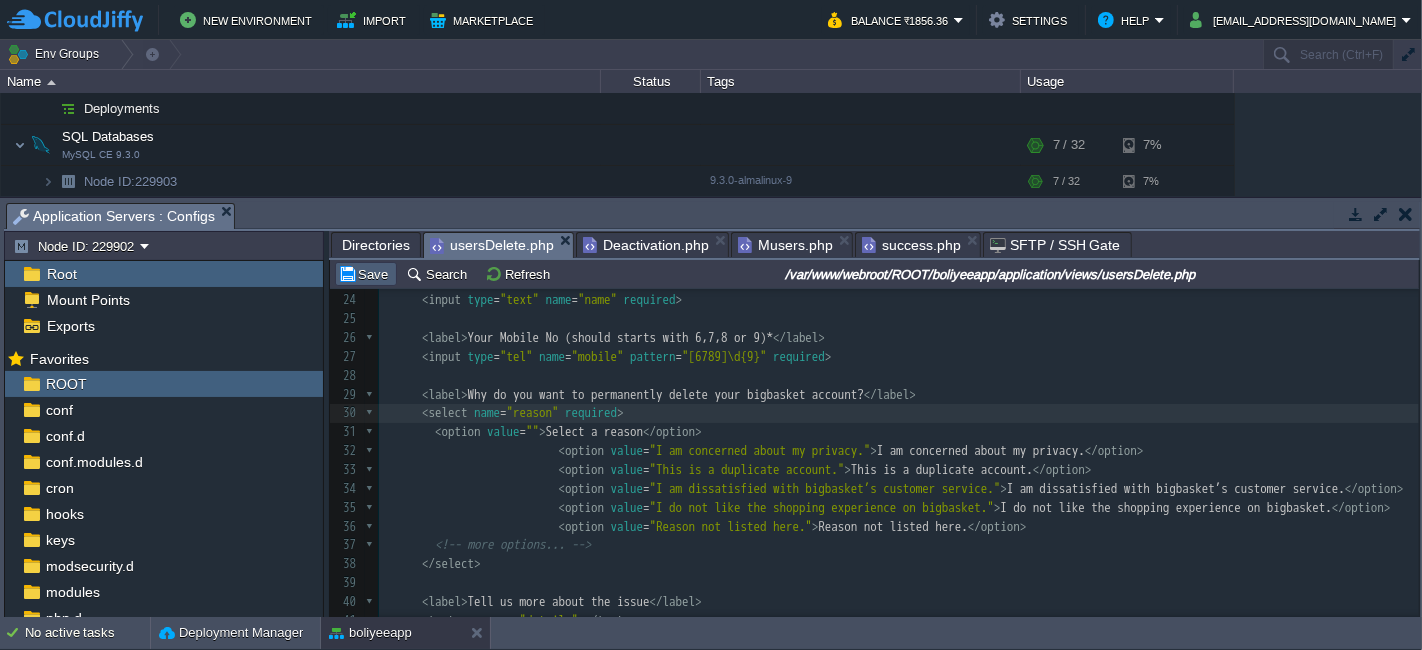 click on "Save" at bounding box center [366, 274] 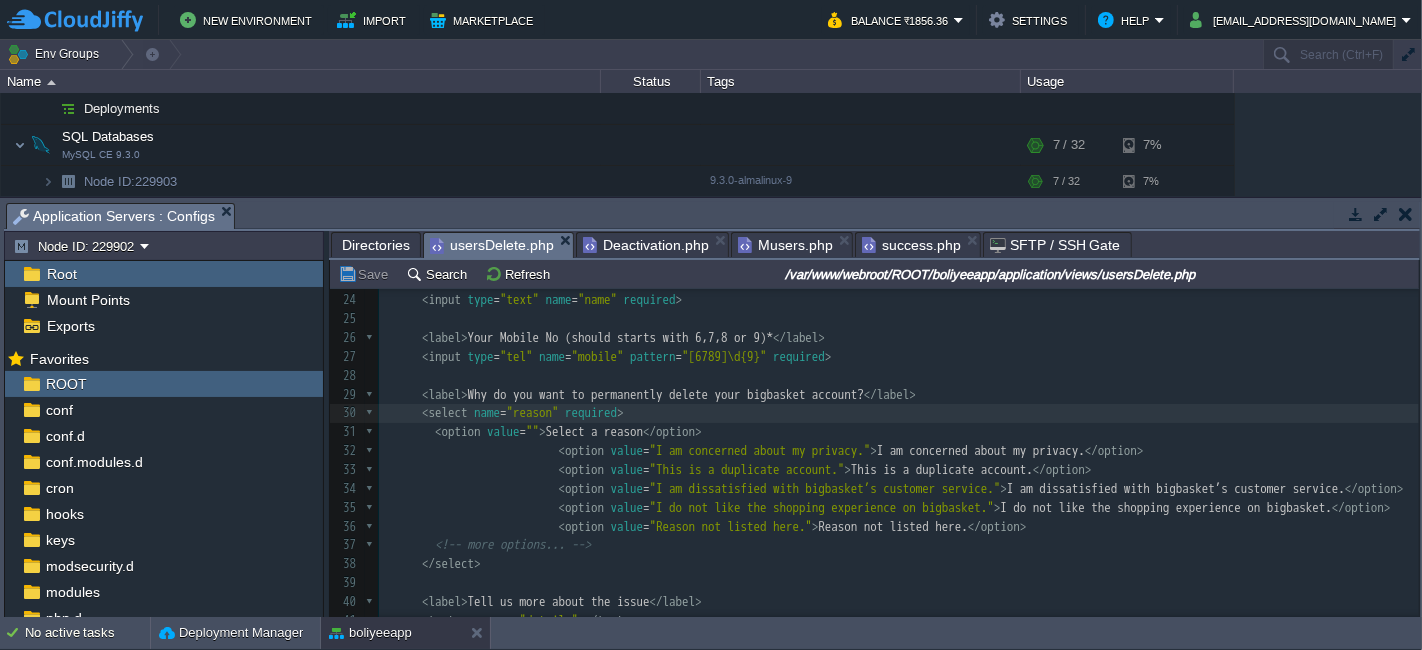 scroll, scrollTop: 347, scrollLeft: 0, axis: vertical 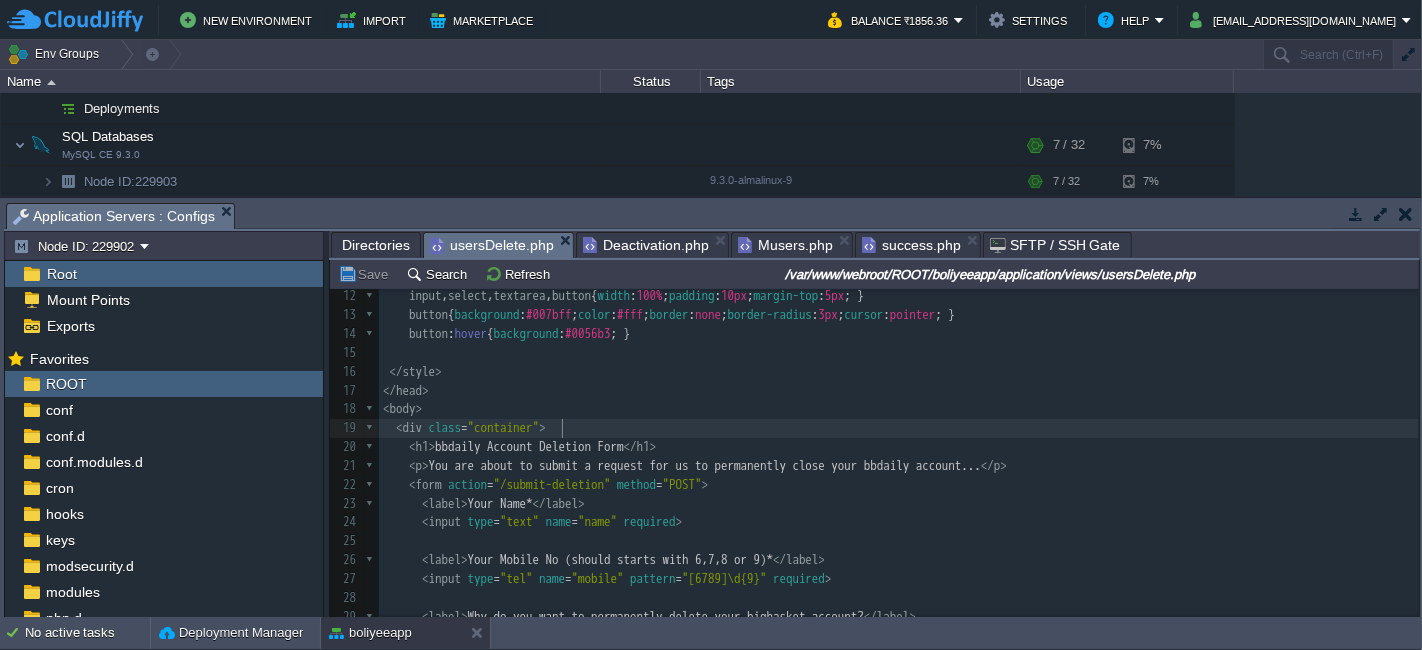 click on "x 378 36 </ html >   1 <!DOCTYPE html> 2 < html   lang = "en" > 3 < head > 4    < meta   charset = "UTF-8" > 5    < title > bbdaily Account Deletion Form </ title > 6    < link   rel = "stylesheet"   href = "styles.css" >   <!-- or inline styles --> 7    < style > 8      /* styles.css */ 9      body  {  font-family :  Arial ,  sans-serif ;  background :  #f9f9f9 ;  margin :  20px ; } 10      .container  {  max-width :  600px ;  margin :  auto ;  background :  #fff ;  padding :  20px ;  border-radius :  5px ; } 11      label  {  display :  block ;  margin-top :  15px ;  font-weight :  bold ; } 12      input ,  select ,  textarea ,  button  {  width :  100% ;  padding :  10px ;  margin-top :  5px ; } 13      button  {  background :  #007bff ;  color :  #fff ;  border :  none ;  border-radius :  3px ;  cursor :  pointer ; } 14      button : hover  {  background :  #0056b3 ; } 15 ​ 16   </ style > 17 </ head > 18 < body > 19    < div   class = "container" > 20      < h1 > bbdaily Account Deletion Form" at bounding box center (899, 551) 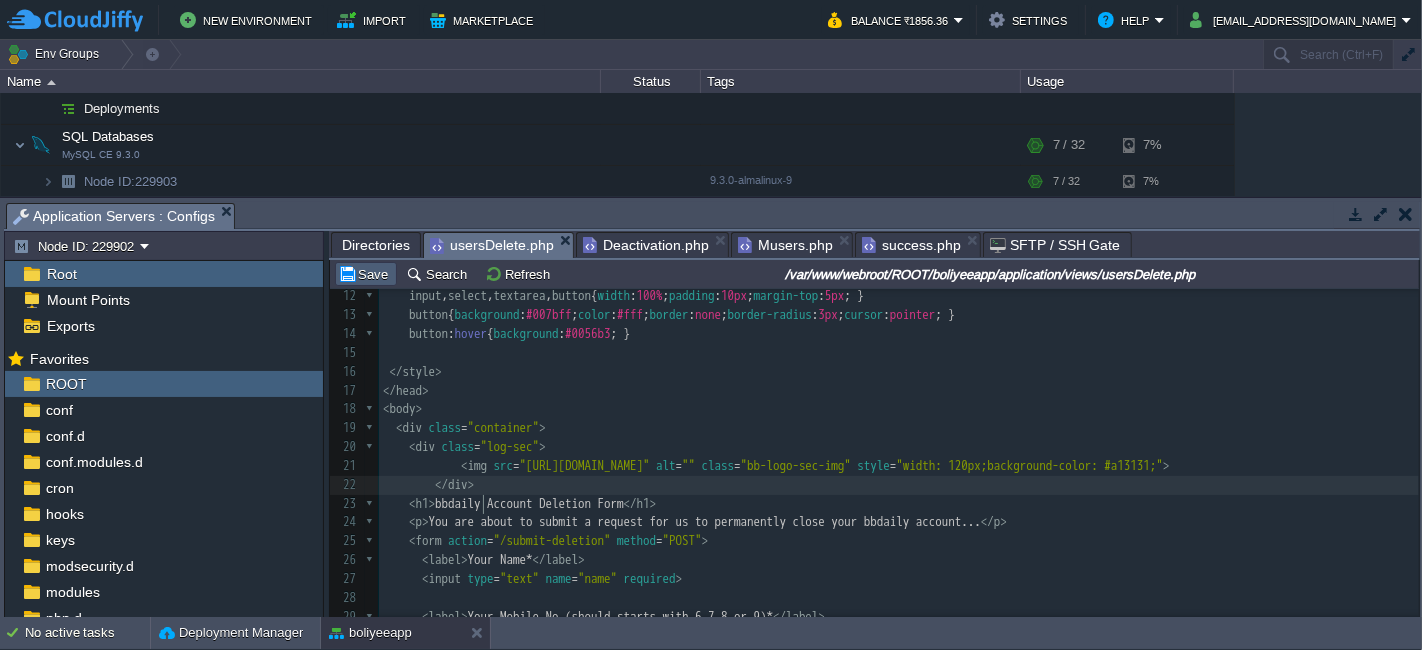 click on "Save" at bounding box center (366, 274) 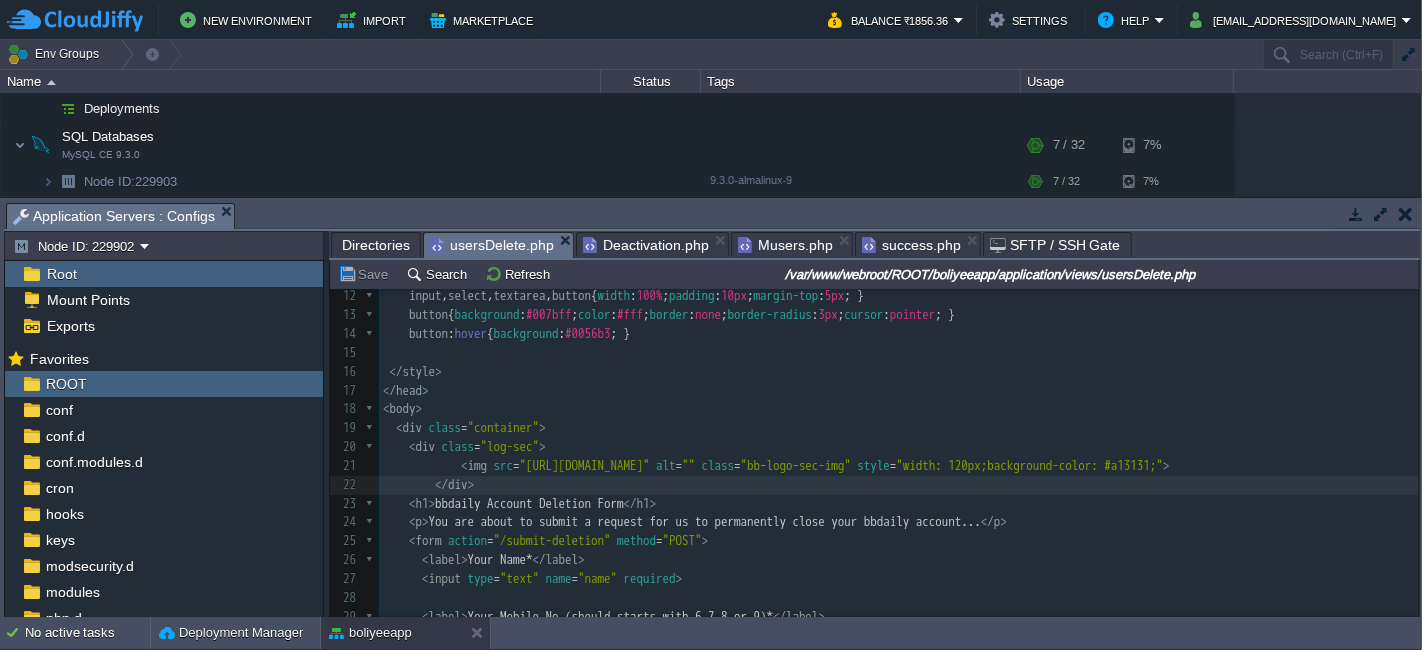 scroll, scrollTop: 324, scrollLeft: 0, axis: vertical 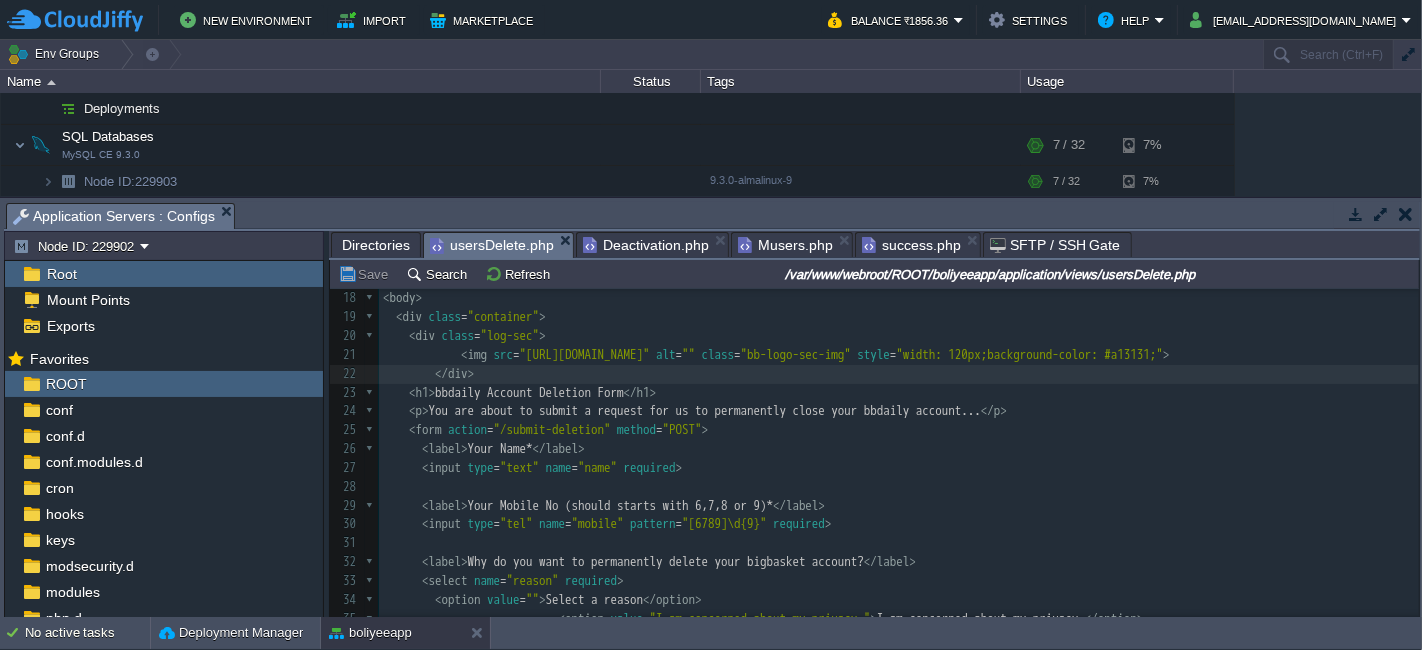 click on "x 378 36 </ html >   1 <!DOCTYPE html> 2 < html   lang = "en" > 3 < head > 4    < meta   charset = "UTF-8" > 5    < title > bbdaily Account Deletion Form </ title > 6    < link   rel = "stylesheet"   href = "styles.css" >   <!-- or inline styles --> 7    < style > 8      /* styles.css */ 9      body  {  font-family :  Arial ,  sans-serif ;  background :  #f9f9f9 ;  margin :  20px ; } 10      .container  {  max-width :  600px ;  margin :  auto ;  background :  #fff ;  padding :  20px ;  border-radius :  5px ; } 11      label  {  display :  block ;  margin-top :  15px ;  font-weight :  bold ; } 12      input ,  select ,  textarea ,  button  {  width :  100% ;  padding :  10px ;  margin-top :  5px ; } 13      button  {  background :  #007bff ;  color :  #fff ;  border :  none ;  border-radius :  3px ;  cursor :  pointer ; } 14      button : hover  {  background :  #0056b3 ; } 15 ​ 16   </ style > 17 </ head > 18 < body > 19    < div   class = "container" > 20      < div   class = "log-sec" > 21 < img" at bounding box center [899, 468] 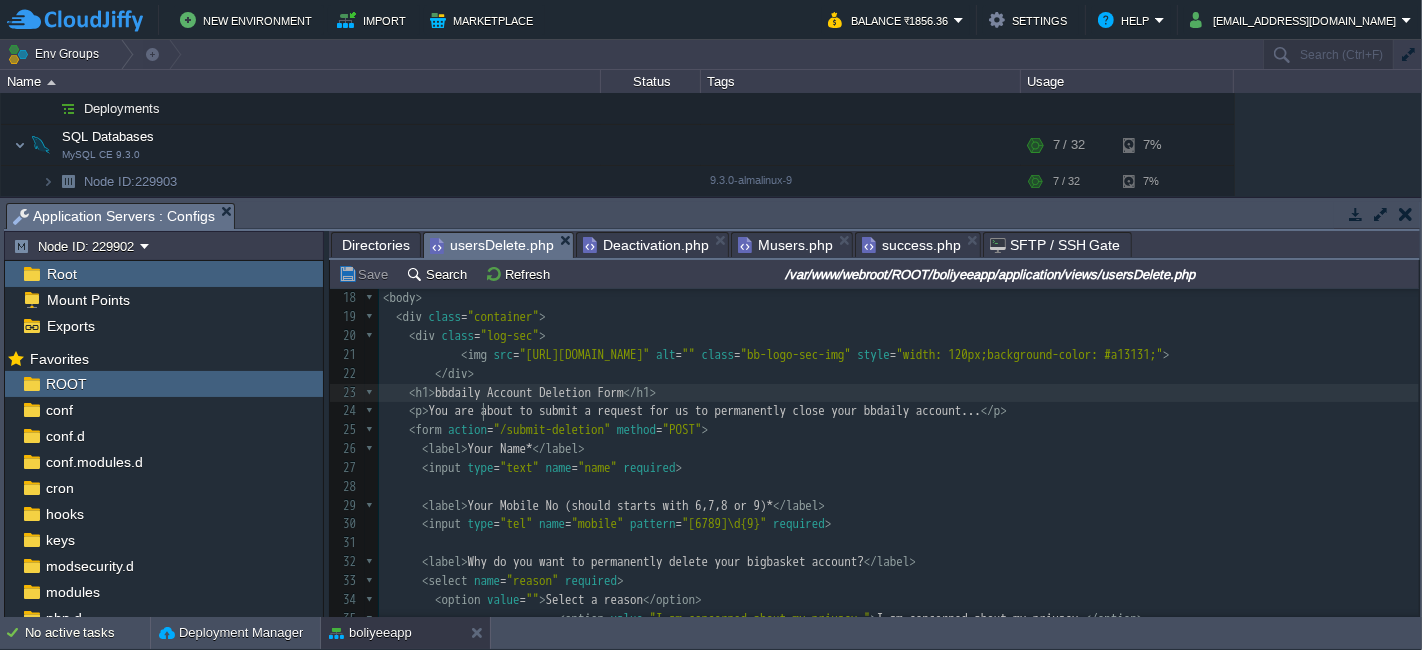 type on "bbdail" 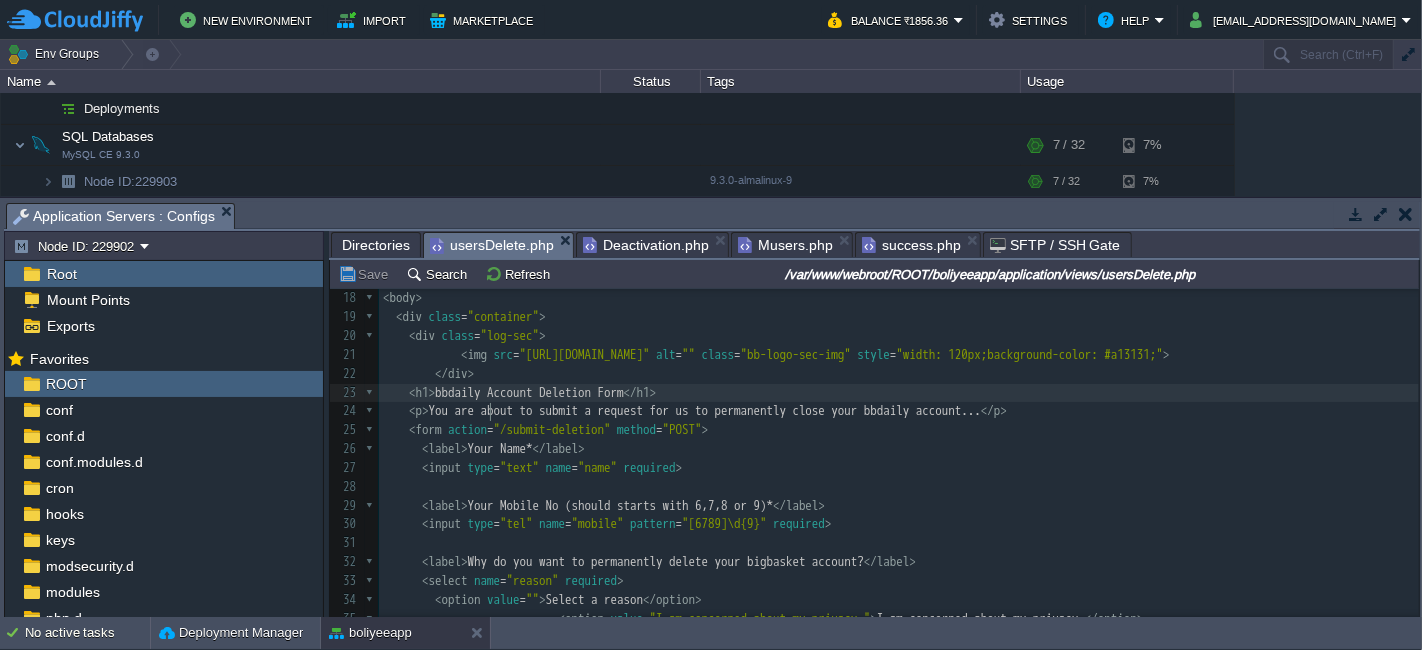 type on "bbdaily" 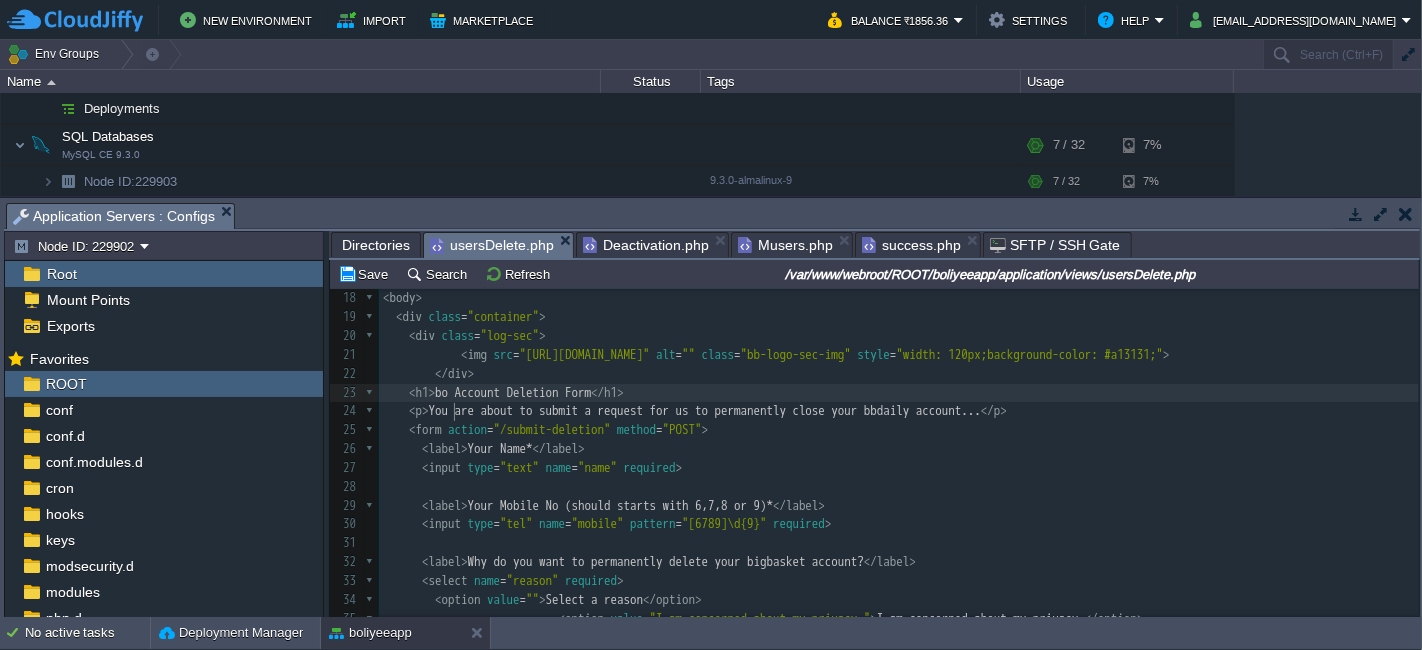 scroll, scrollTop: 6, scrollLeft: 20, axis: both 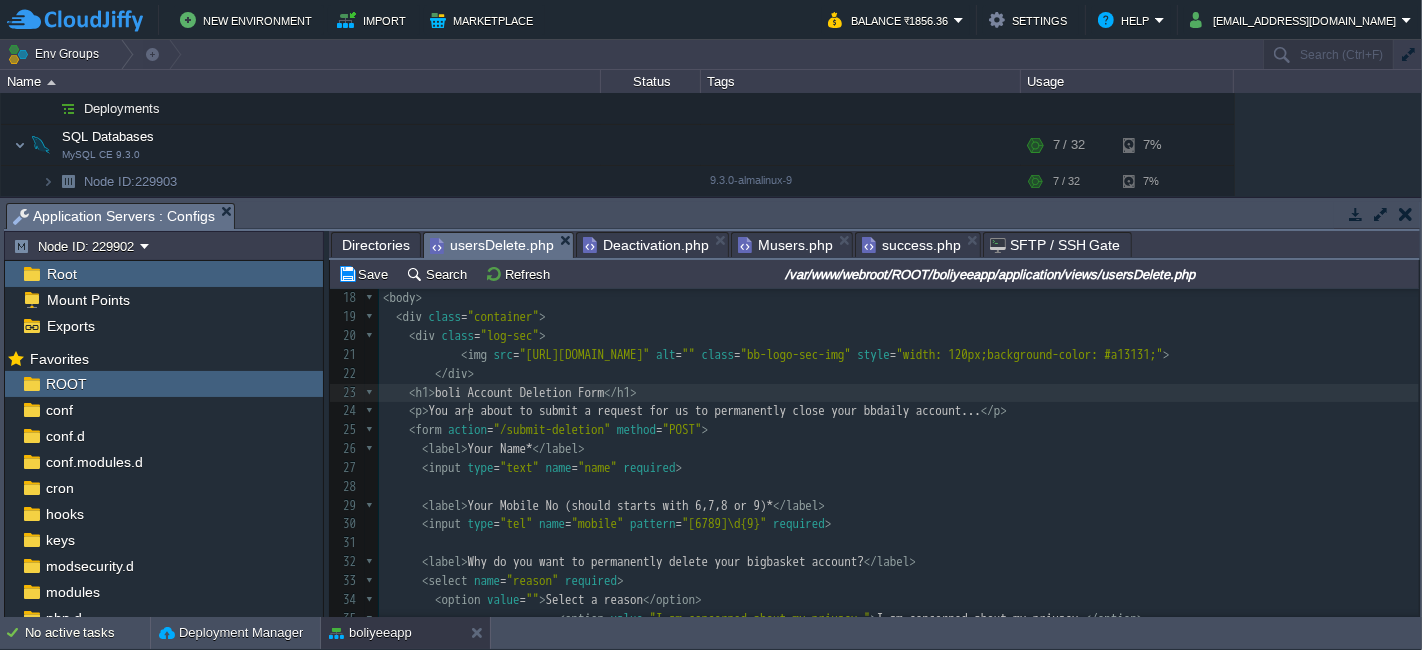 type on "bolit" 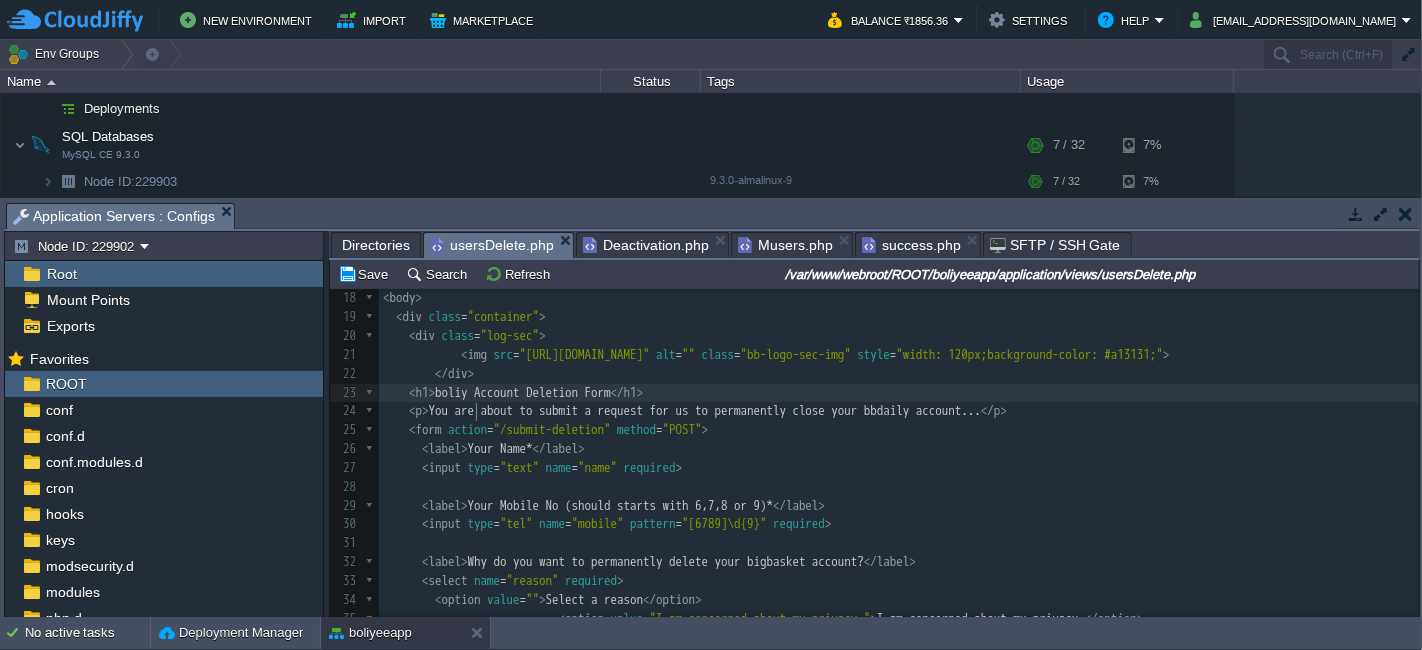type on "[PERSON_NAME]" 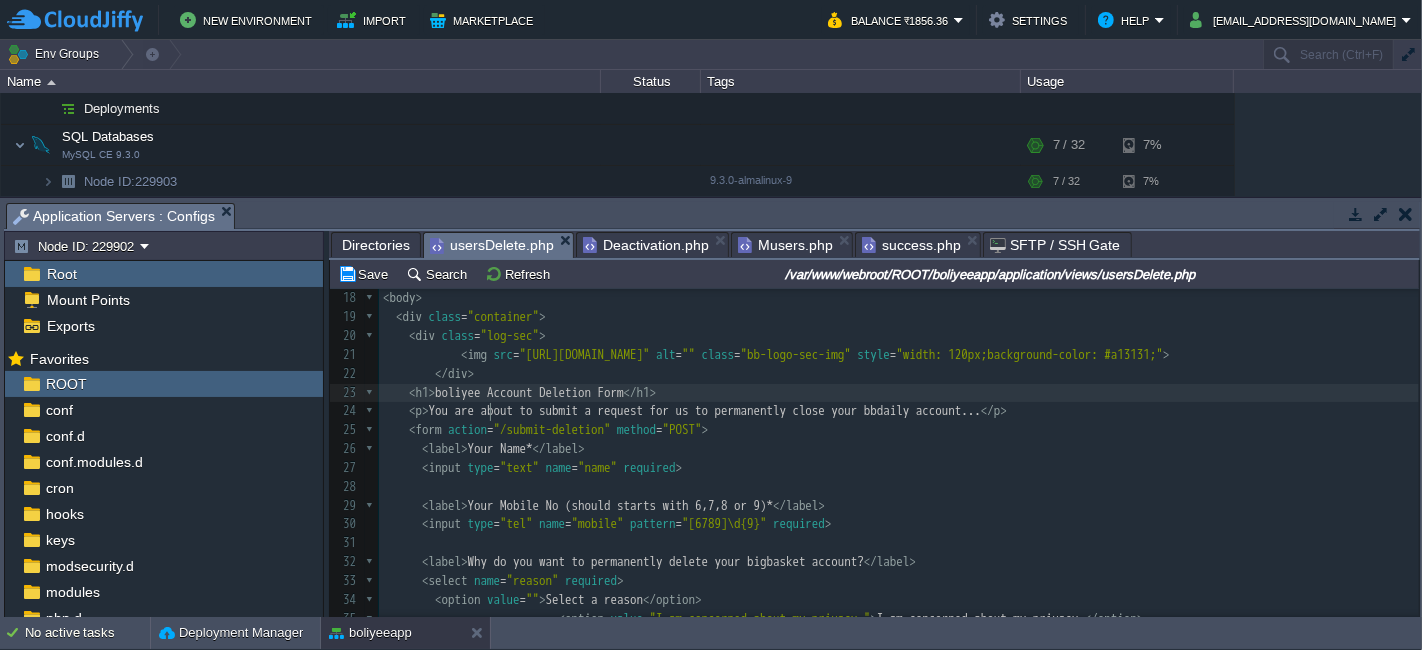 scroll, scrollTop: 6, scrollLeft: 20, axis: both 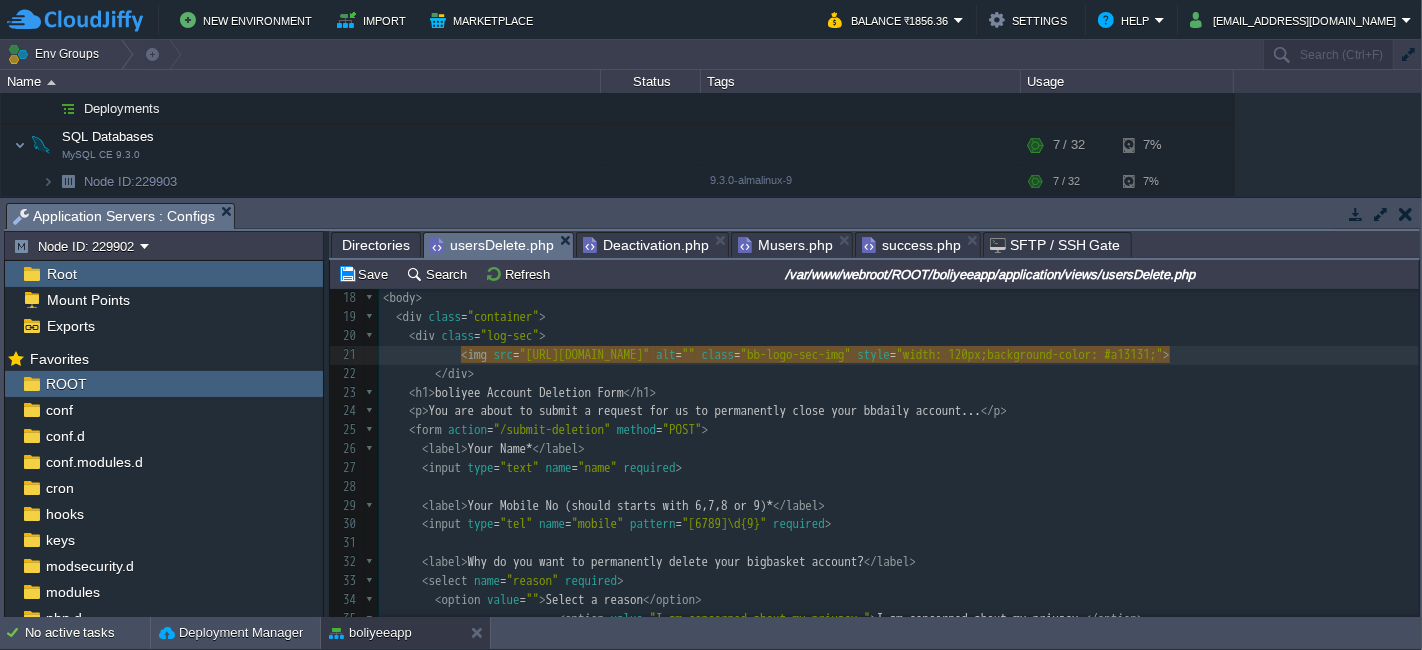 type on "boliyee" 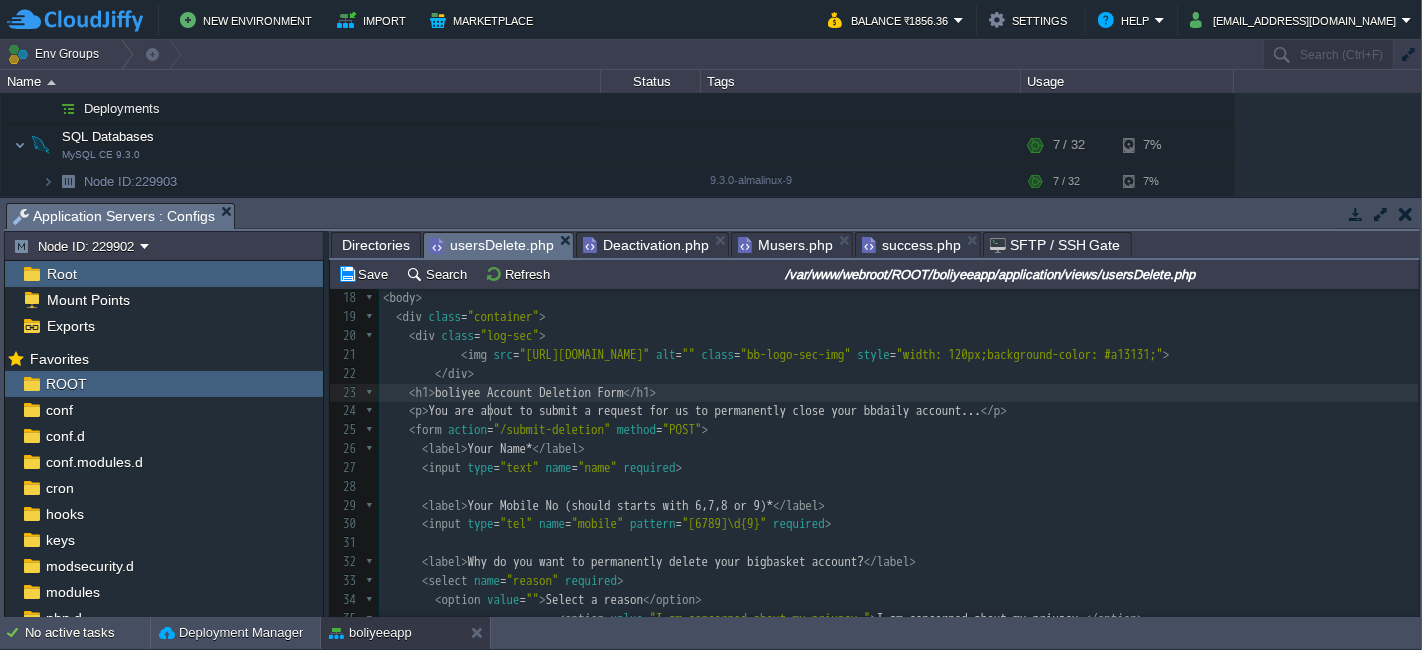 type on "boliyee" 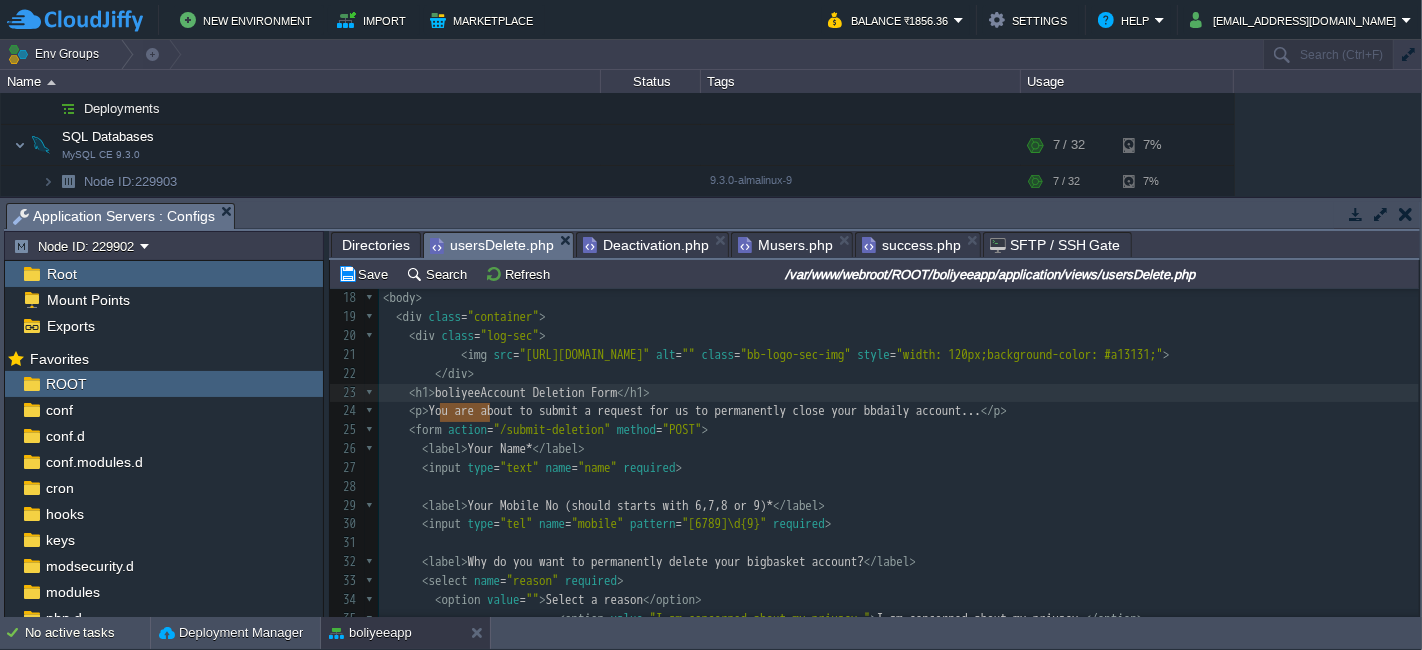 paste 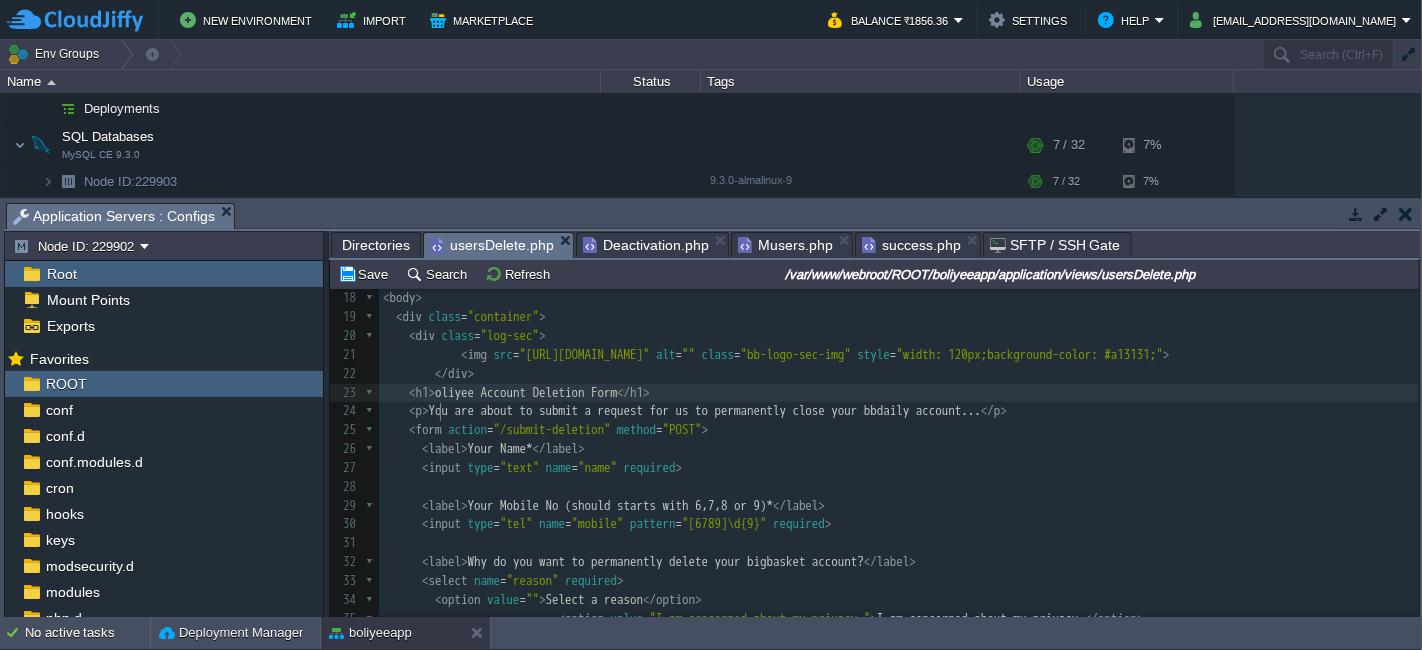 scroll, scrollTop: 6, scrollLeft: 7, axis: both 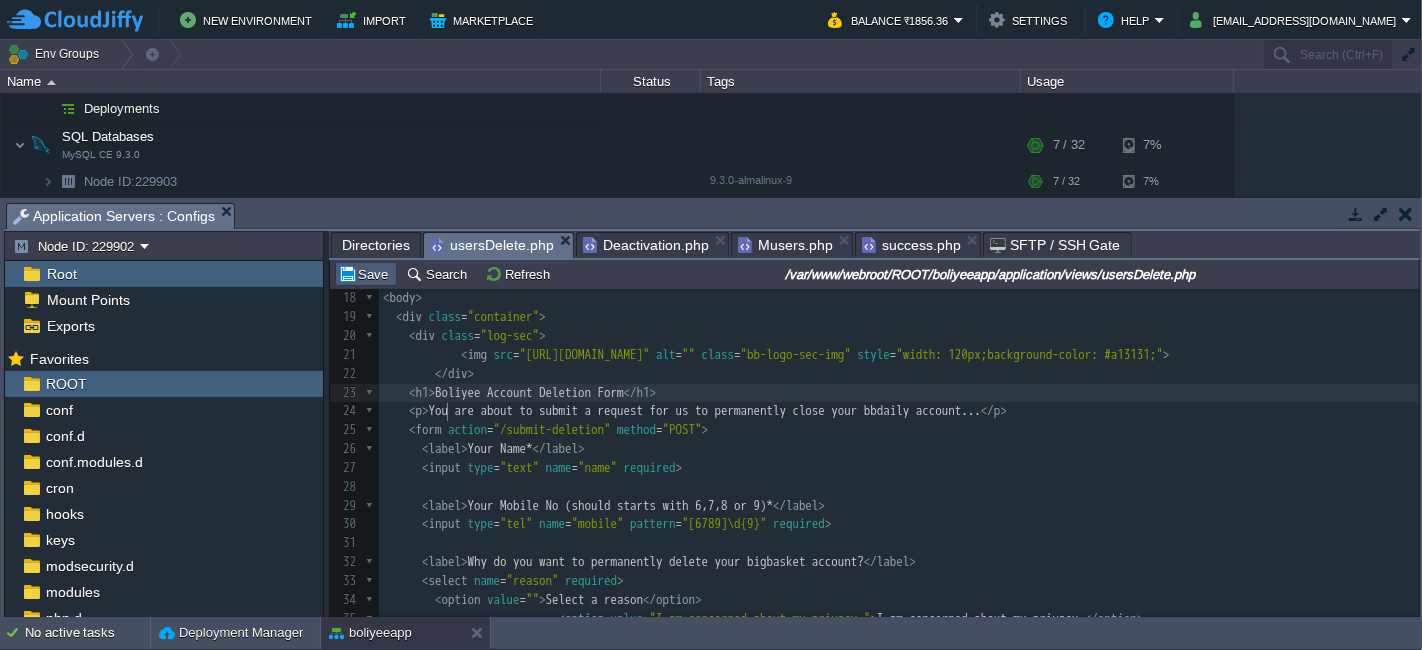 type on "B" 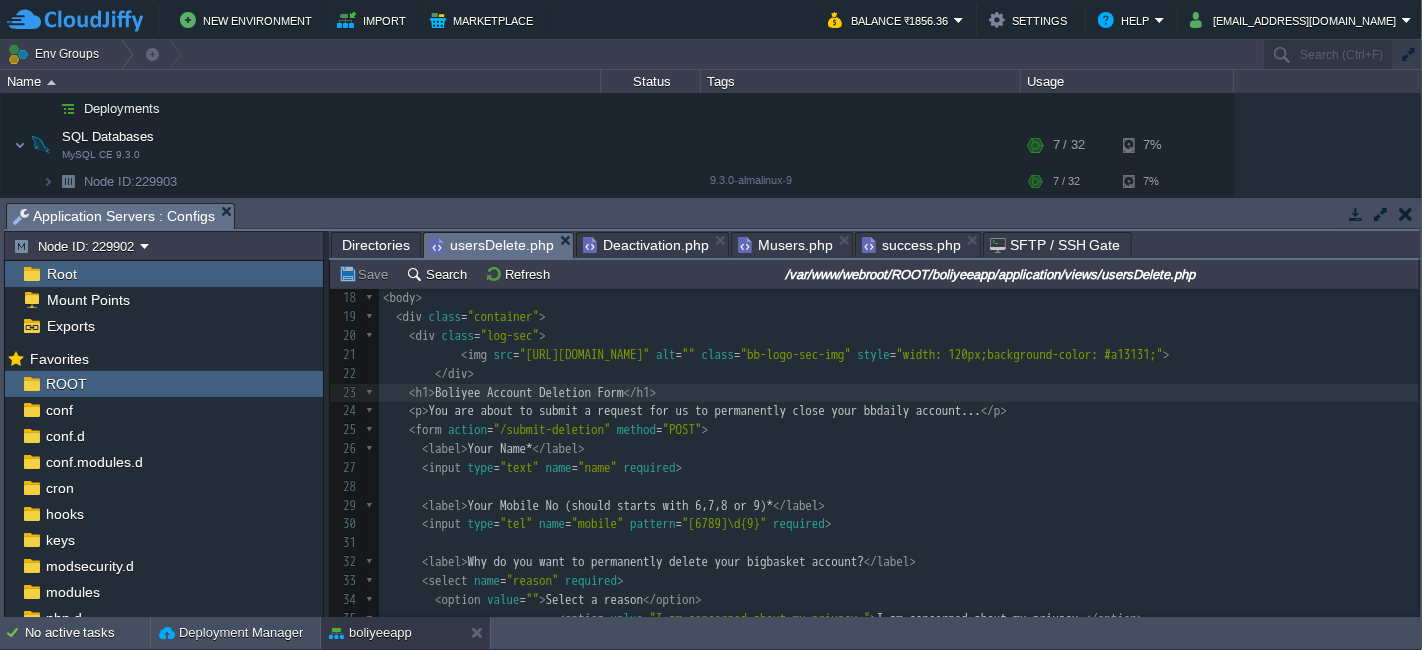 scroll, scrollTop: 435, scrollLeft: 0, axis: vertical 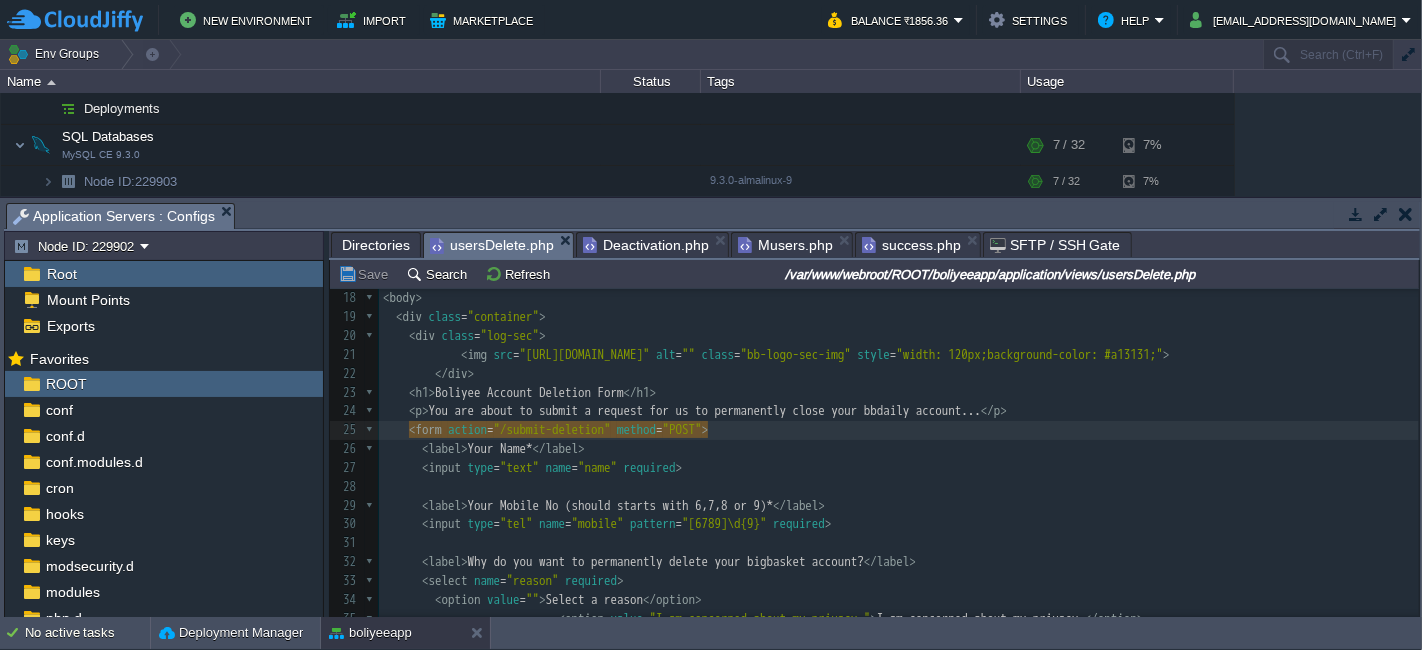type on "<form action="/submit-deletion" method="POST">" 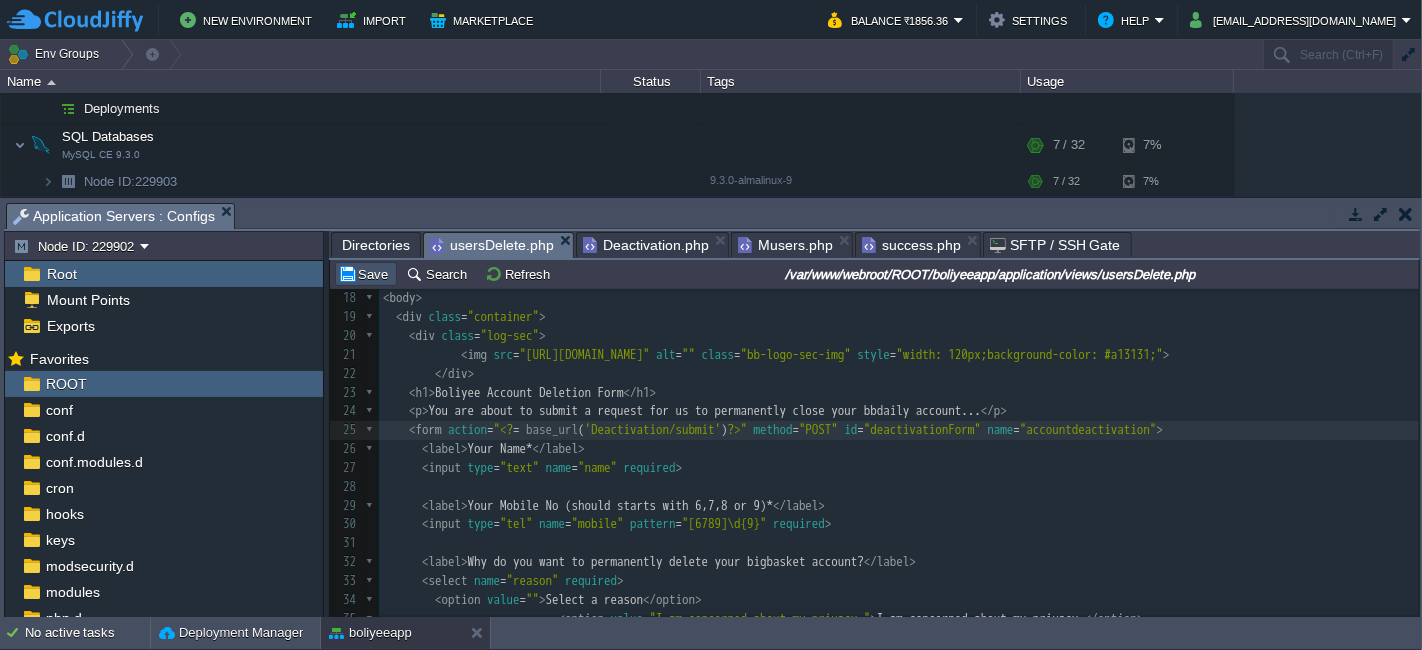 click on "Save" at bounding box center (366, 274) 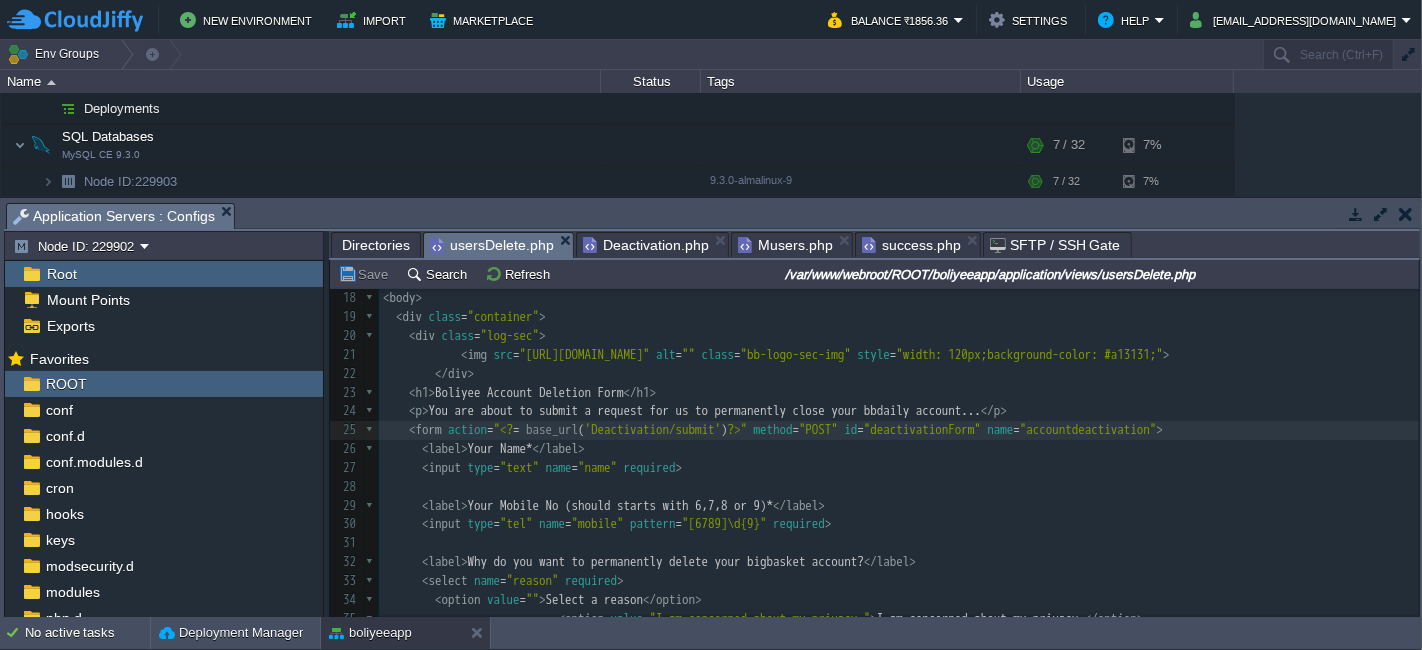 scroll, scrollTop: 402, scrollLeft: 0, axis: vertical 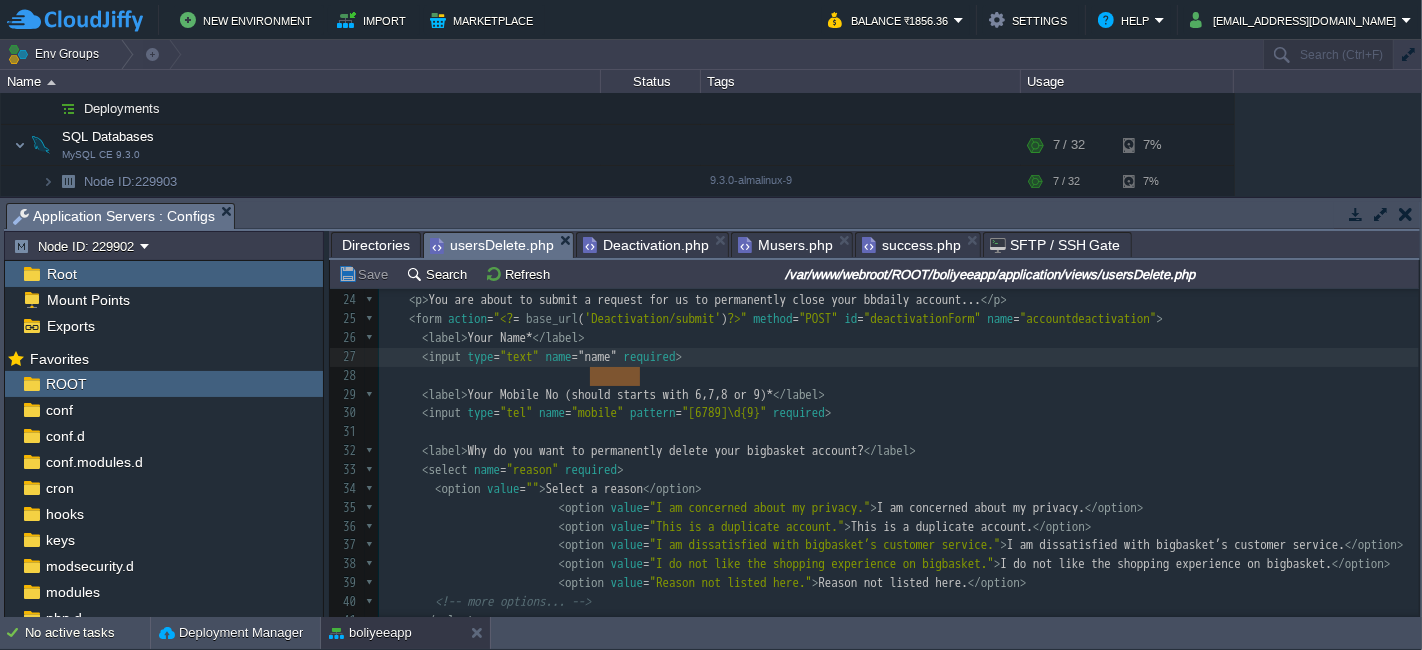 type on "name="name"" 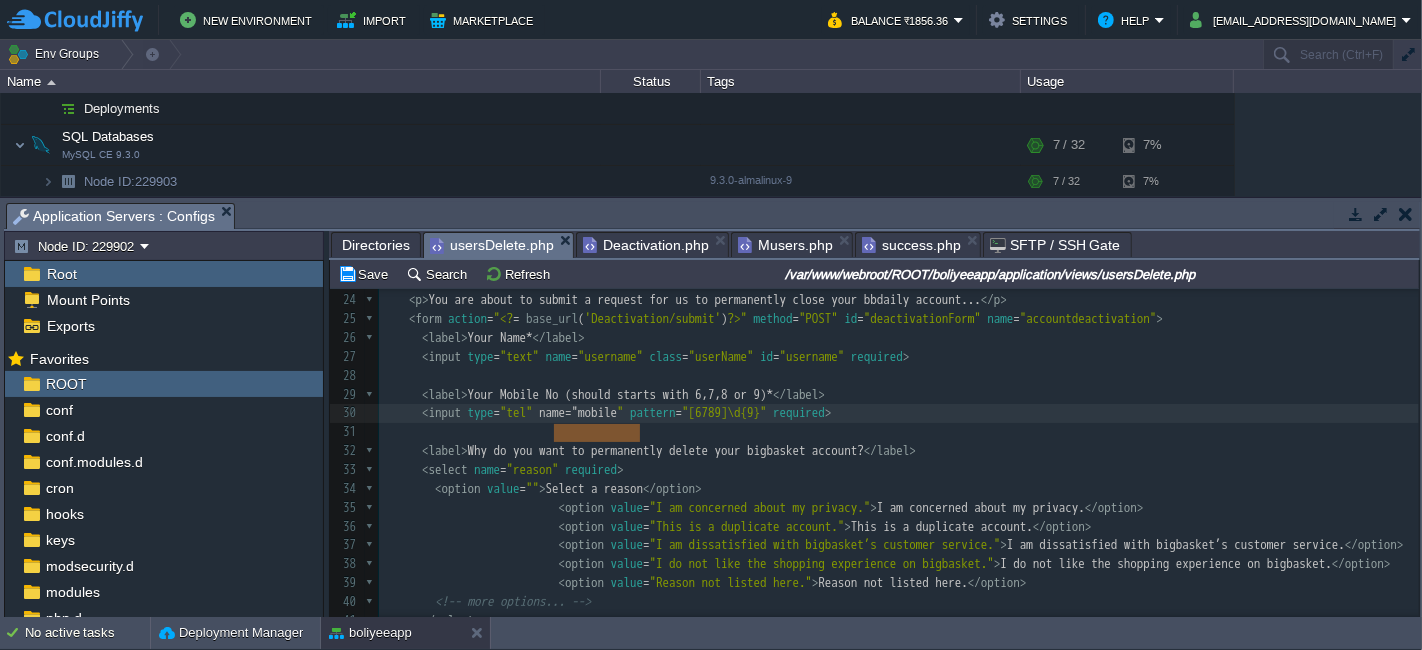 type on "name="mobile"" 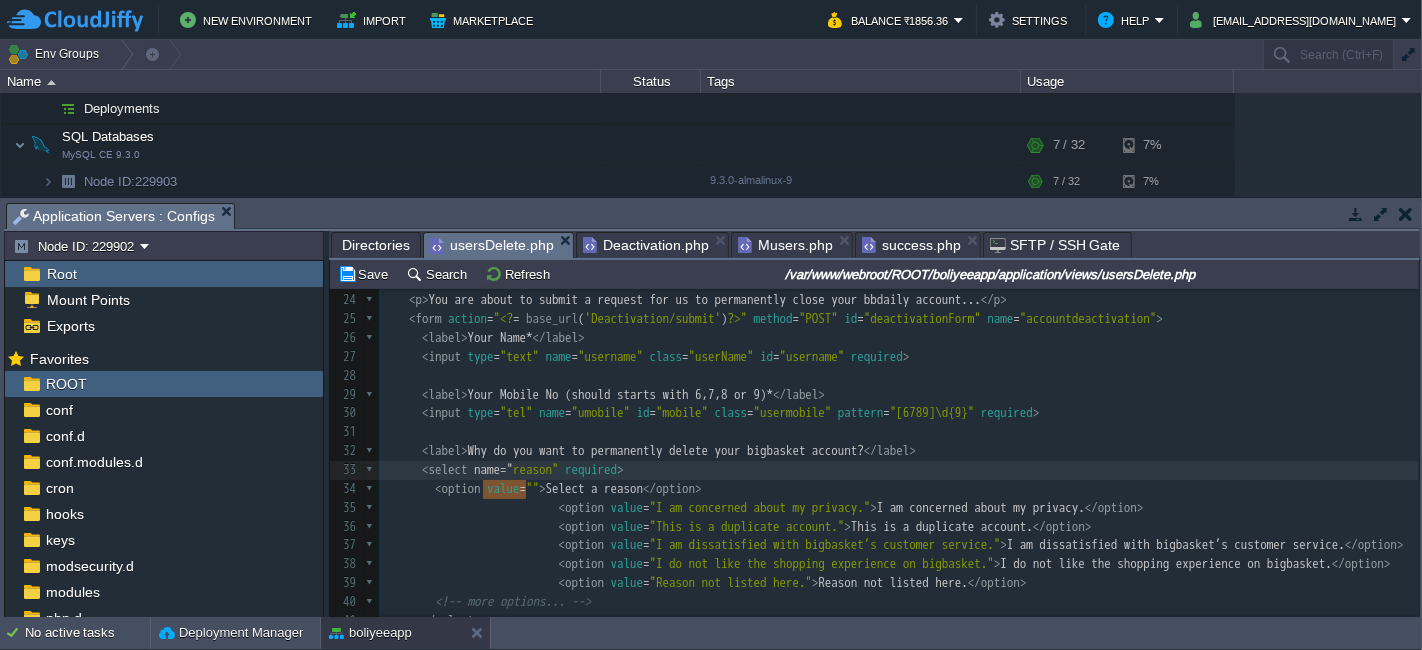 type on "name="reason"" 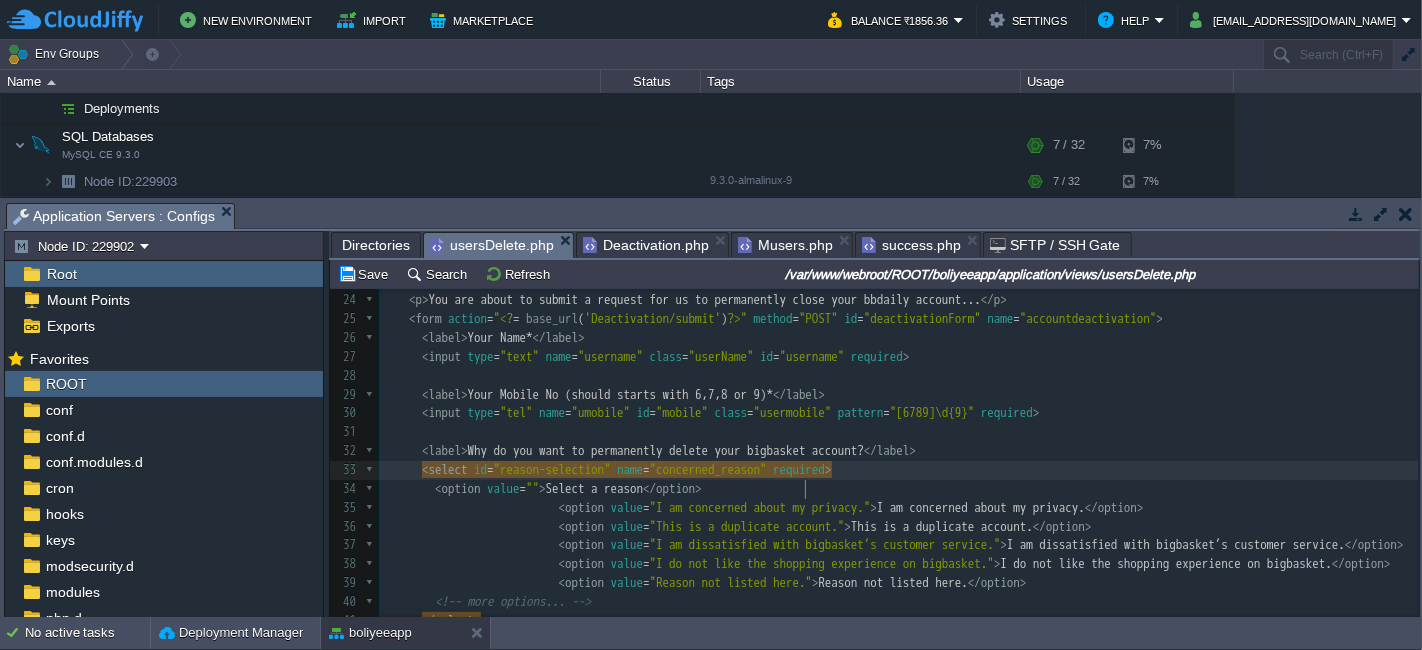 scroll, scrollTop: 517, scrollLeft: 0, axis: vertical 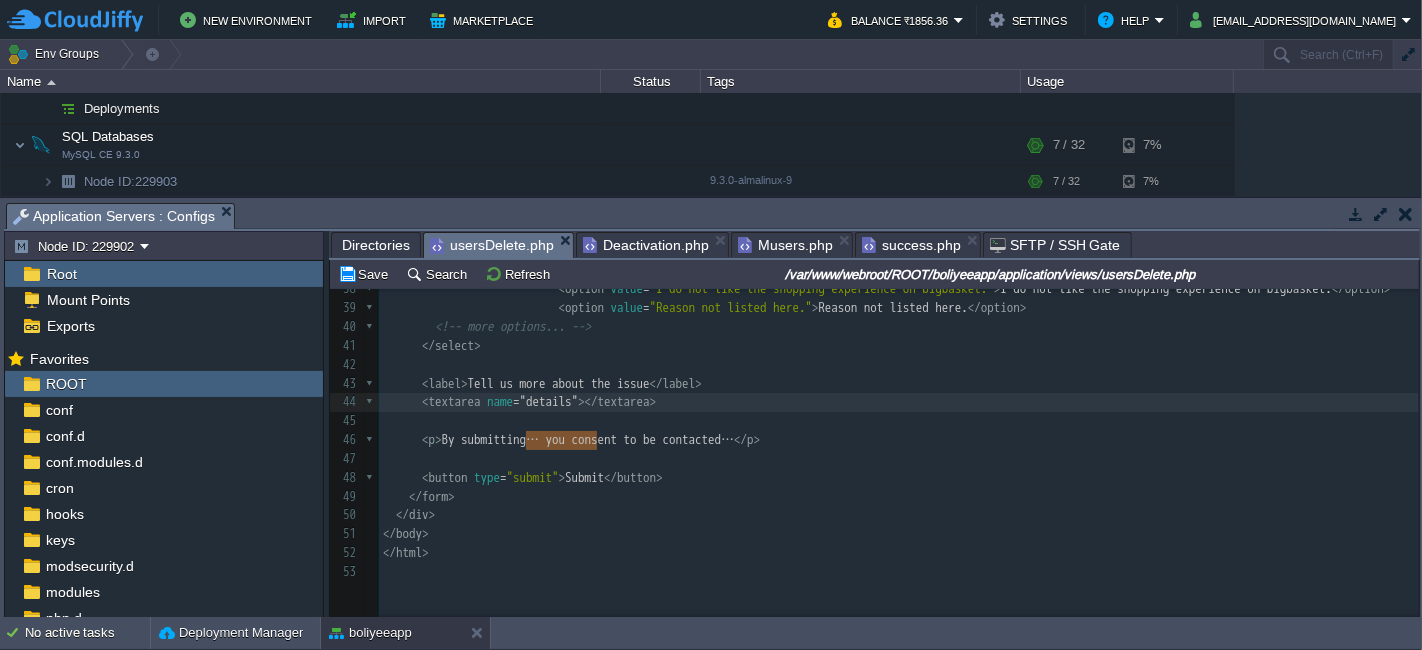 type on "name="details"" 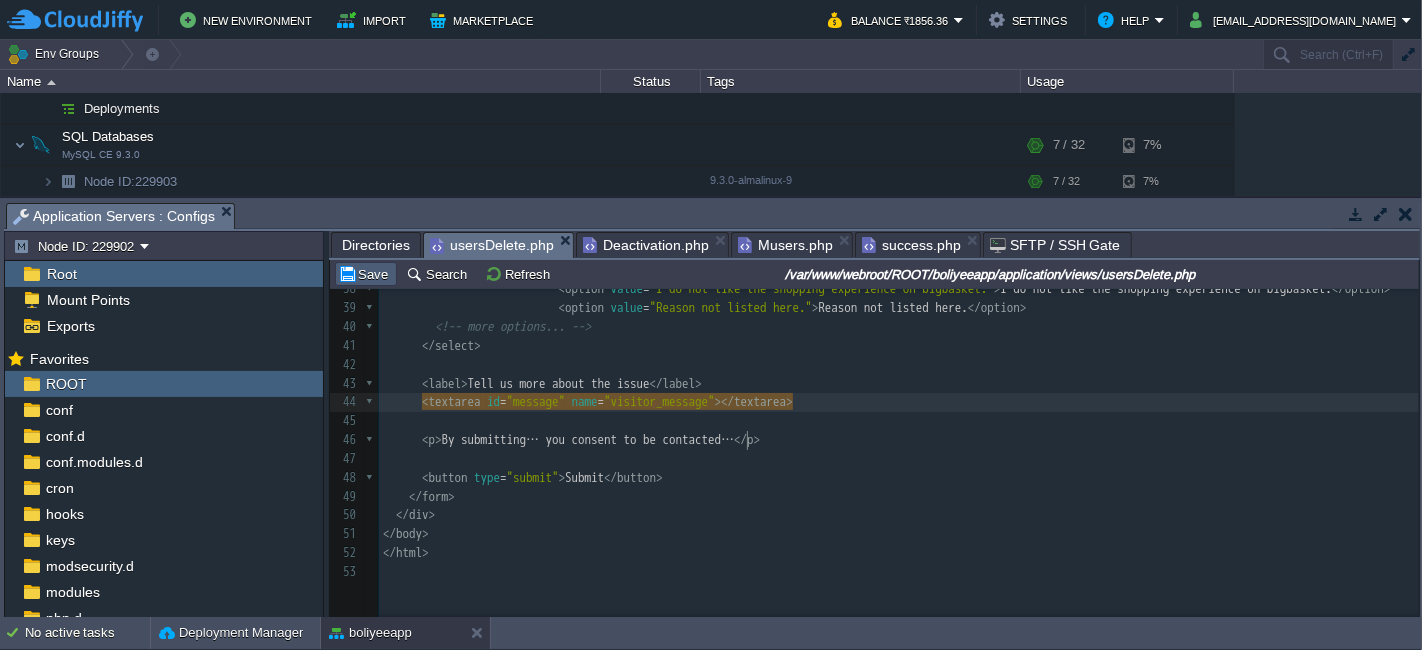 click on "Save" at bounding box center (366, 274) 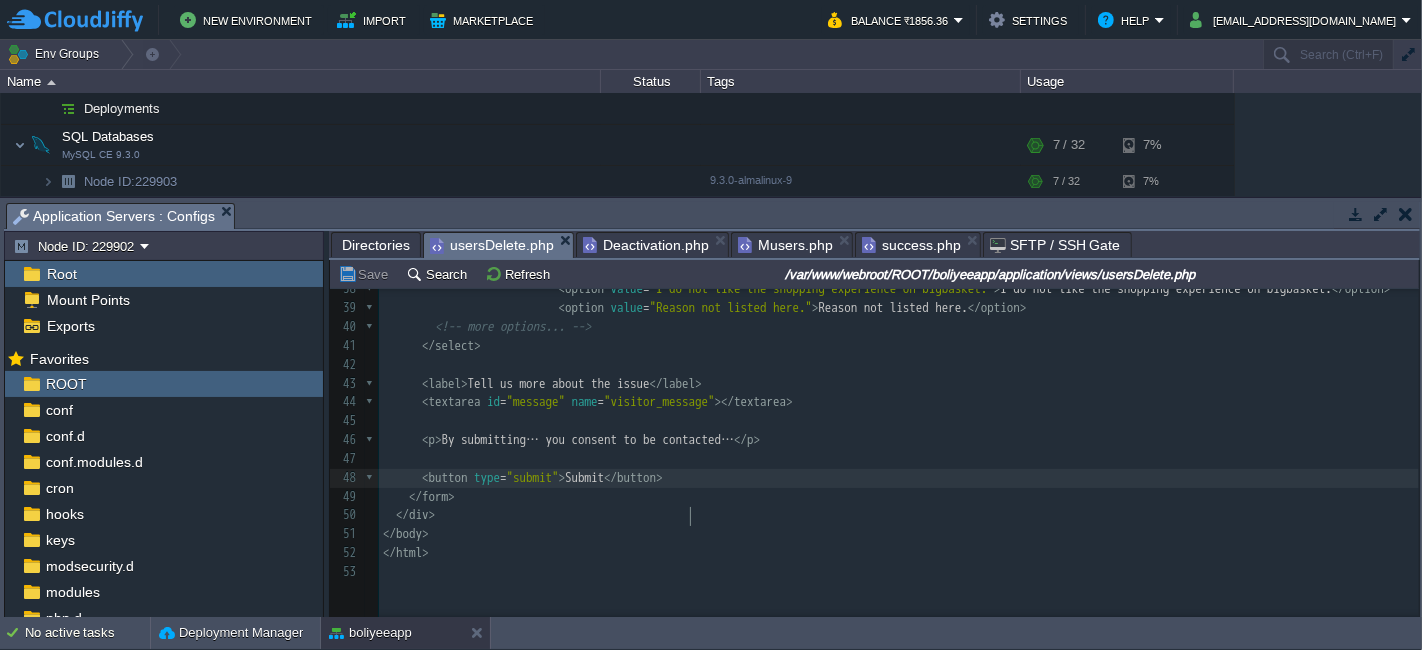 click on "< button   type = "submit" > Submit </ button >" at bounding box center [899, 478] 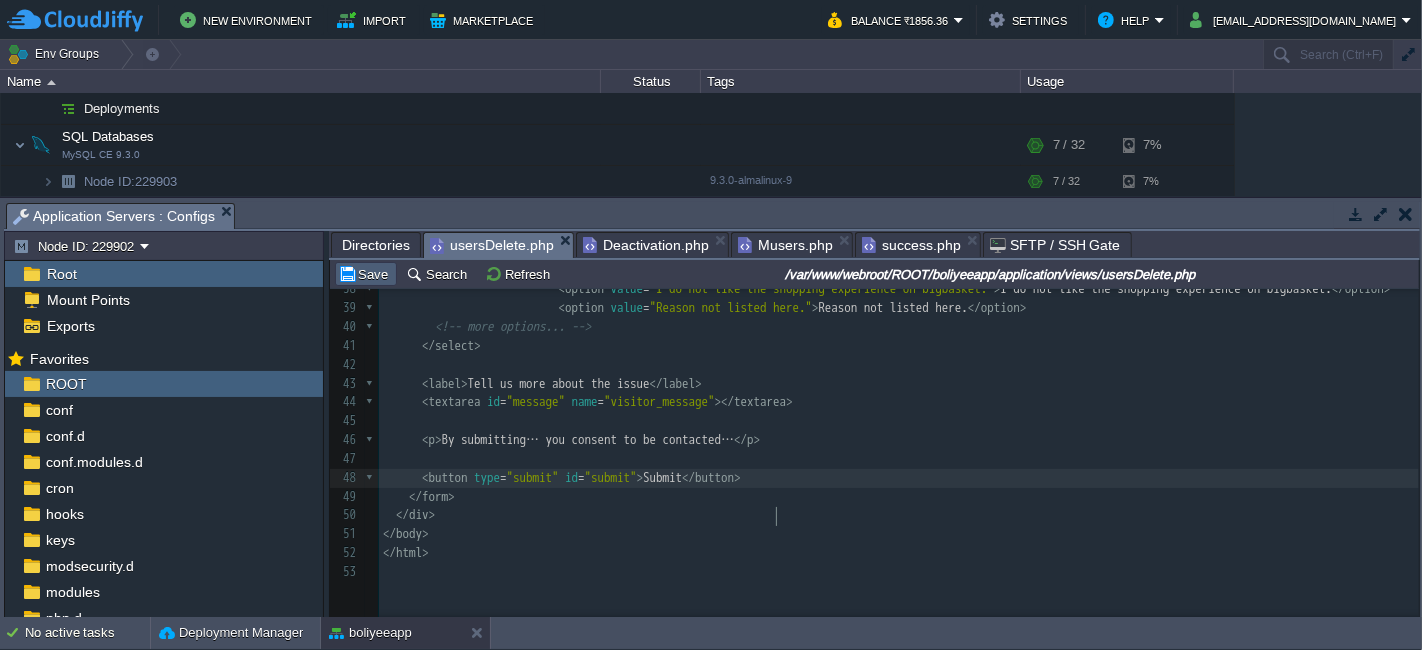 click on "Save" at bounding box center [366, 274] 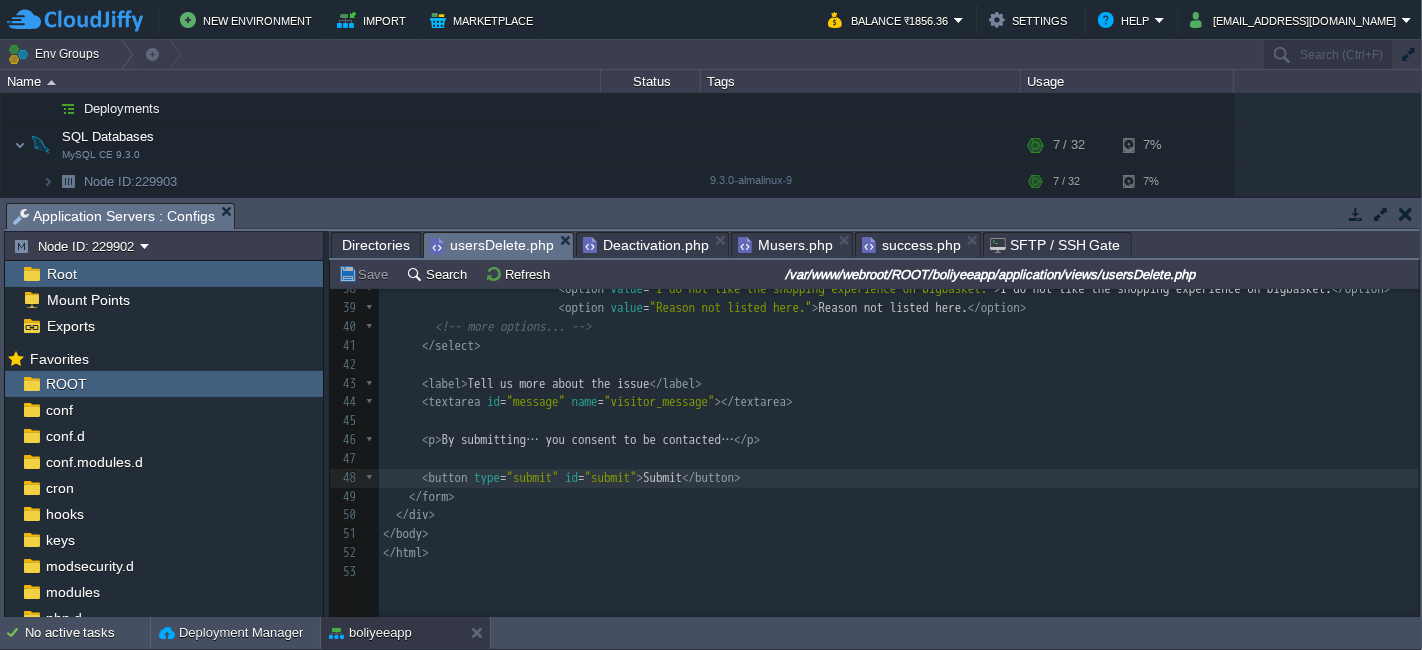 scroll, scrollTop: 269, scrollLeft: 0, axis: vertical 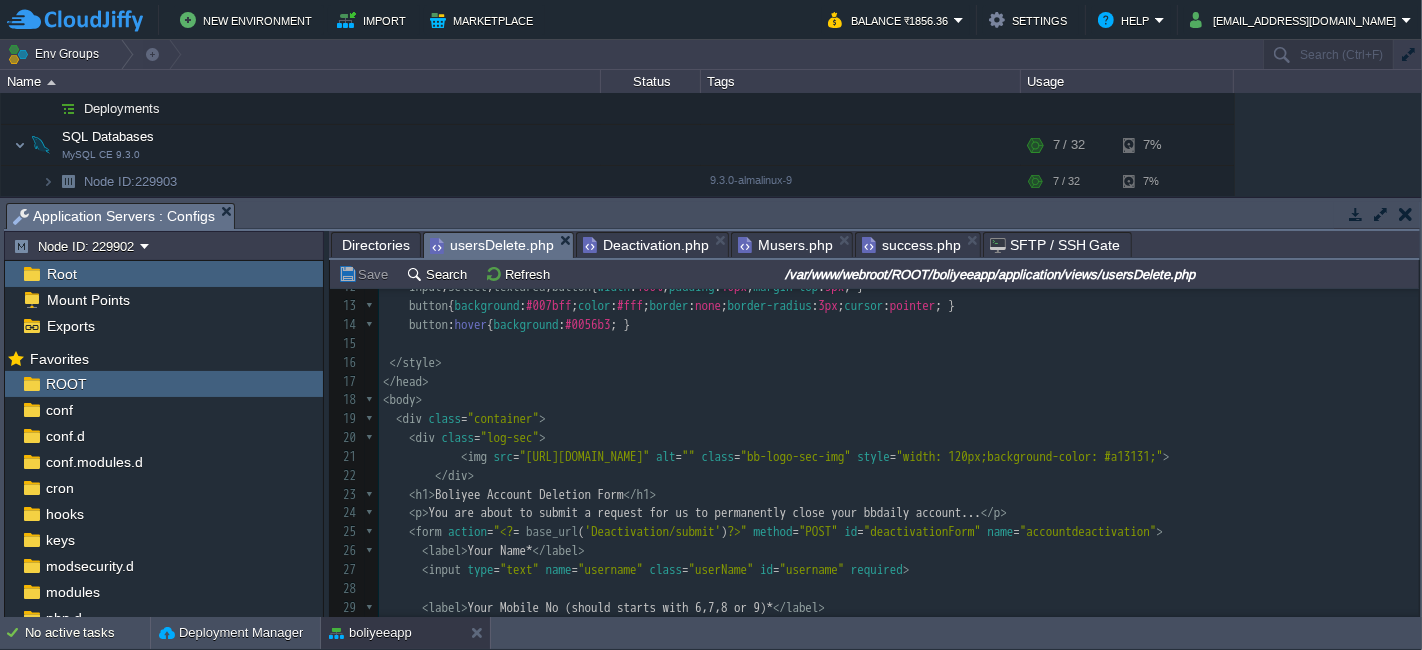 click on "Save" at bounding box center (366, 274) 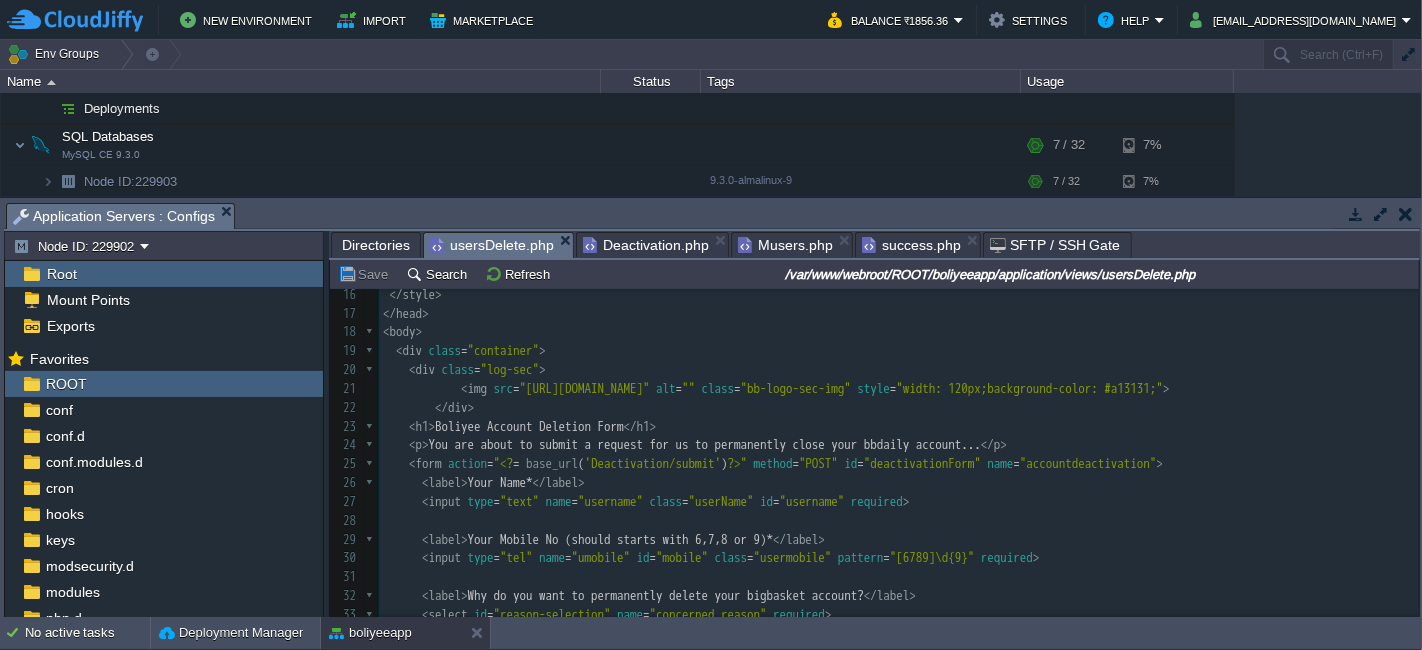 scroll, scrollTop: 333, scrollLeft: 0, axis: vertical 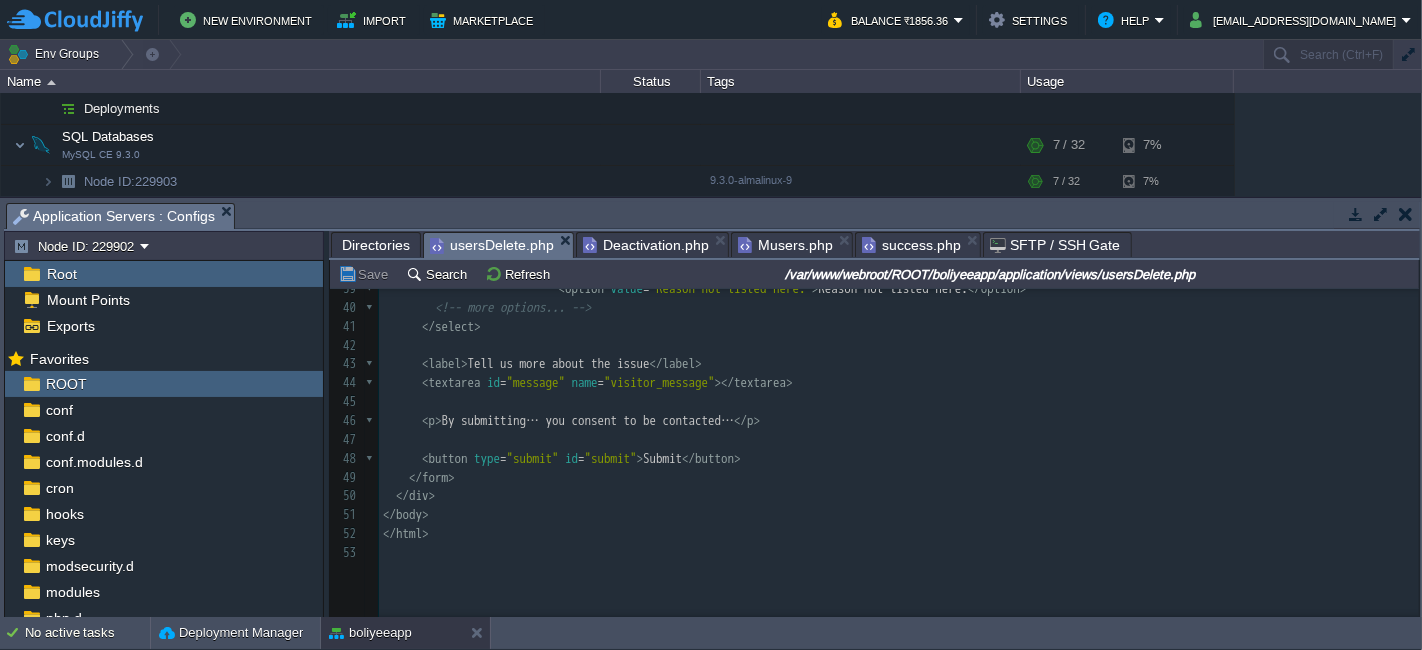 type on "-" 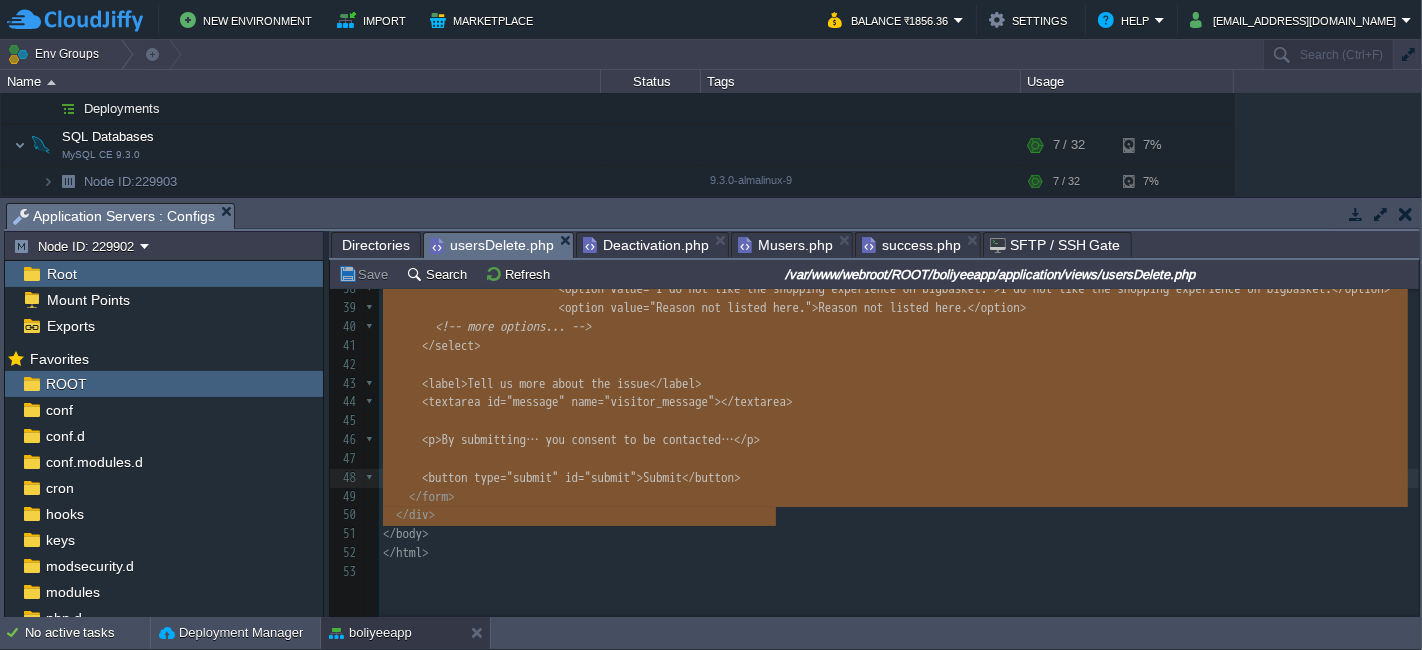 scroll, scrollTop: 282, scrollLeft: 0, axis: vertical 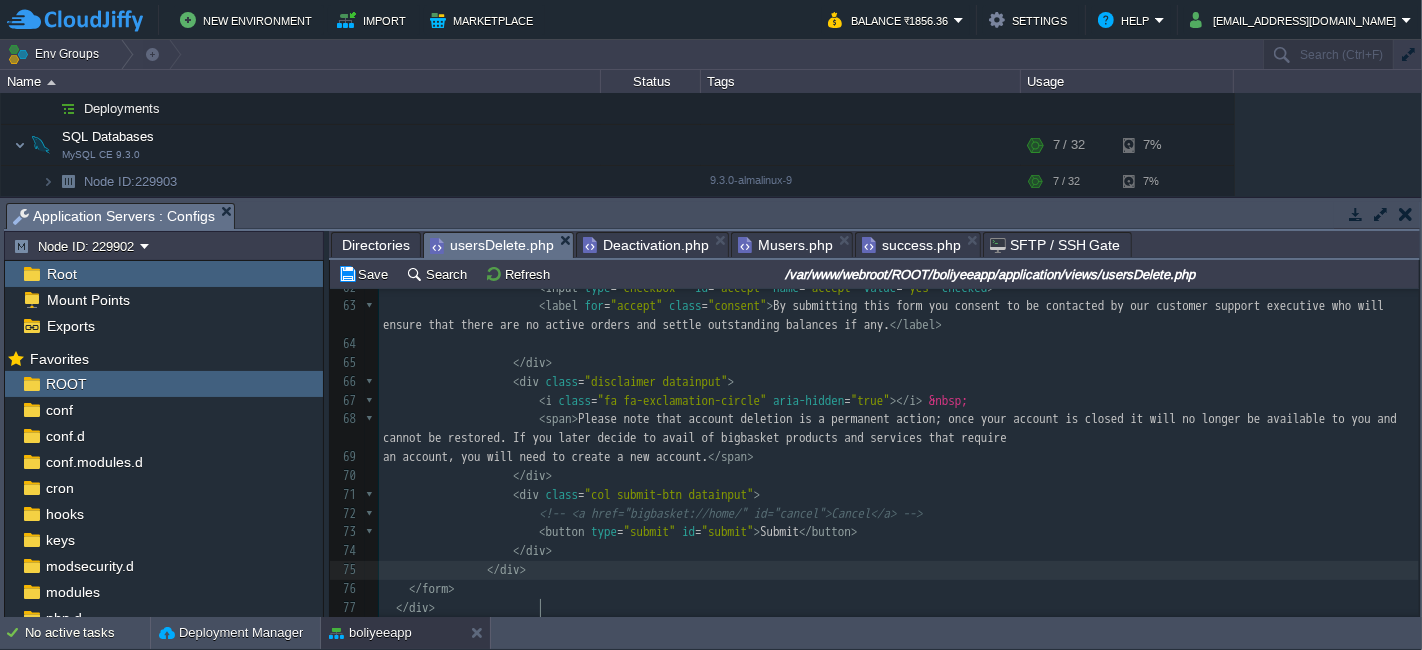 click on "Save" at bounding box center [366, 274] 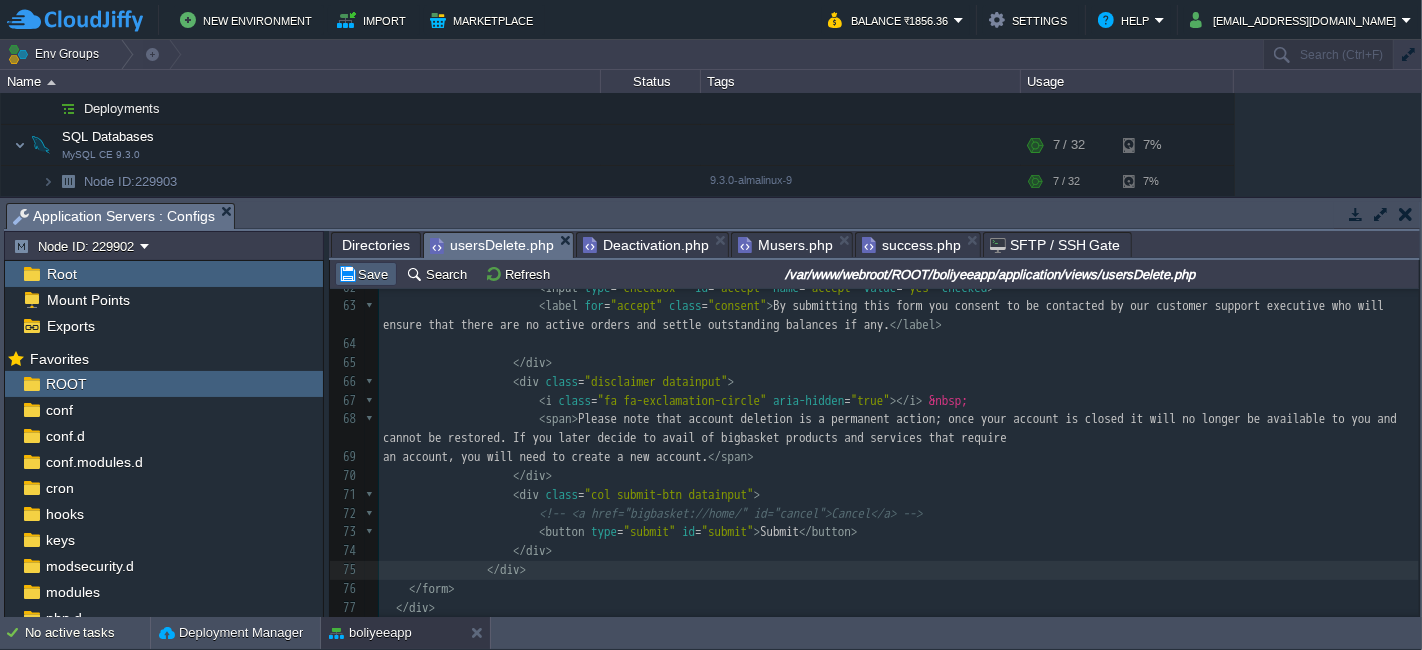 click on "Save" at bounding box center (366, 274) 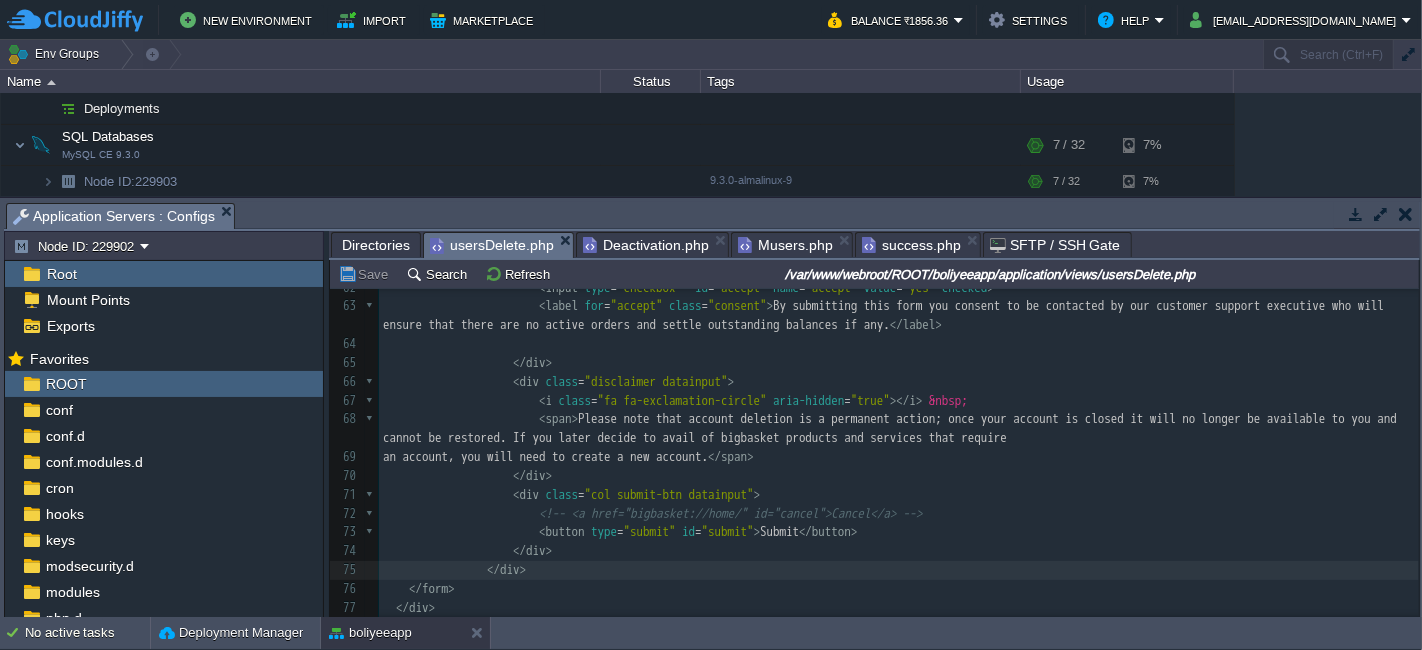 scroll, scrollTop: 1137, scrollLeft: 0, axis: vertical 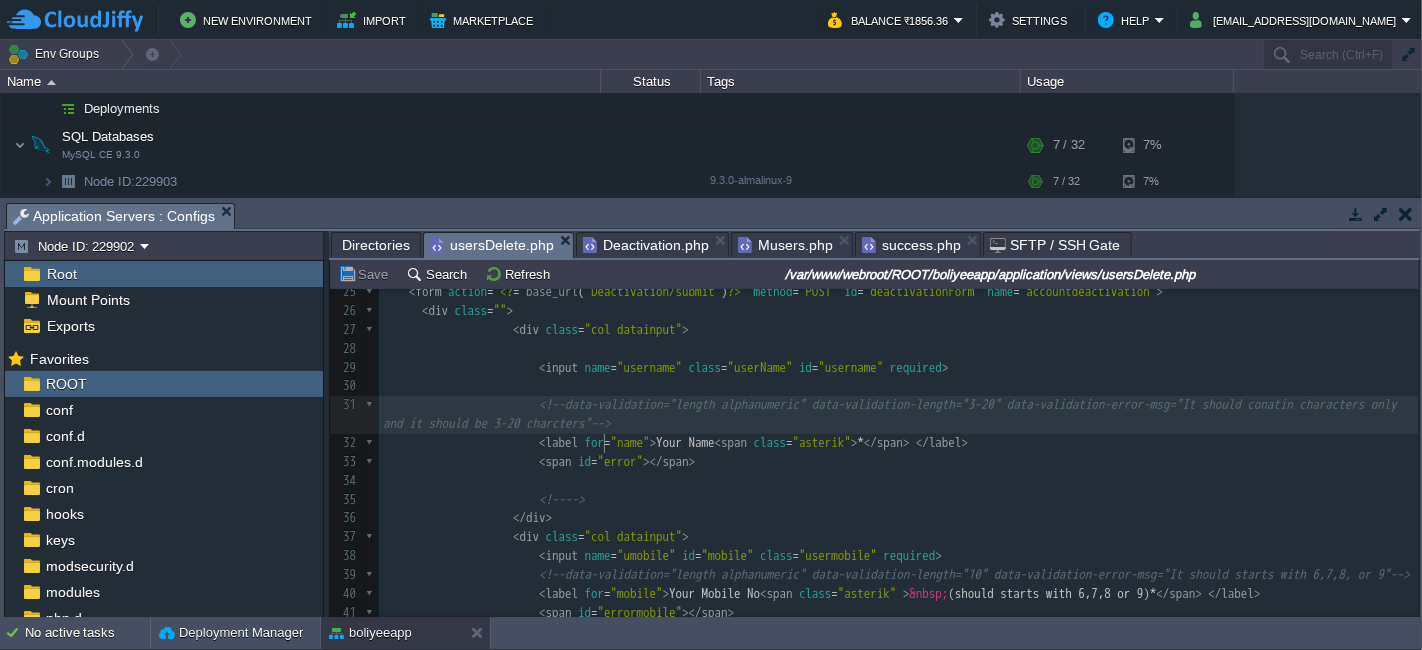 click on "< label   for = "name" > Your Name < span   class = "asterik" > * </ span >   </ label >" at bounding box center (899, 443) 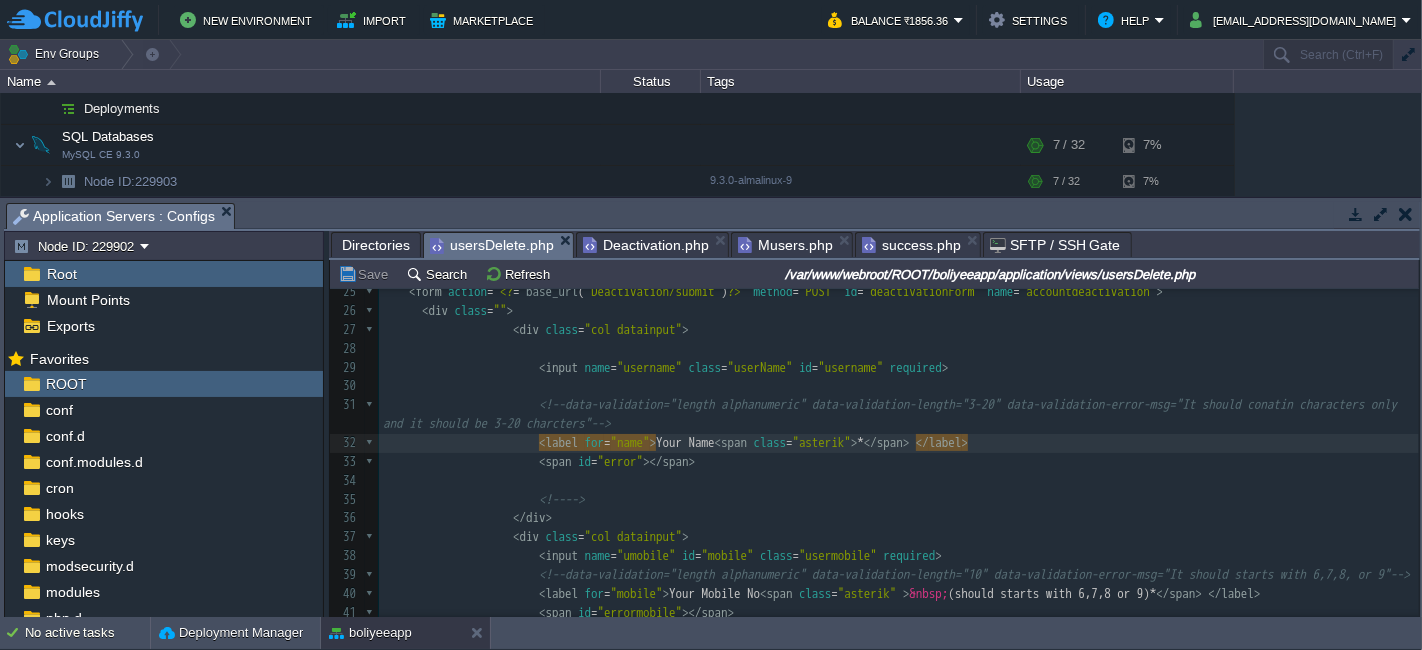 type on "<label for="name">Your Name<span class="asterik">*</span> </label>
<span id="error"></span>" 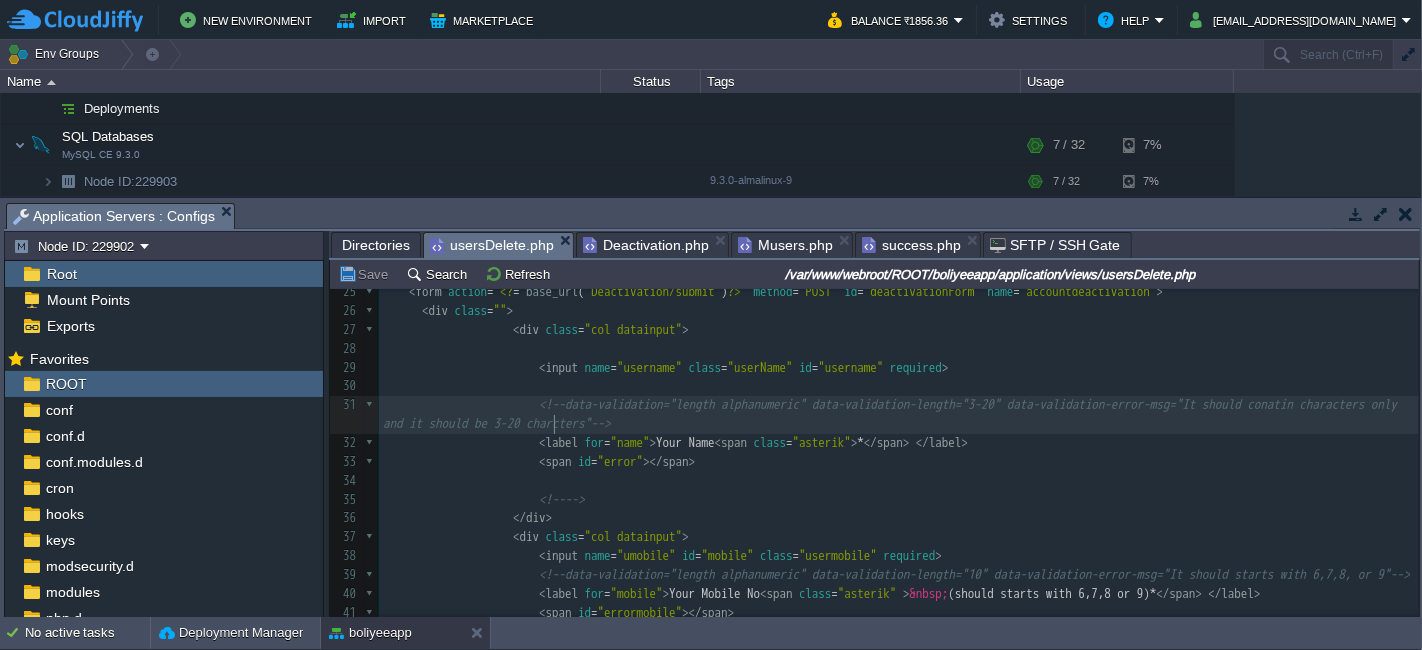 click at bounding box center (461, 404) 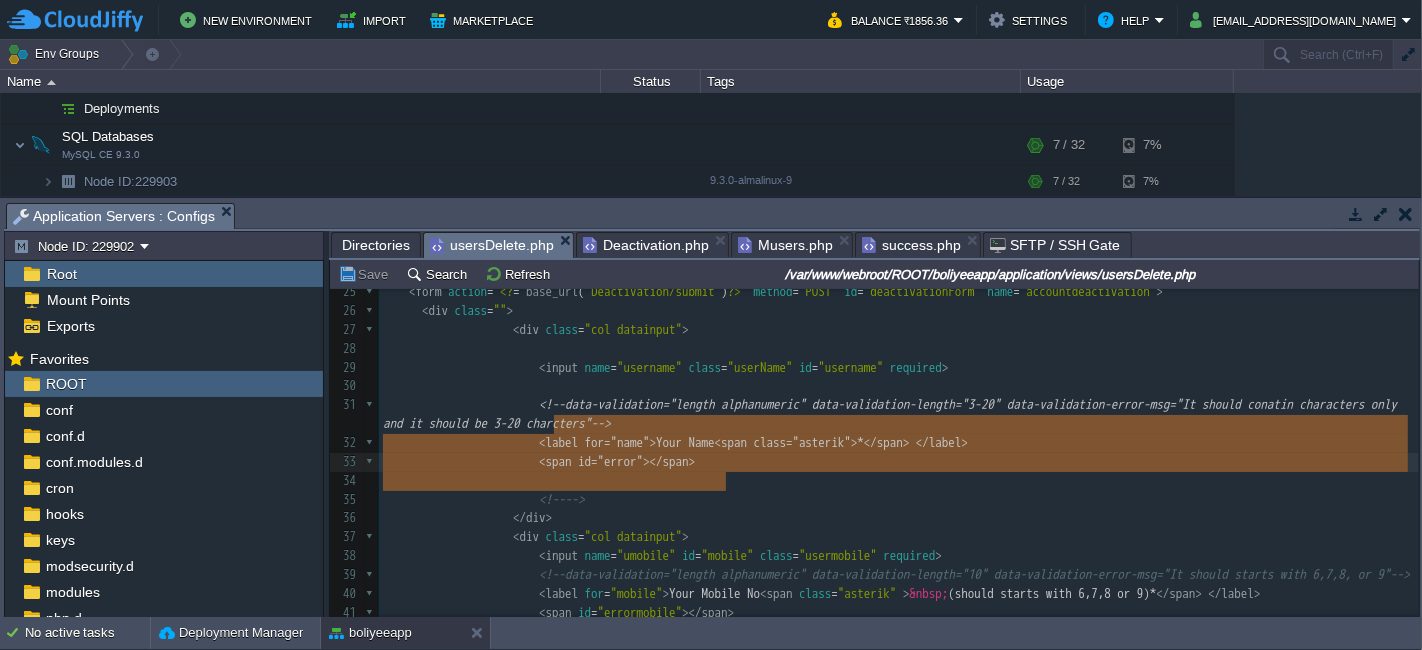 type on "<!--data-validation="length alphanumeric" data-validation-length="3-20" data-validation-error-msg="It should conatin characters only and it should be 3-20 charcters"-->
<label for="name">Your Name<span class="asterik">*</span> </label>
<span id="error"></span>" 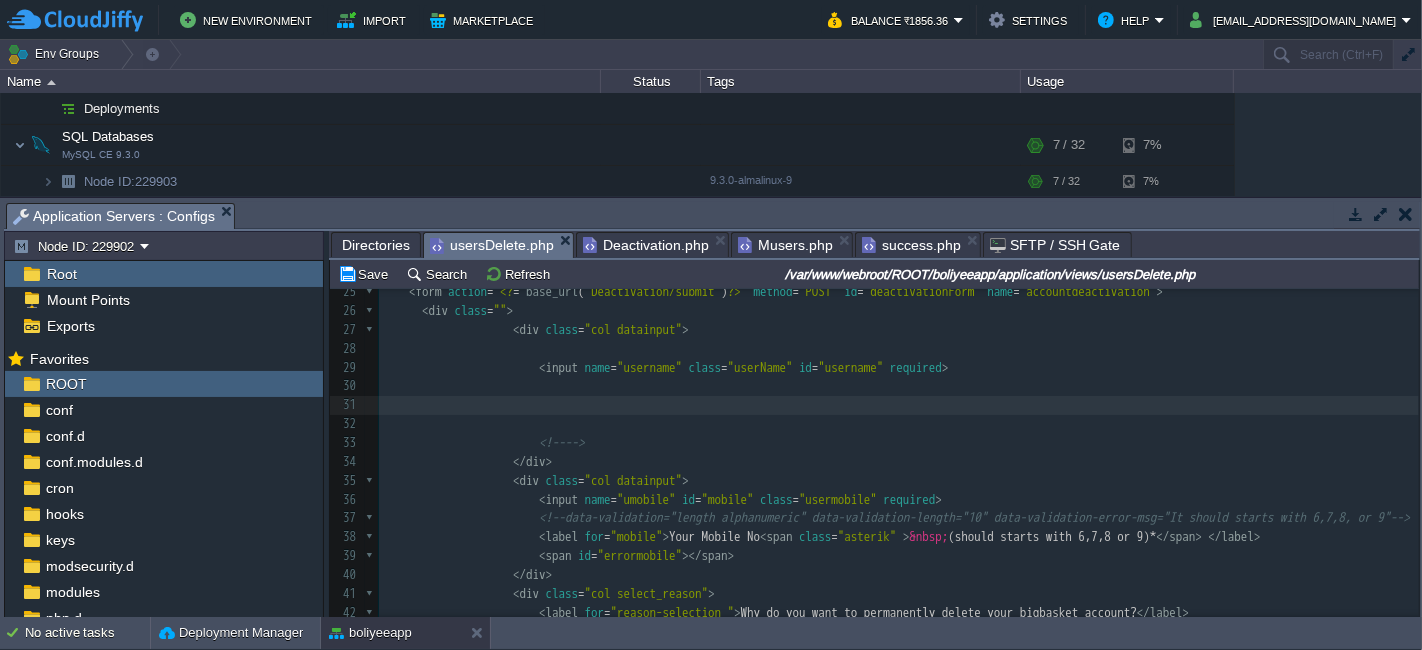click on "​" at bounding box center [899, 349] 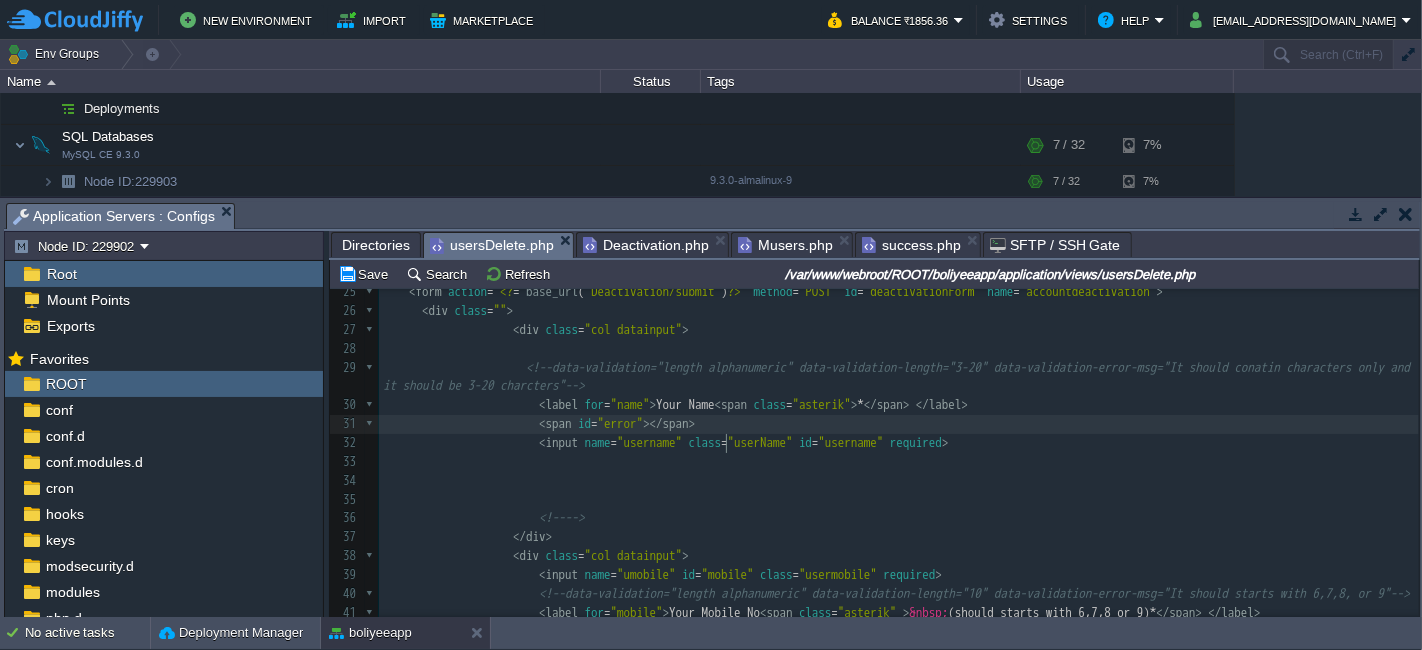 scroll, scrollTop: 540, scrollLeft: 0, axis: vertical 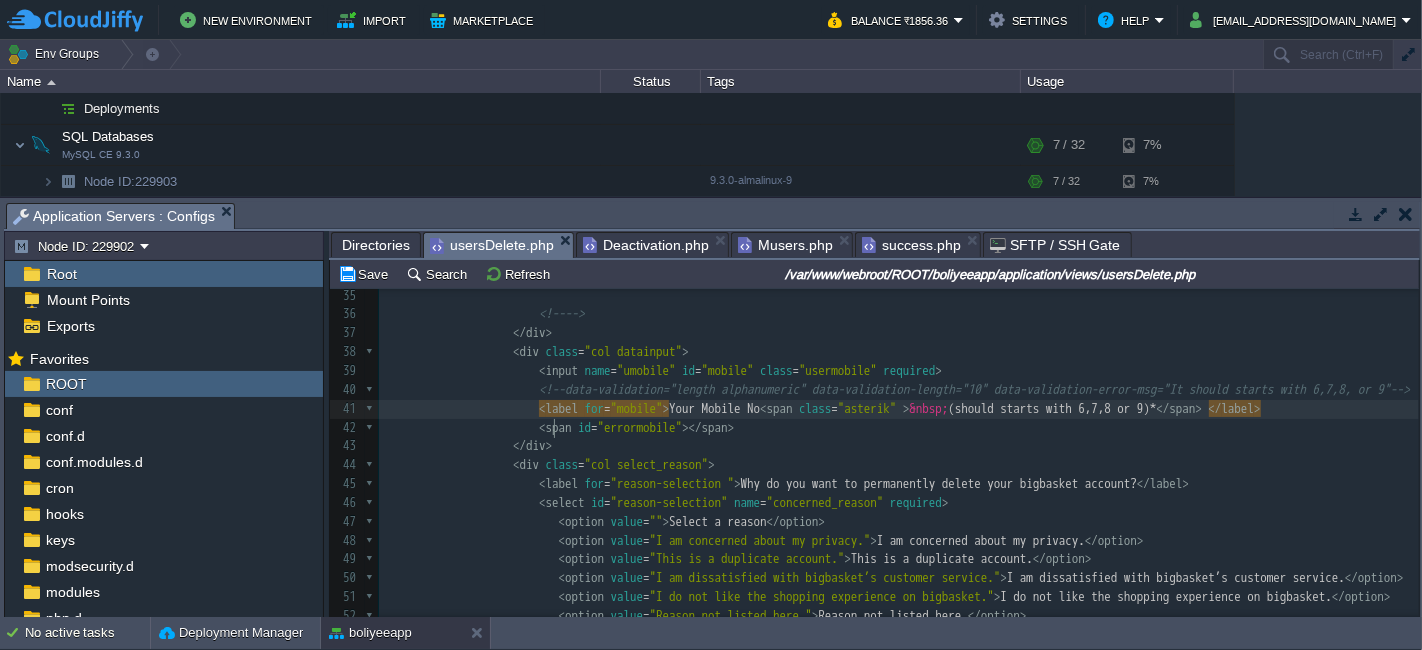 click on "<!--data-validation="length alphanumeric" data-validation-length="10" data-validation-error-msg="It should starts with 6,7,8, or 9"-->" at bounding box center (899, 390) 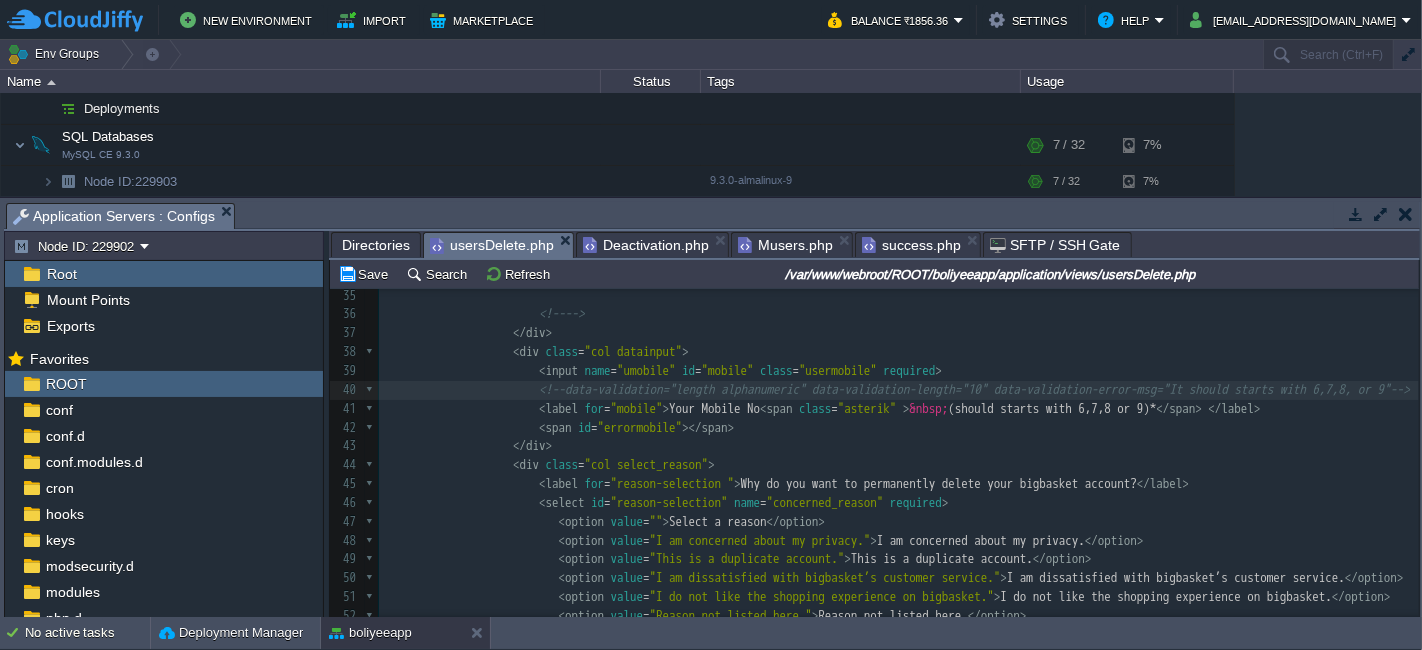 type on "<!--data-validation="length alphanumeric" data-validation-length="10" data-validation-error-msg="It should starts with 6,7,8, or 9"-->
<label for="mobile">Your Mobile No<span class="asterik" >&nbsp;(should starts with 6,7,8 or 9)*</span> </label>
<span id="errormobile"></span>" 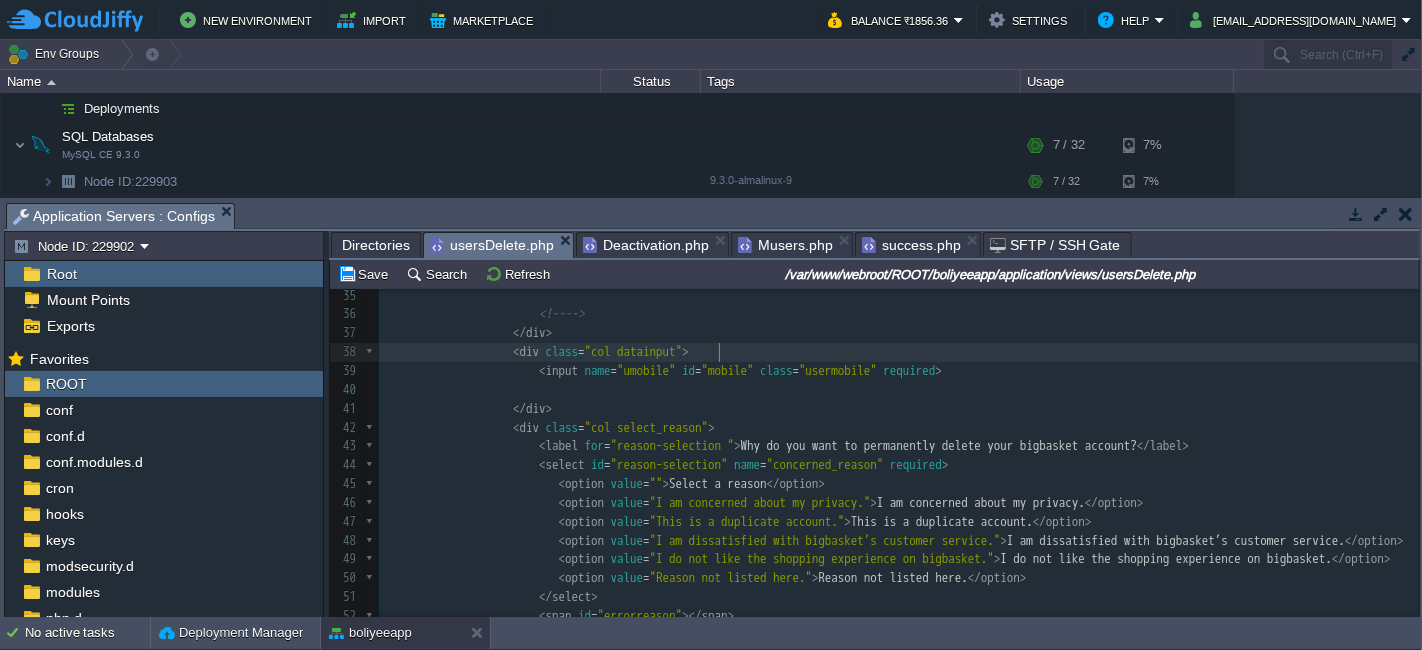 click on "< div   class = "col datainput" >" at bounding box center [899, 352] 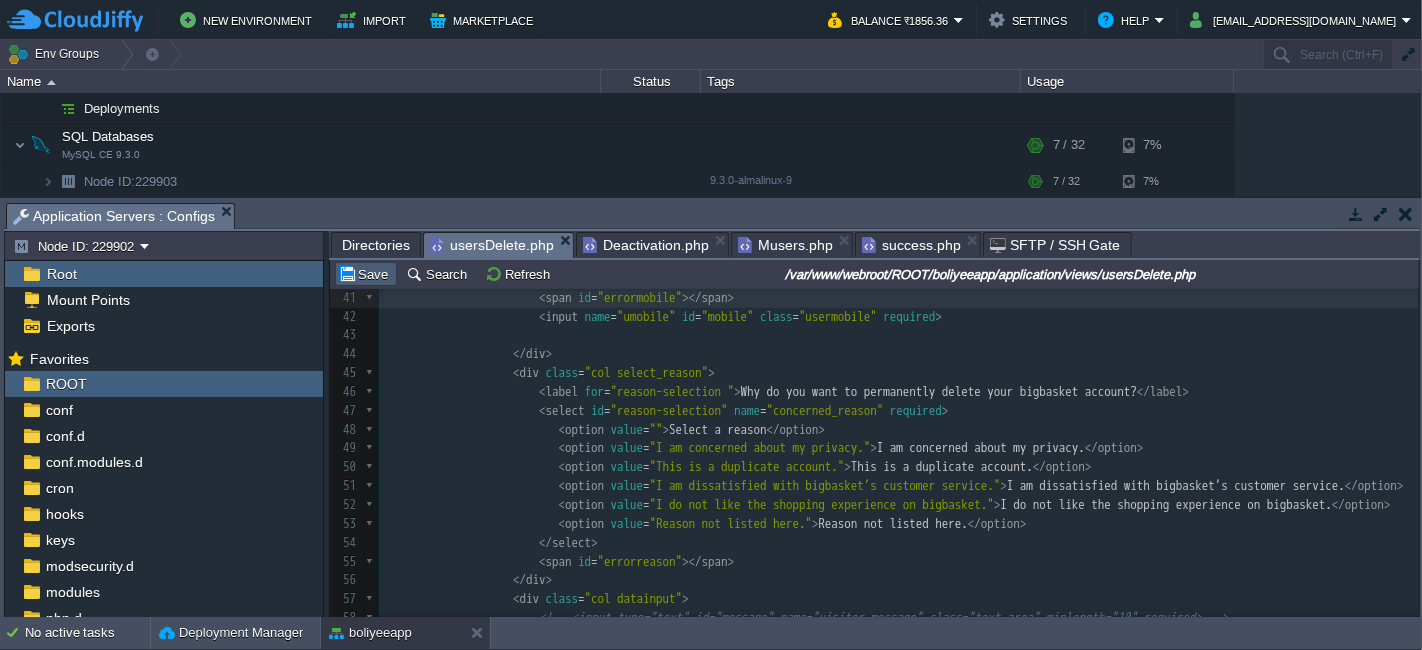 click on "Save" at bounding box center (366, 274) 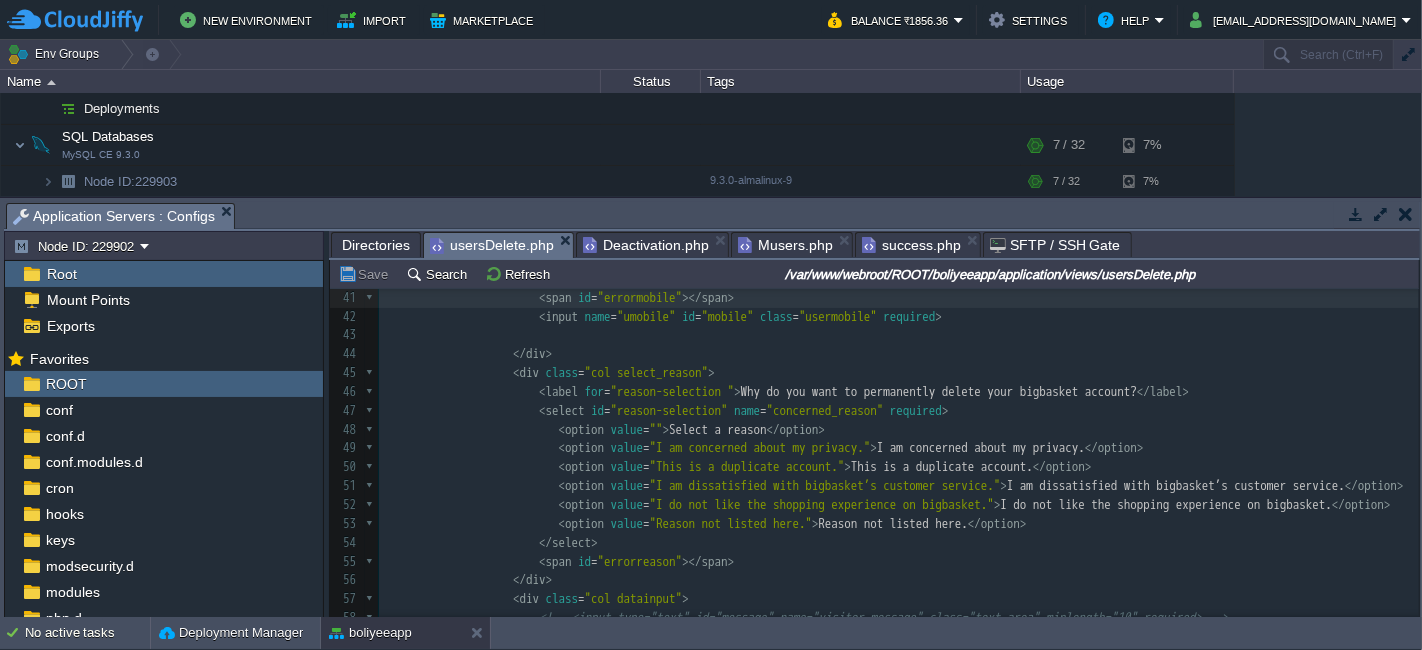 scroll, scrollTop: 970, scrollLeft: 0, axis: vertical 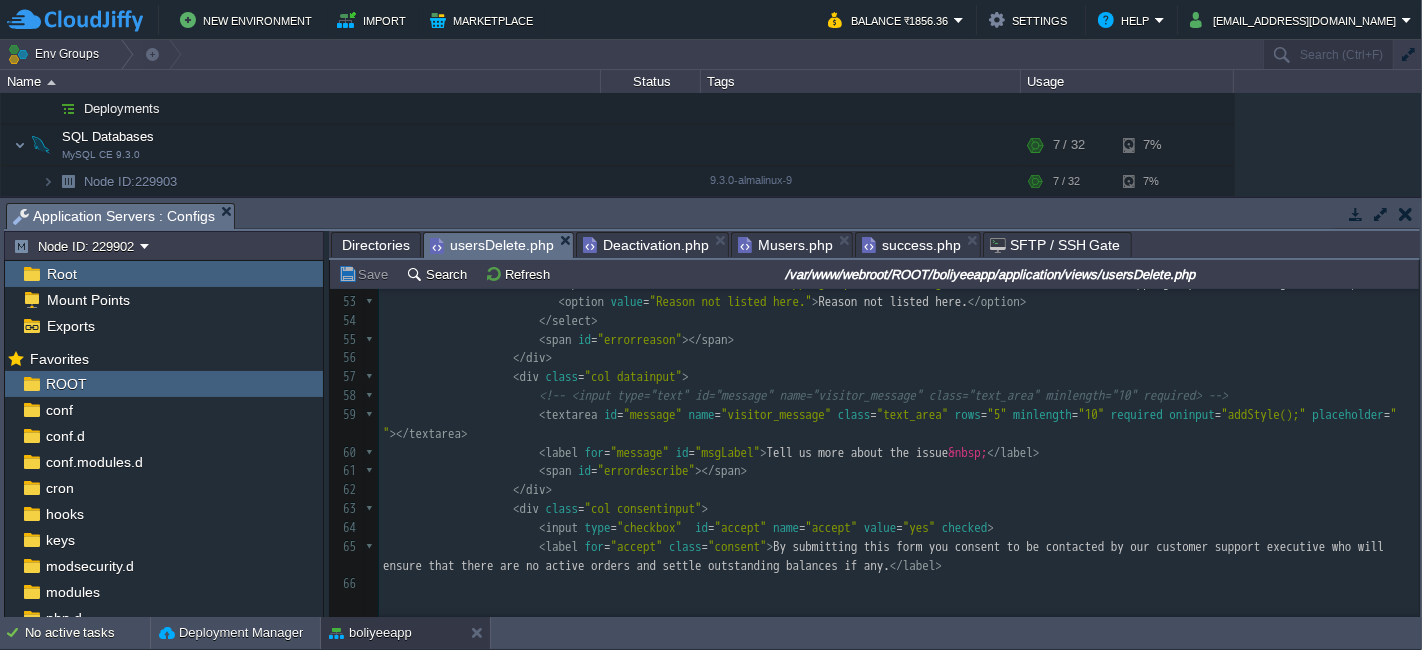 click on "x 378 36                  </ div >   24      < p > You are about to submit a request for us to permanently close your bbdaily account... </ p > 25      < form   action = " <? =   base_url ( 'Deactivation/submit' )  ?> "   method = "POST"   id = "deactivationForm"   name = "accountdeactivation" > 26        < div   class = "" > 27                      < div   class = "col datainput" > 28 ​ 29                        <!--data-validation="length alphanumeric" data-validation-length="3-20" data-validation-error-msg="It should conatin characters only and it should be 3-20 charcters"--> 30                          < label   for = "name" > Your Name < span   class = "asterik" > * </ span >   </ label > 31                          < span   id = "error" ></ span > 32                          < input   name = "username"   class = "userName"   id = "username"   required > 33 ​ 34                          35 ​ 36 <!----> 37 </ div > 38 < div" at bounding box center (899, 161) 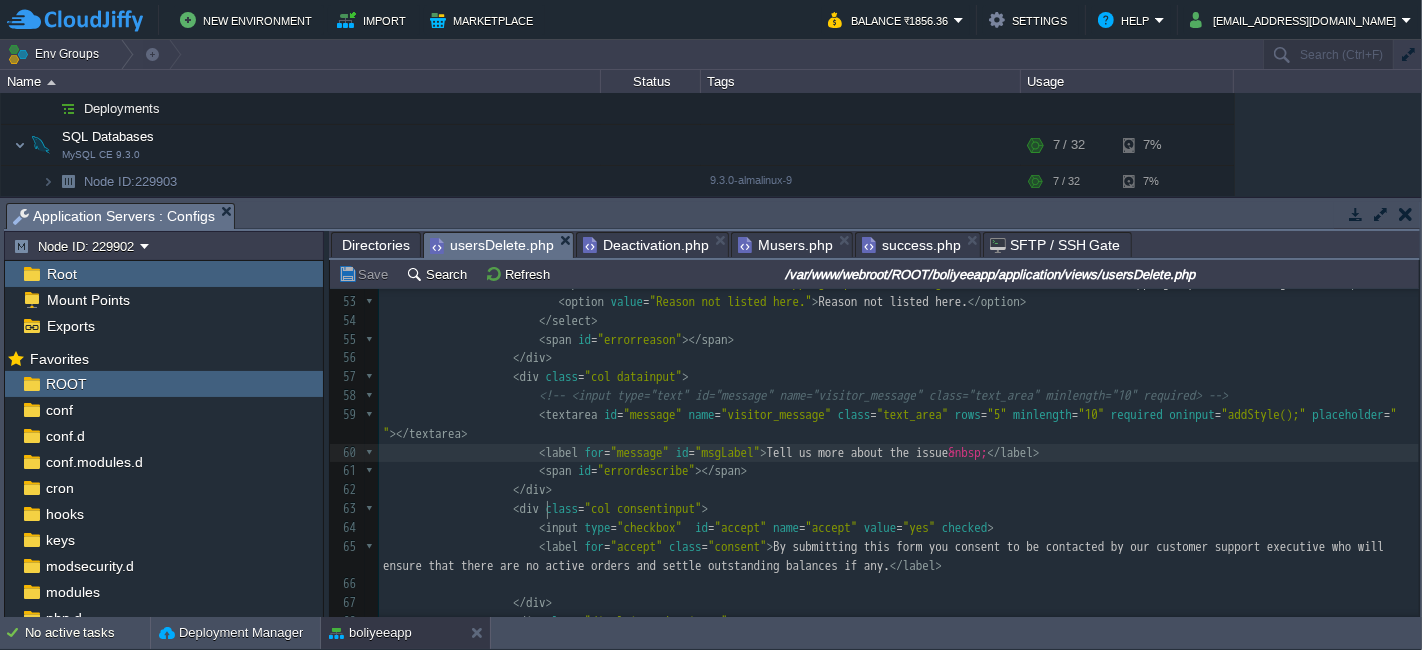 type on "<label for="message" id="msgLabel">Tell us more about the issue&nbsp;</label>
<span id="errordescribe"></span>" 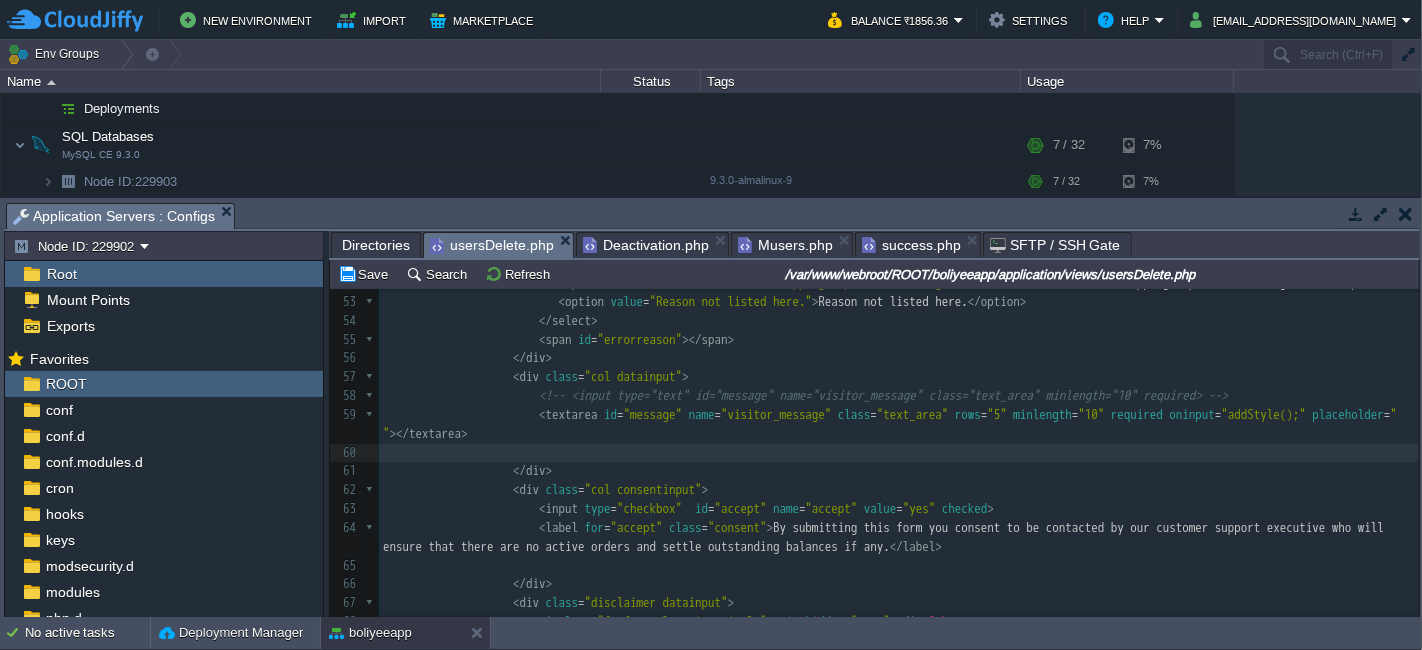 click on "<!-- <input type="text" id="message" name="visitor_message" class="text_area" minlength="10" required> -->" at bounding box center (899, 396) 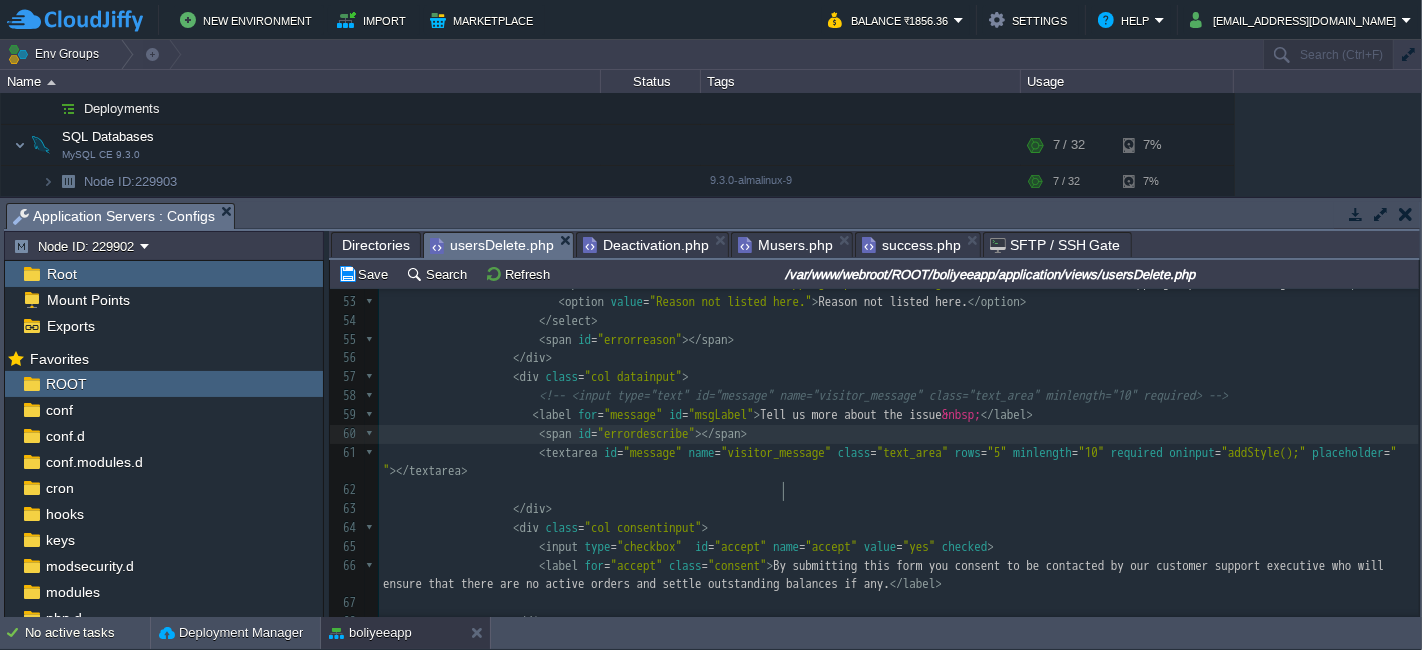 scroll, scrollTop: 1102, scrollLeft: 0, axis: vertical 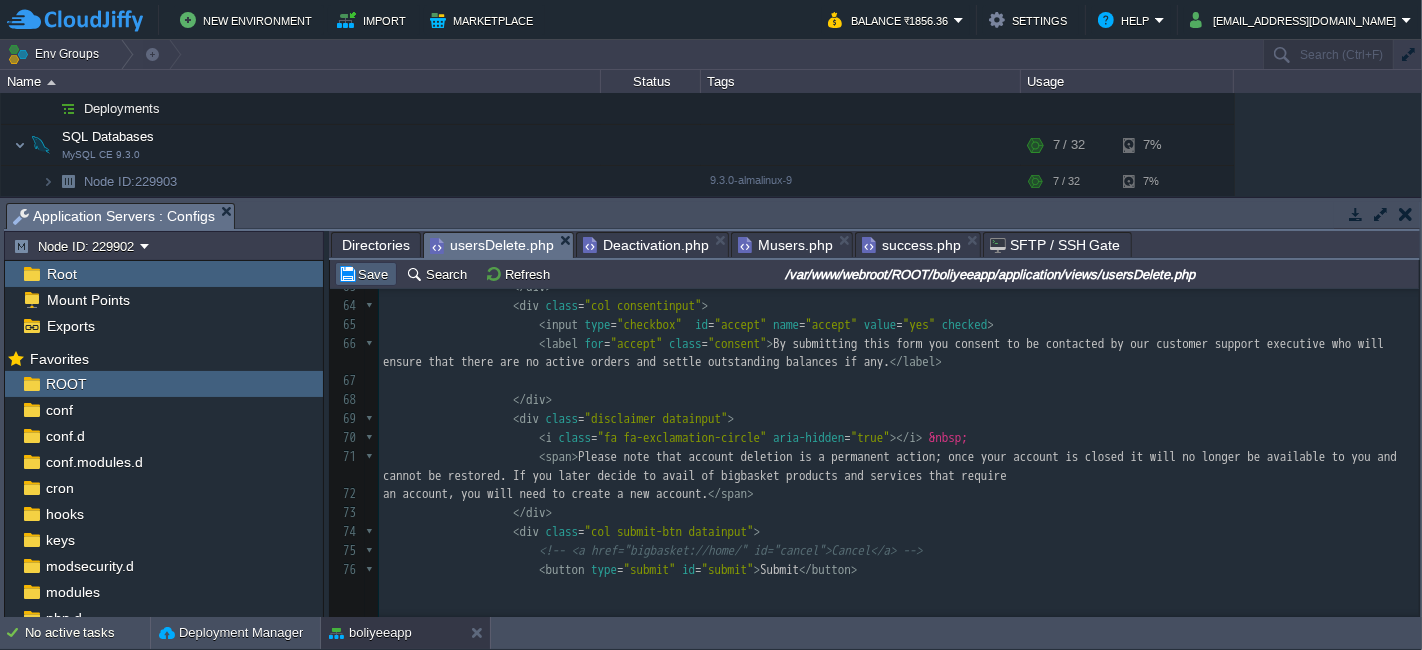 click on "Save" at bounding box center [366, 274] 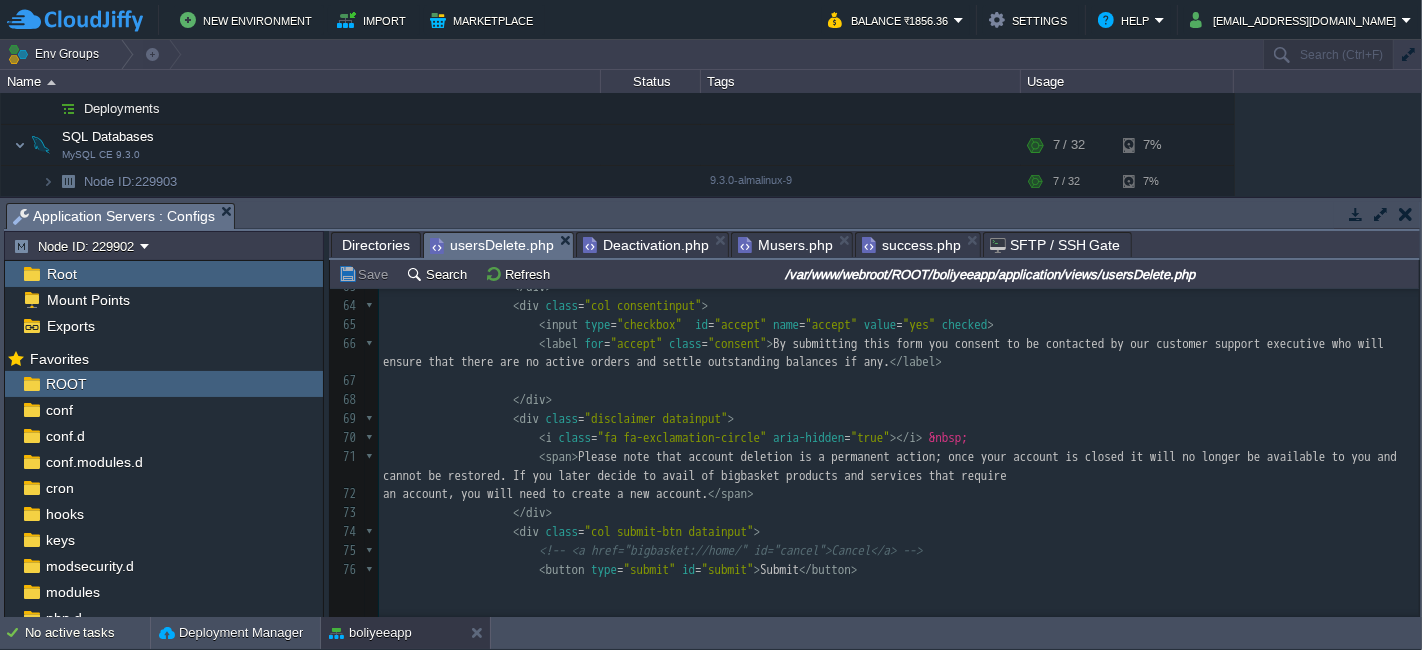 scroll, scrollTop: 1338, scrollLeft: 0, axis: vertical 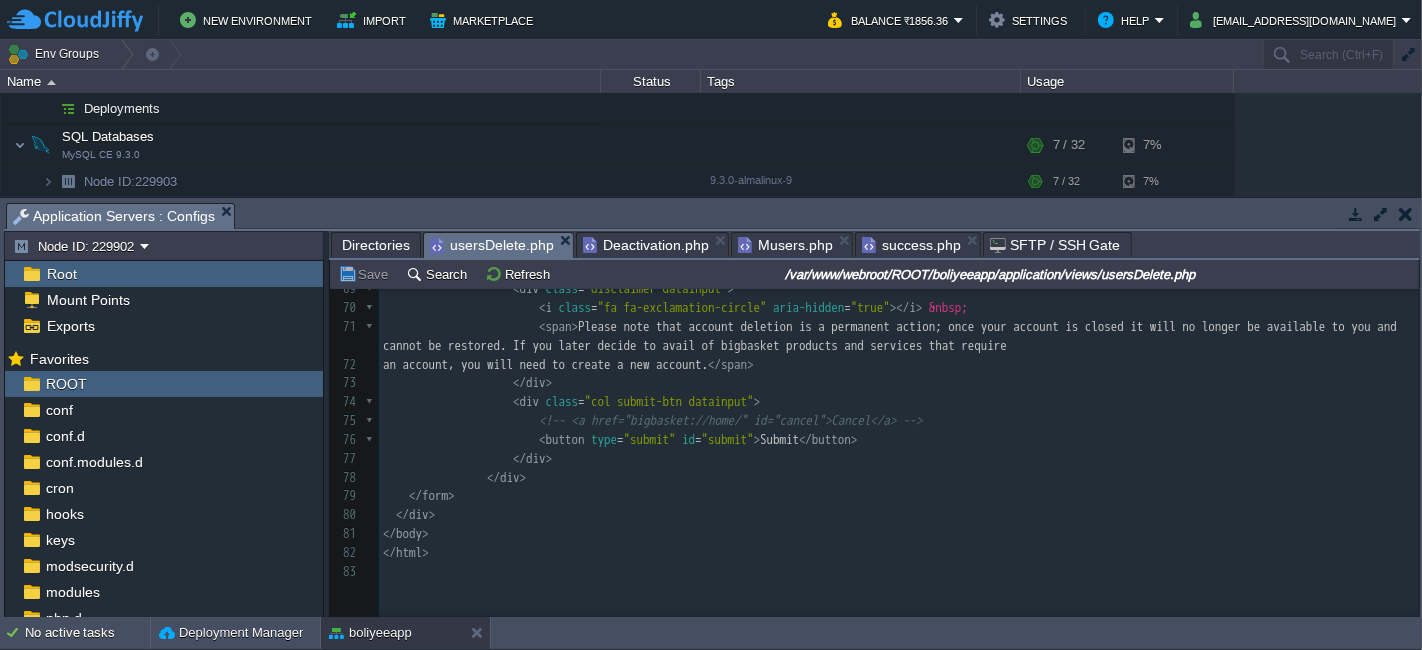 click on "</ body >" at bounding box center [899, 534] 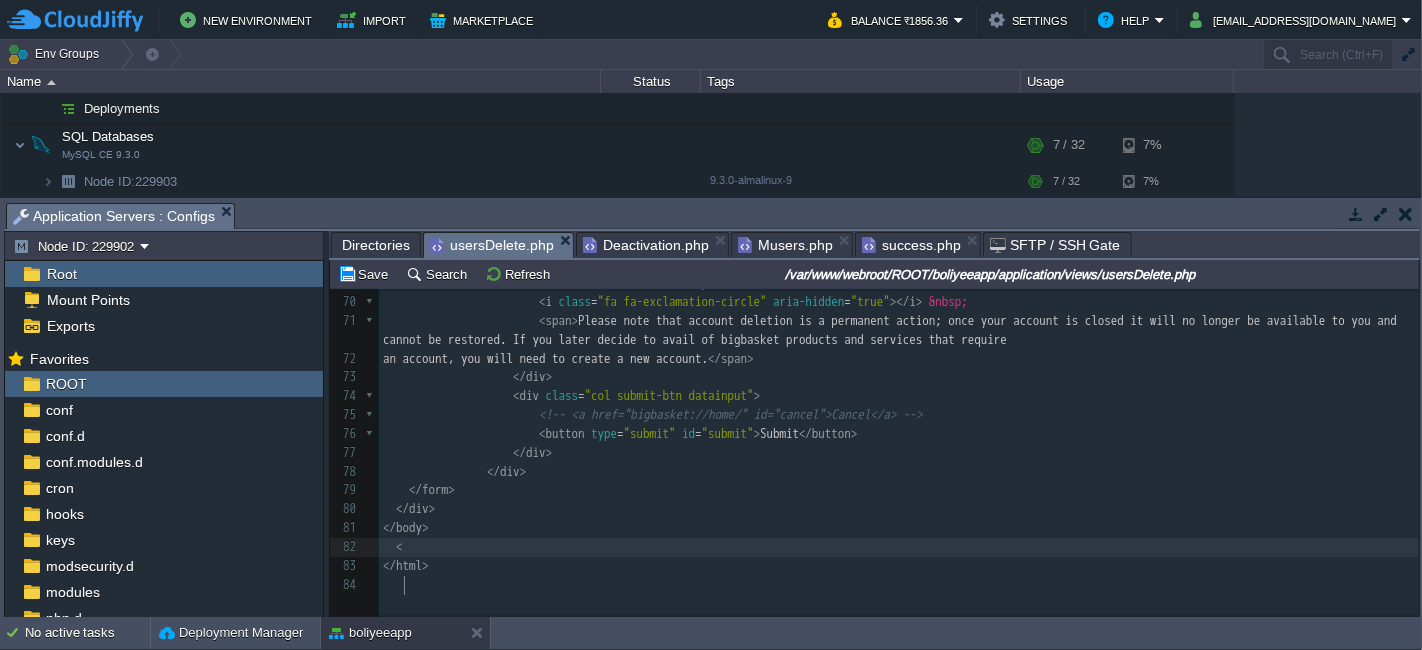 scroll, scrollTop: 6, scrollLeft: 13, axis: both 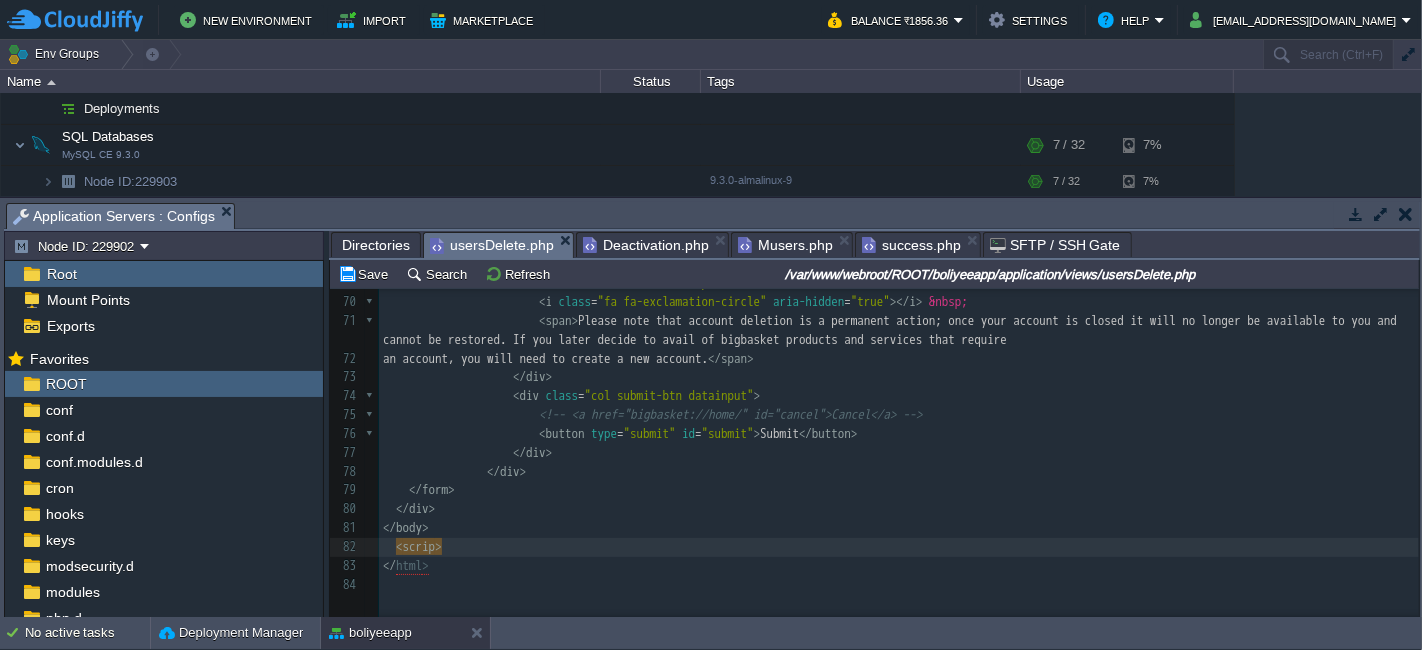type on "script" 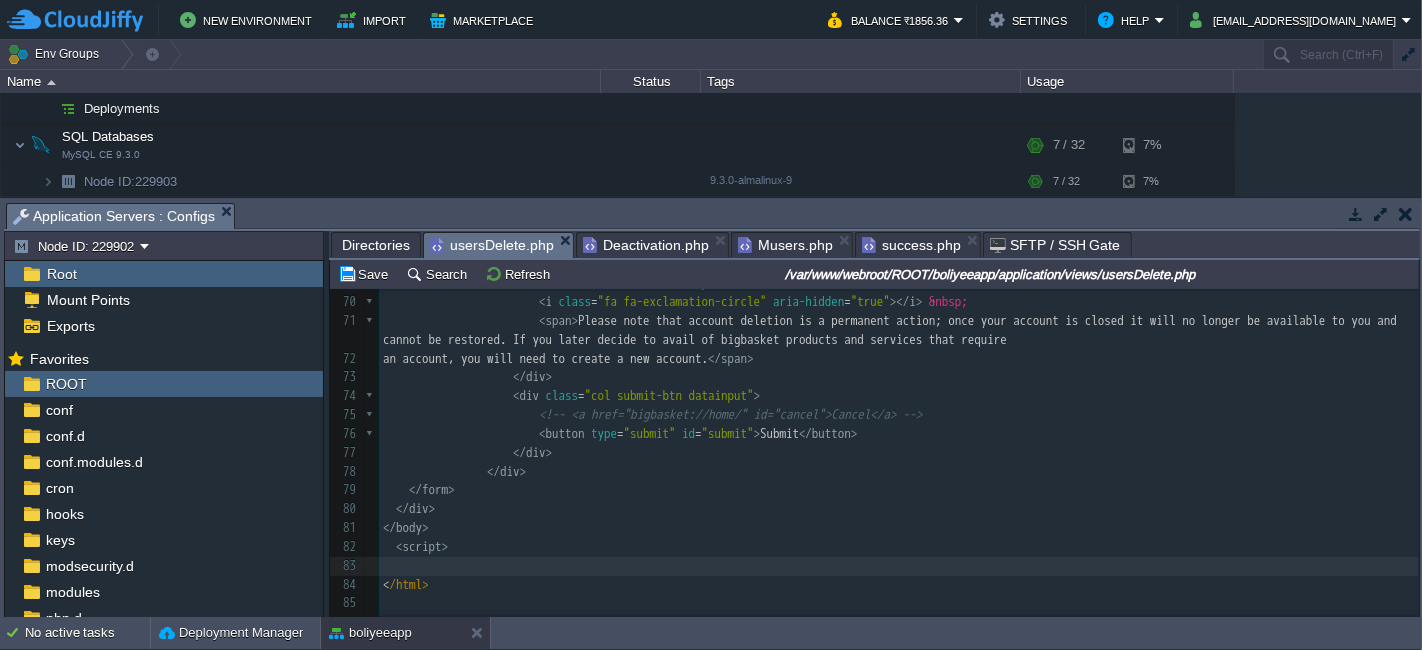 type on "<>" 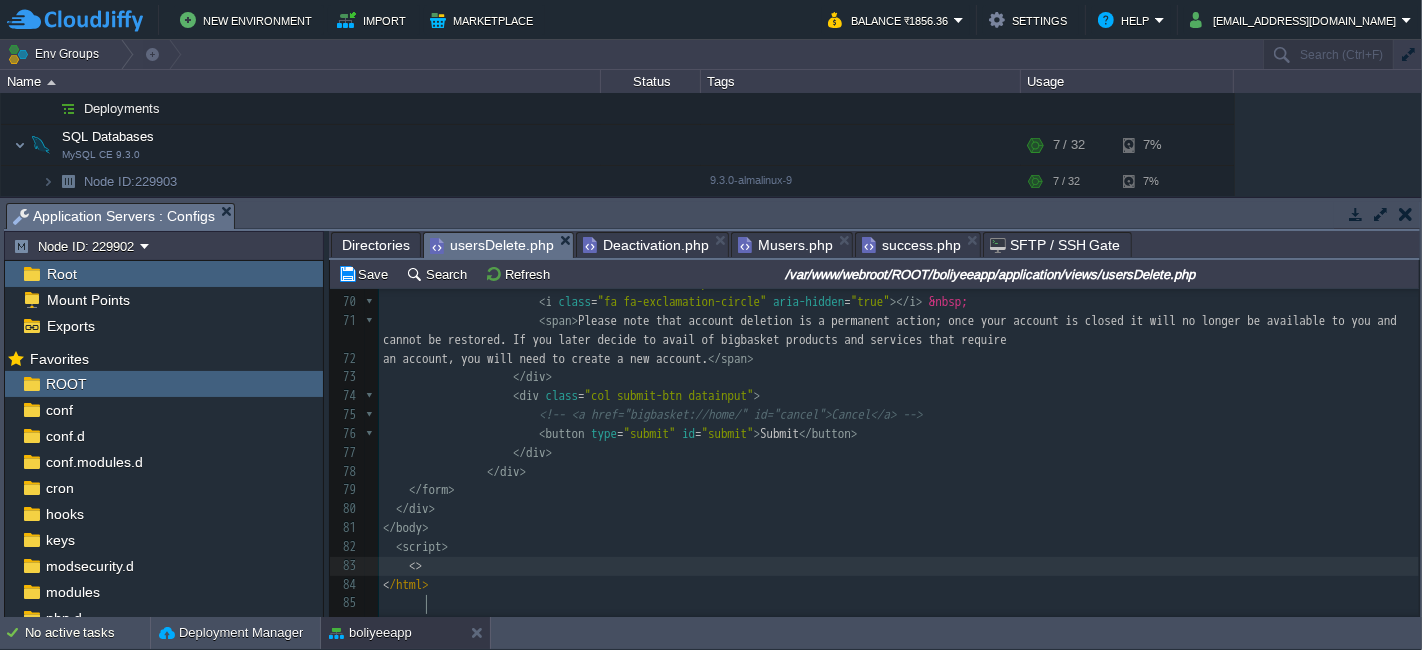 scroll, scrollTop: 6, scrollLeft: 13, axis: both 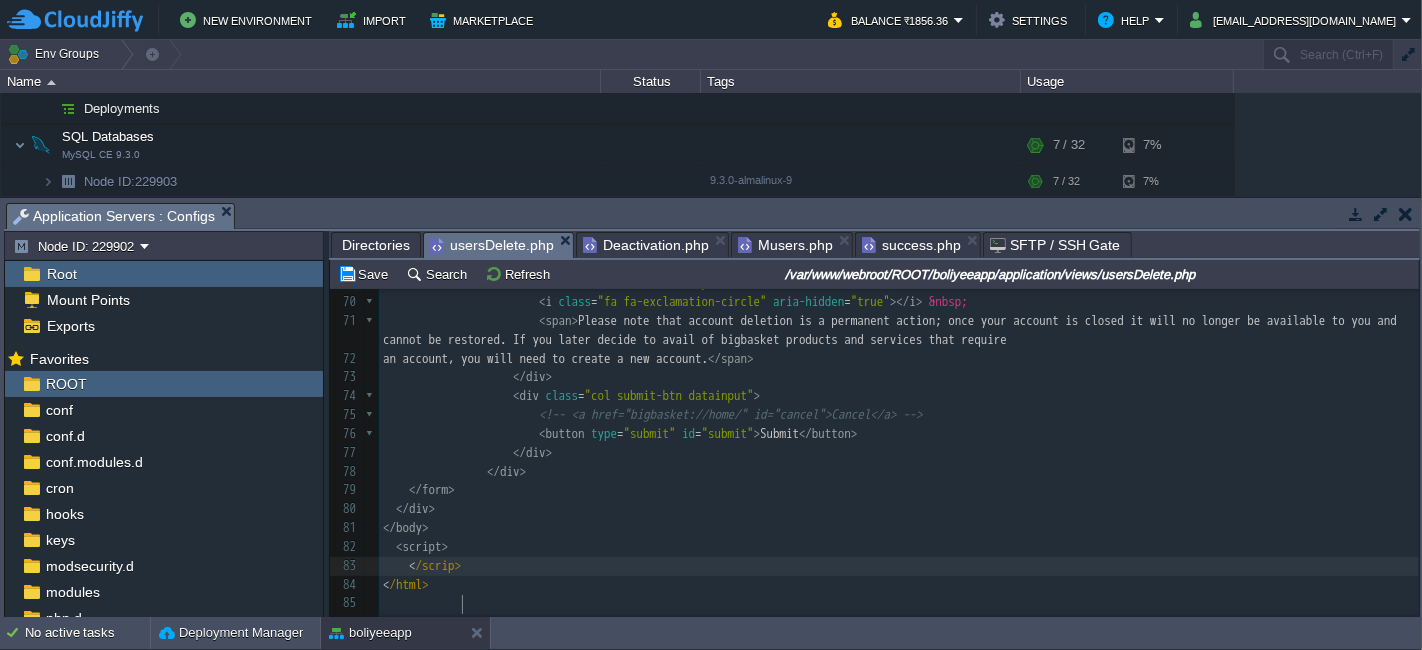 type on "/script" 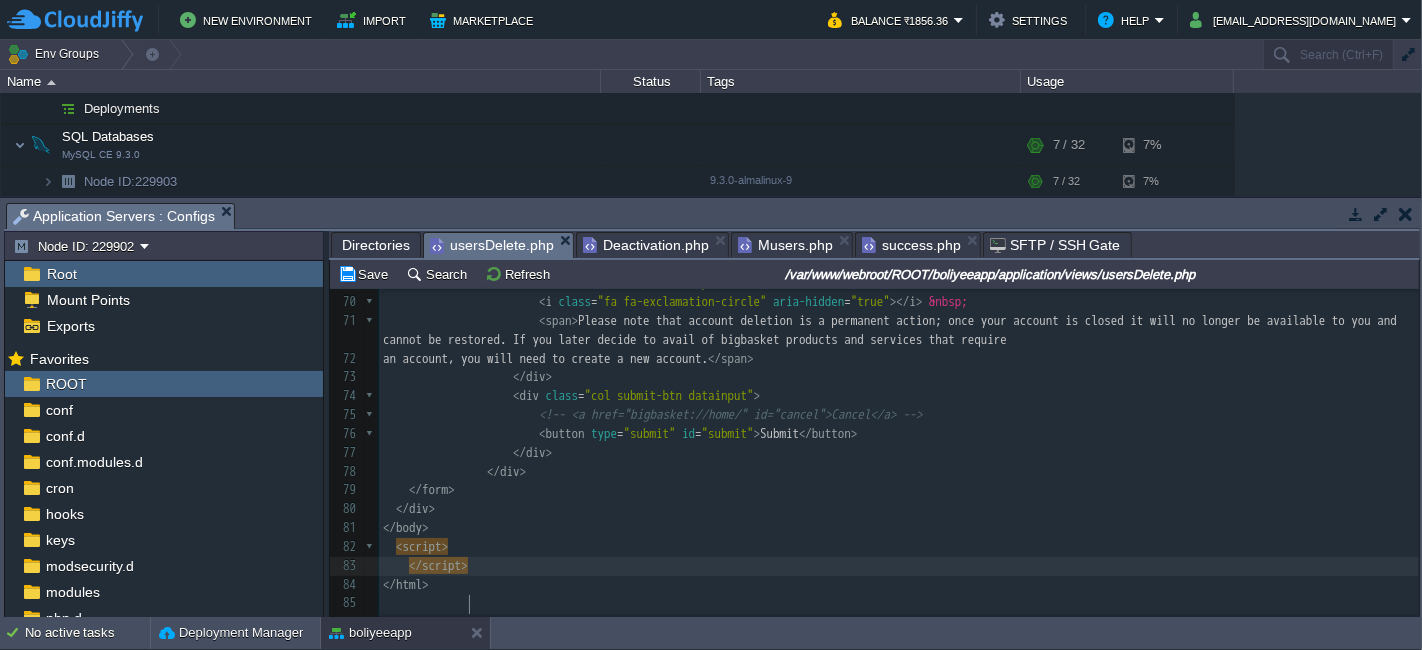 type 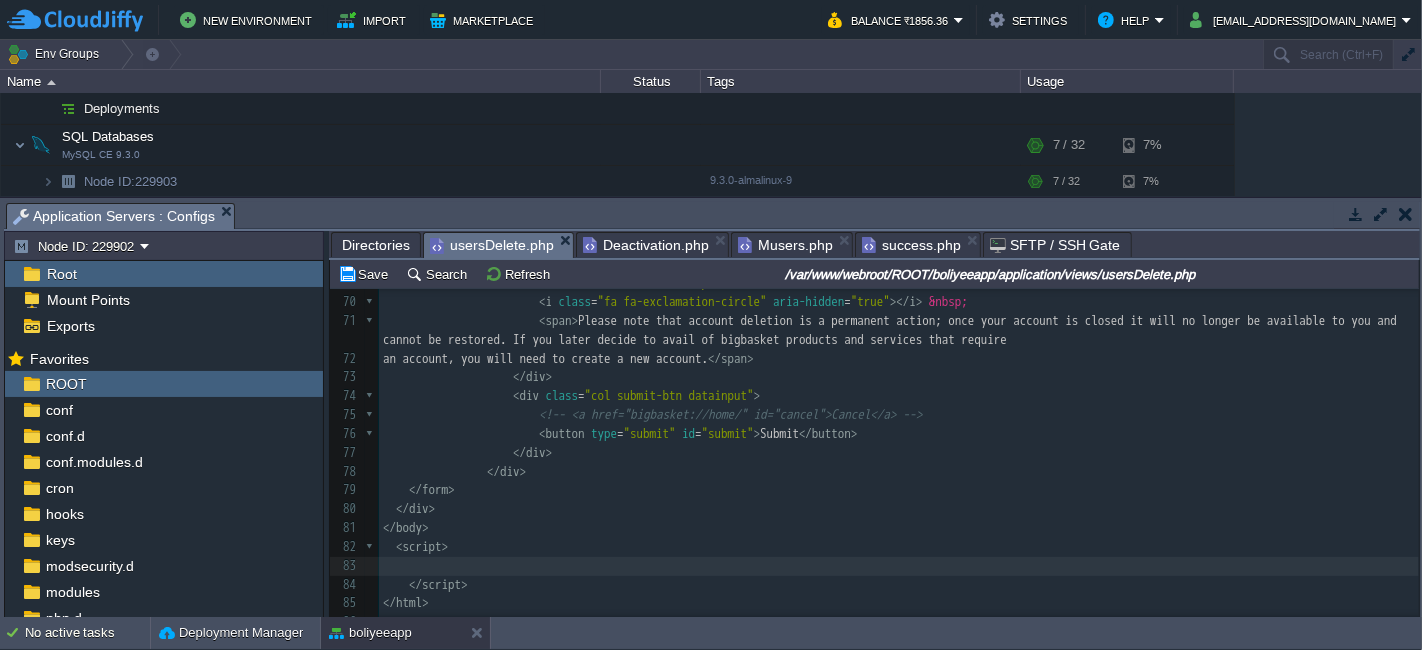 scroll, scrollTop: 1523, scrollLeft: 0, axis: vertical 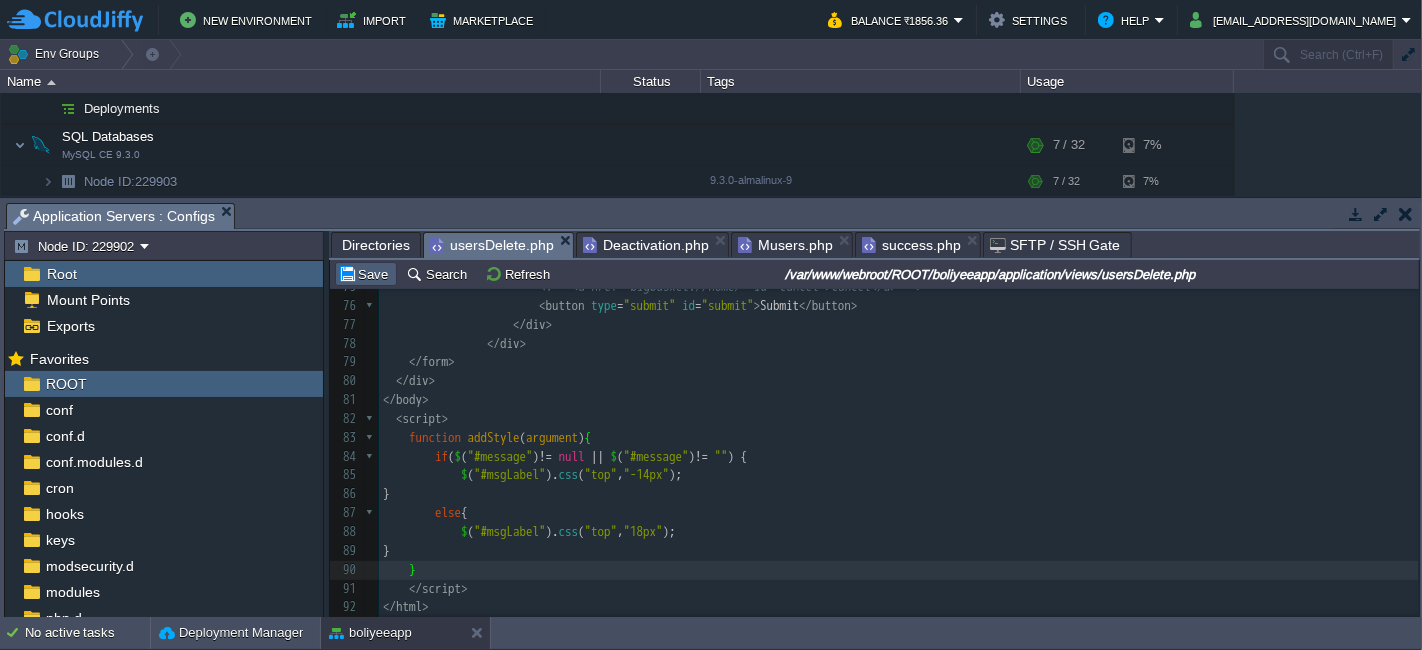 click on "Save" at bounding box center (366, 274) 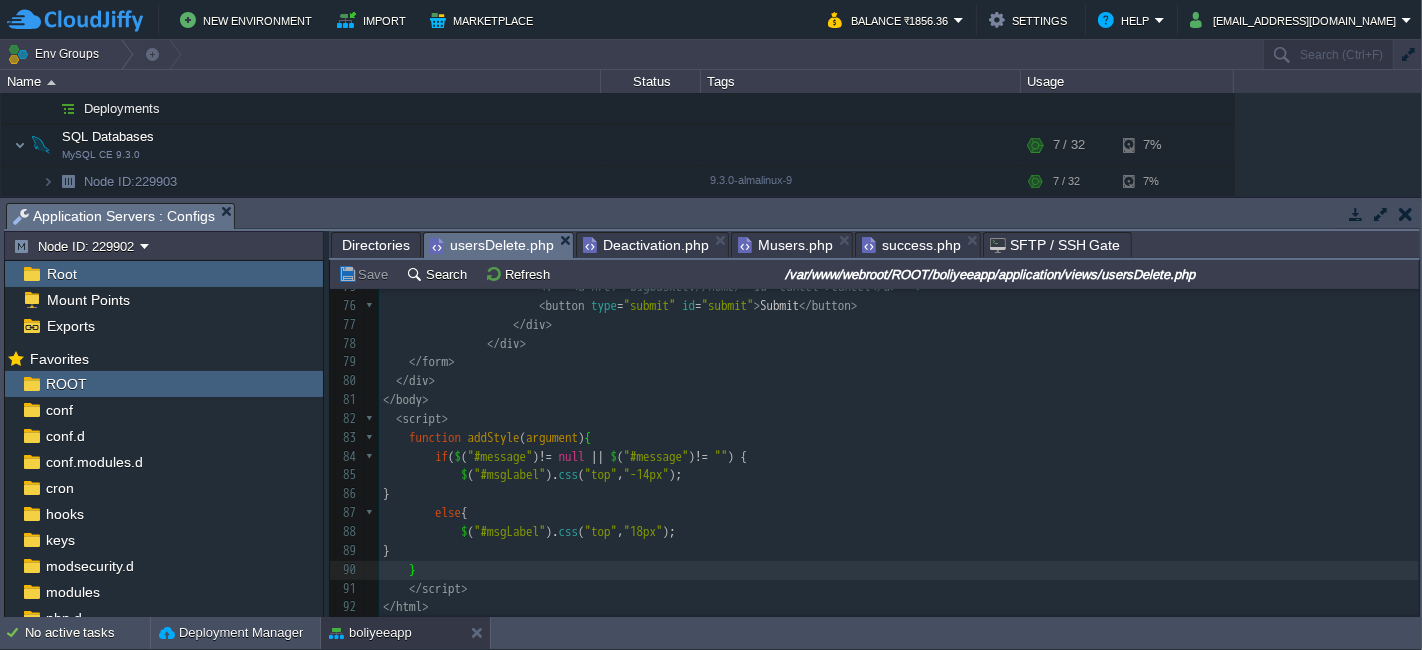 click on "Deactivation.php" at bounding box center (646, 245) 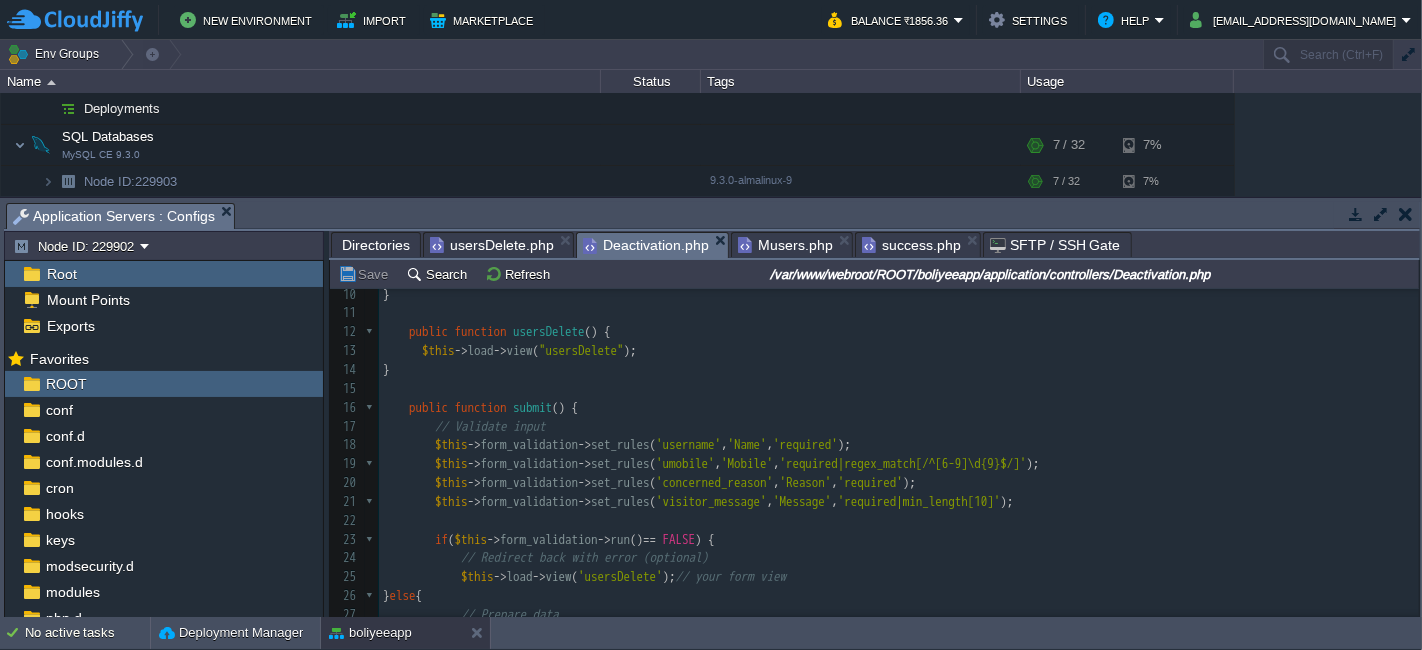 scroll, scrollTop: 514, scrollLeft: 0, axis: vertical 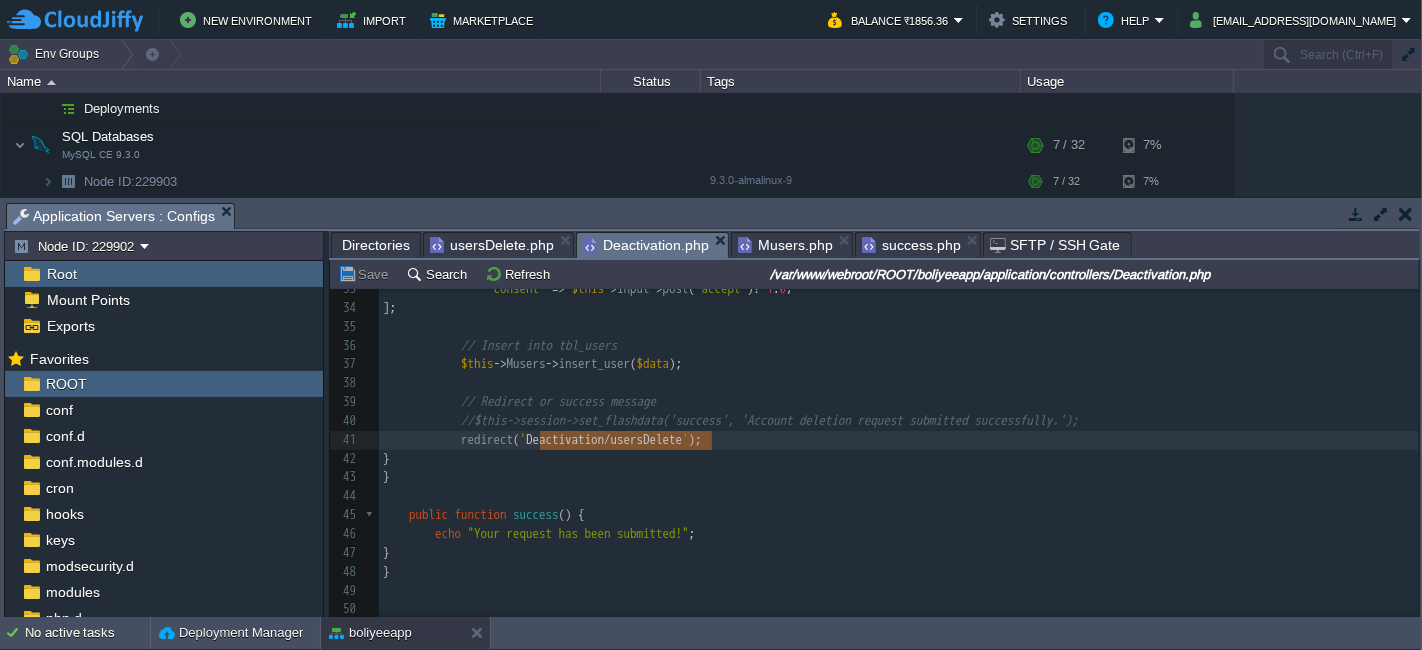 click on "x 7 420 32           $this -> load -> model ( "Musers" , "" , TRUE ); 3 ​ 4 class   Deactivation   extends   CI_Controller  { 5 ​ 6      public   function   __construct () { 7          parent :: __construct (); 8          $this -> load -> library ( 'form_validation' ); 9           $this -> load -> model ( "Musers" , "" , TRUE ); 10     } 11    12      public   function   usersDelete () { 13        $this -> load -> view ( "usersDelete" ); 14     } 15 ​ 16      public   function   submit () { 17          // Validate input 18          $this -> form_validation -> set_rules ( 'username' ,  'Name' ,  'required' ); 19          $this -> form_validation -> set_rules ( 'umobile' ,  'Mobile' ,  'required|regex_match[/^[6-9]\d{9}$/]' ); 20          $this -> form_validation -> set_rules ( 'concerned_reason' ,  'Reason' ,  'required' ); 21          $this -> form_validation -> set_rules ( 'visitor_message' ,  'Message' ,  'required|min_length[10]' ); 22        23          if  ( ->" at bounding box center (899, 167) 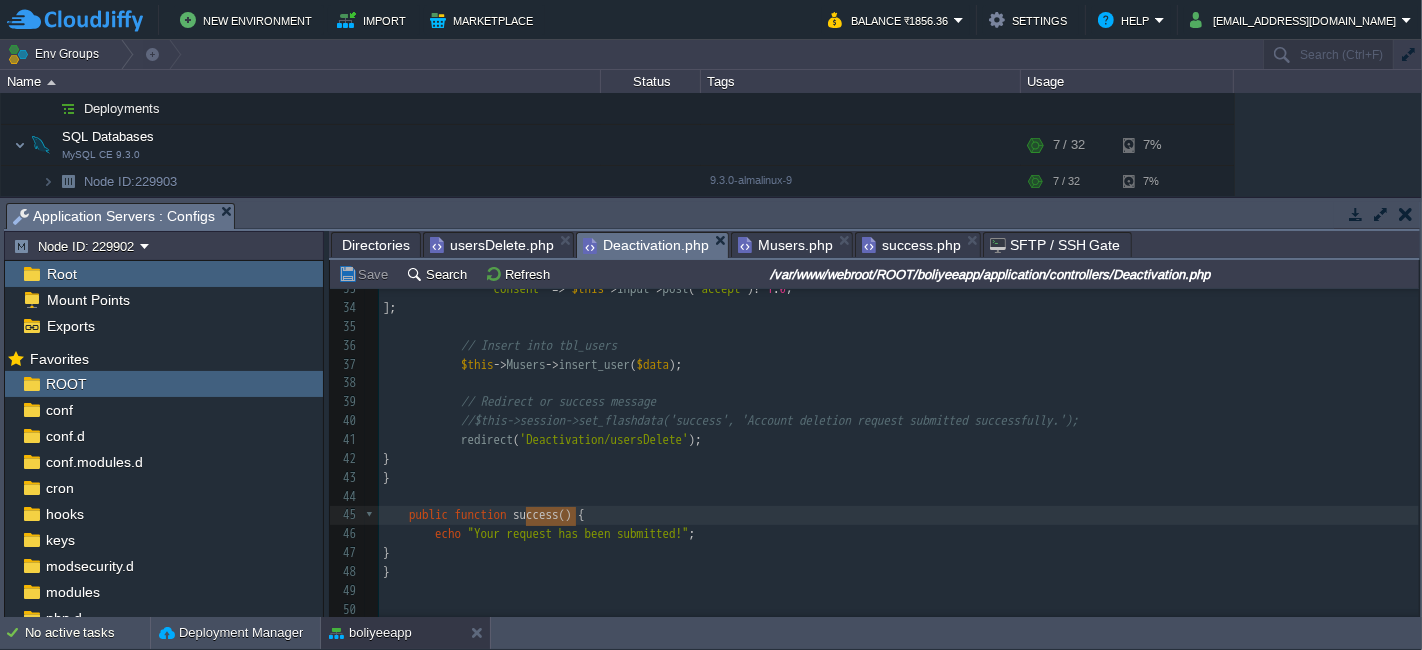 type on "success" 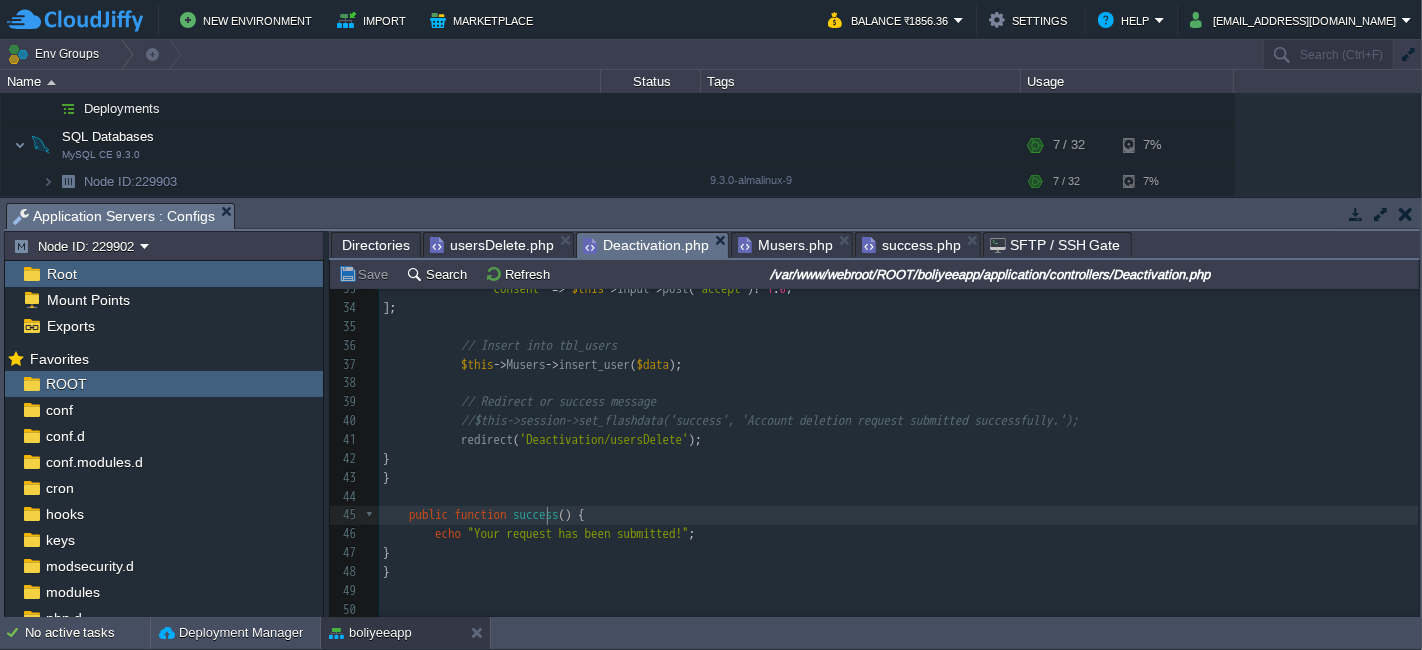type on "success" 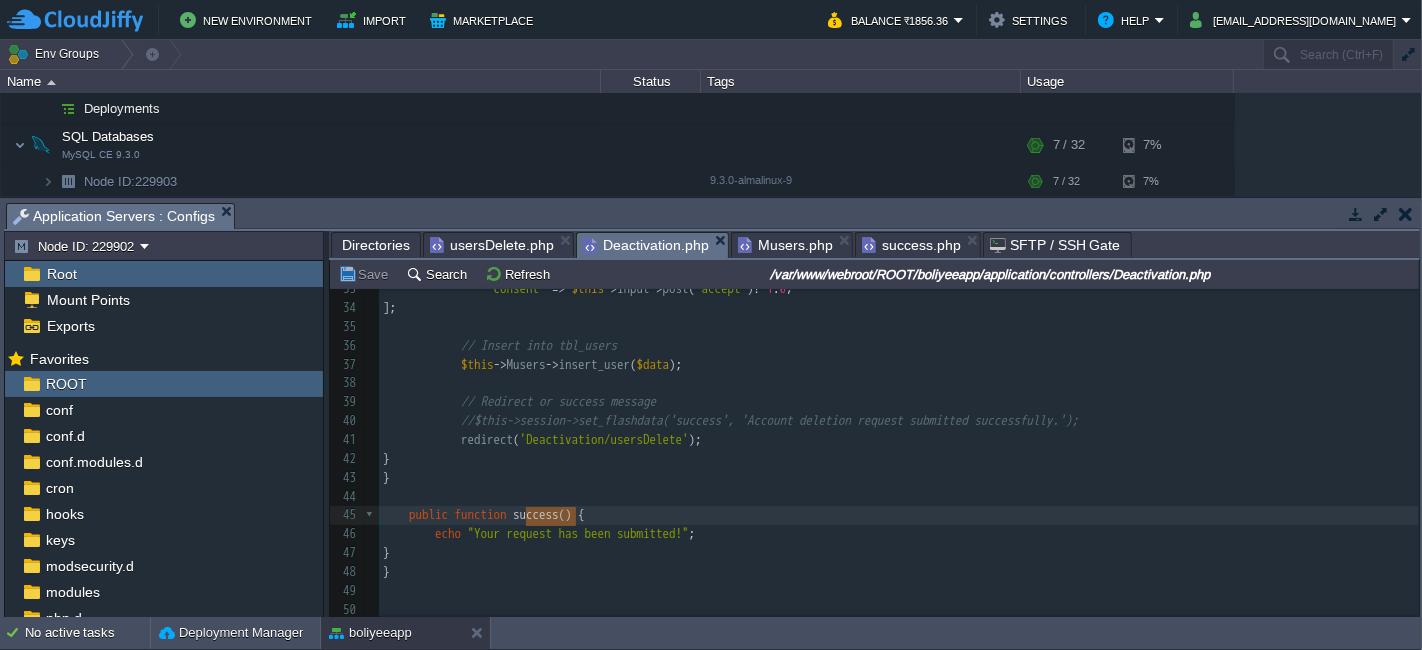 click on "'Deactivation/usersDelete'" at bounding box center (604, 439) 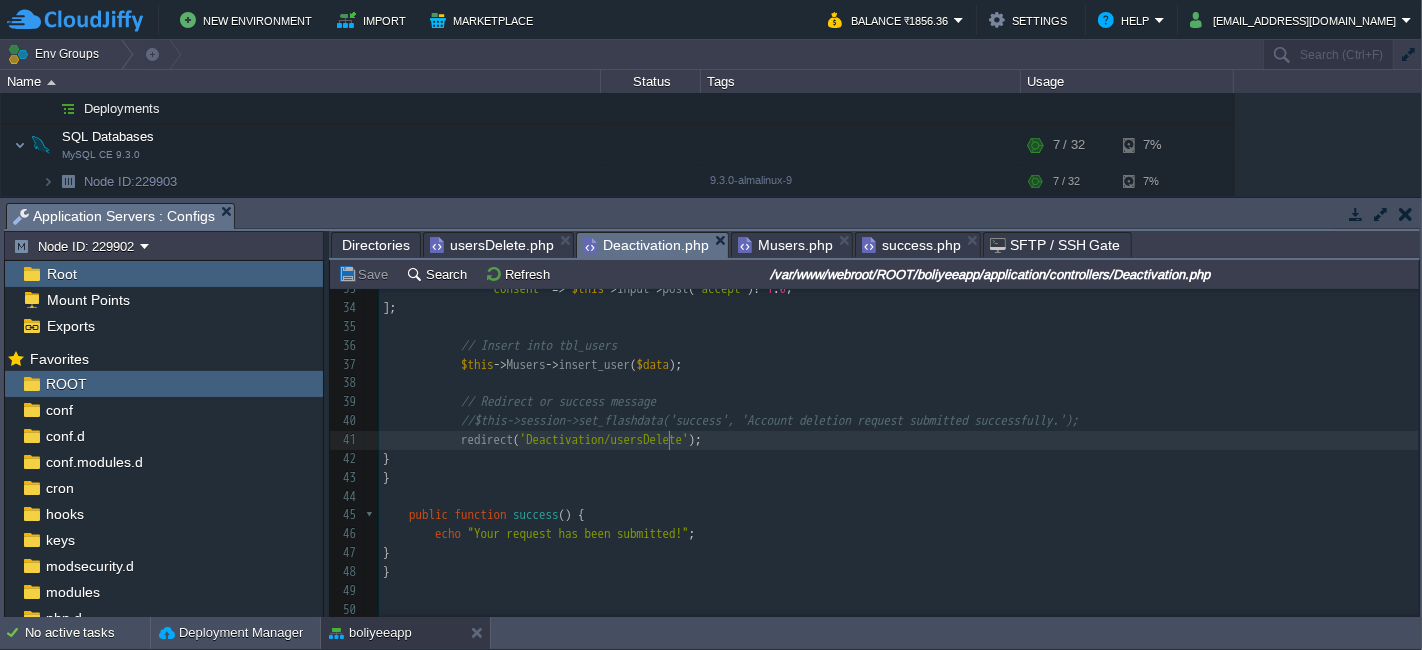 type on "usersDelete" 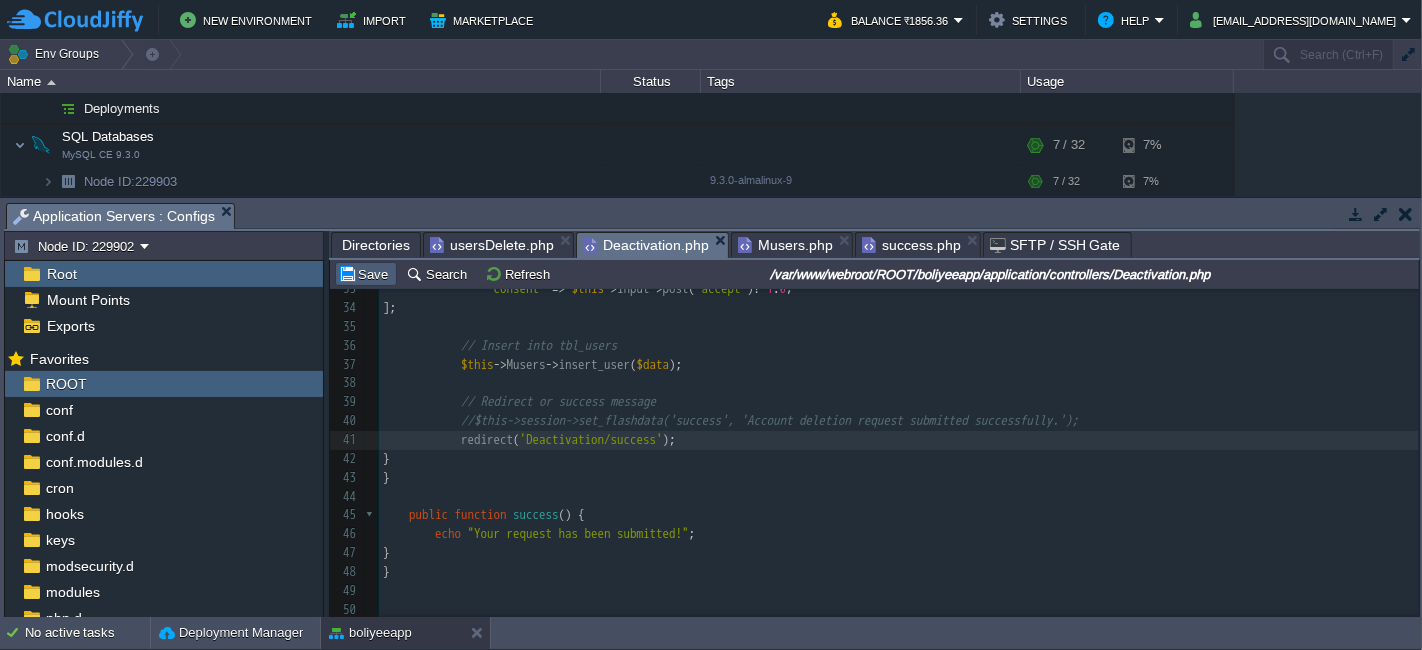 click on "Save" at bounding box center (366, 274) 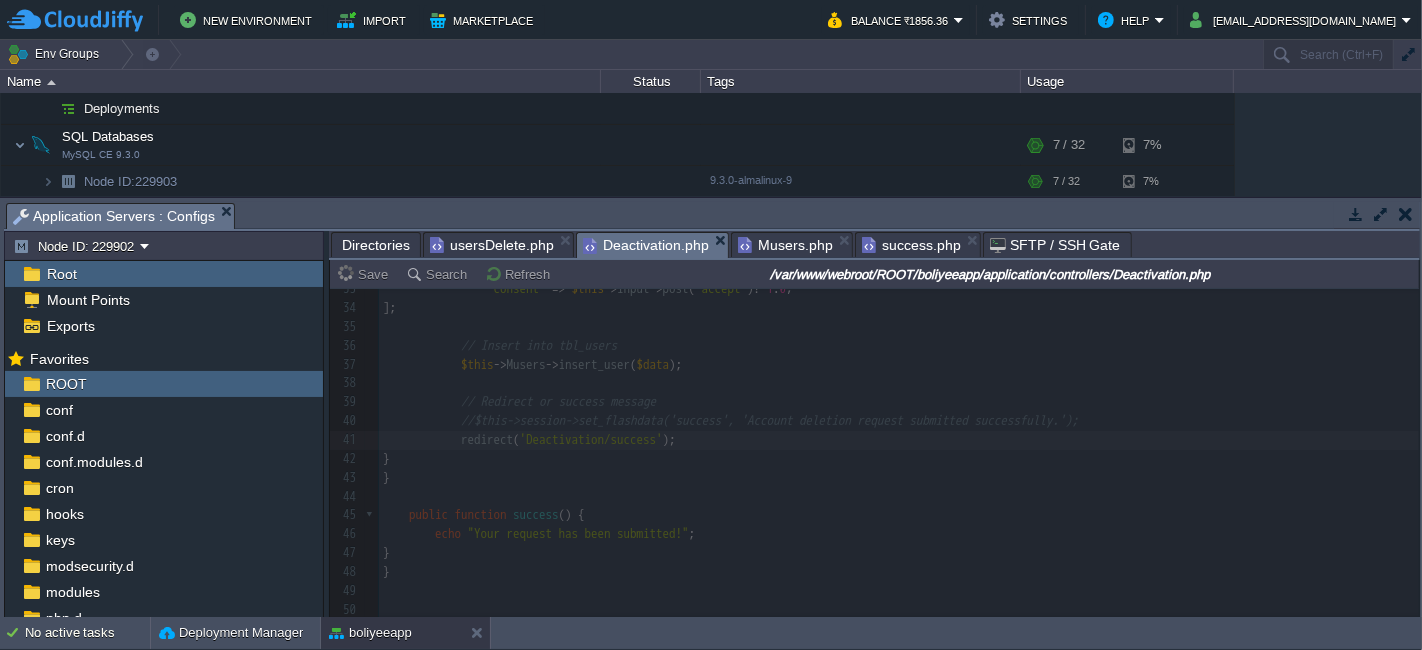 type 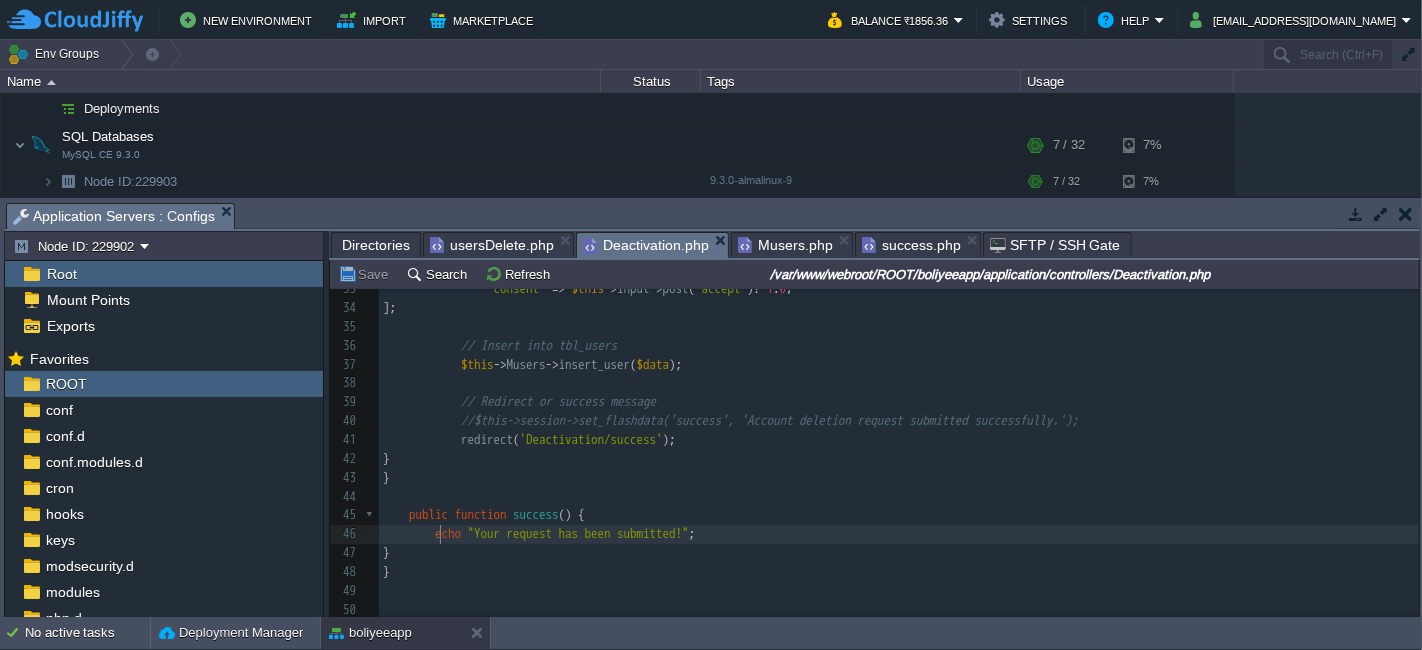 click at bounding box center (409, 533) 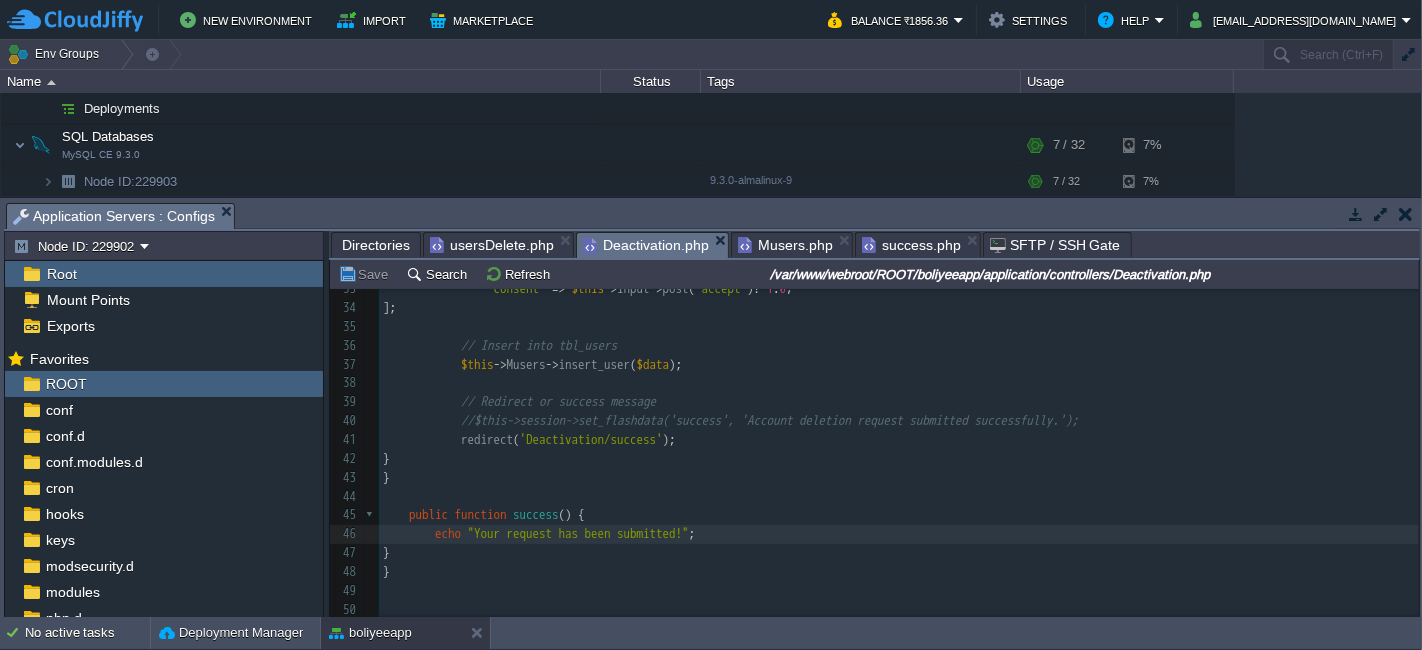 type on "echo "Your request has been submitted!";" 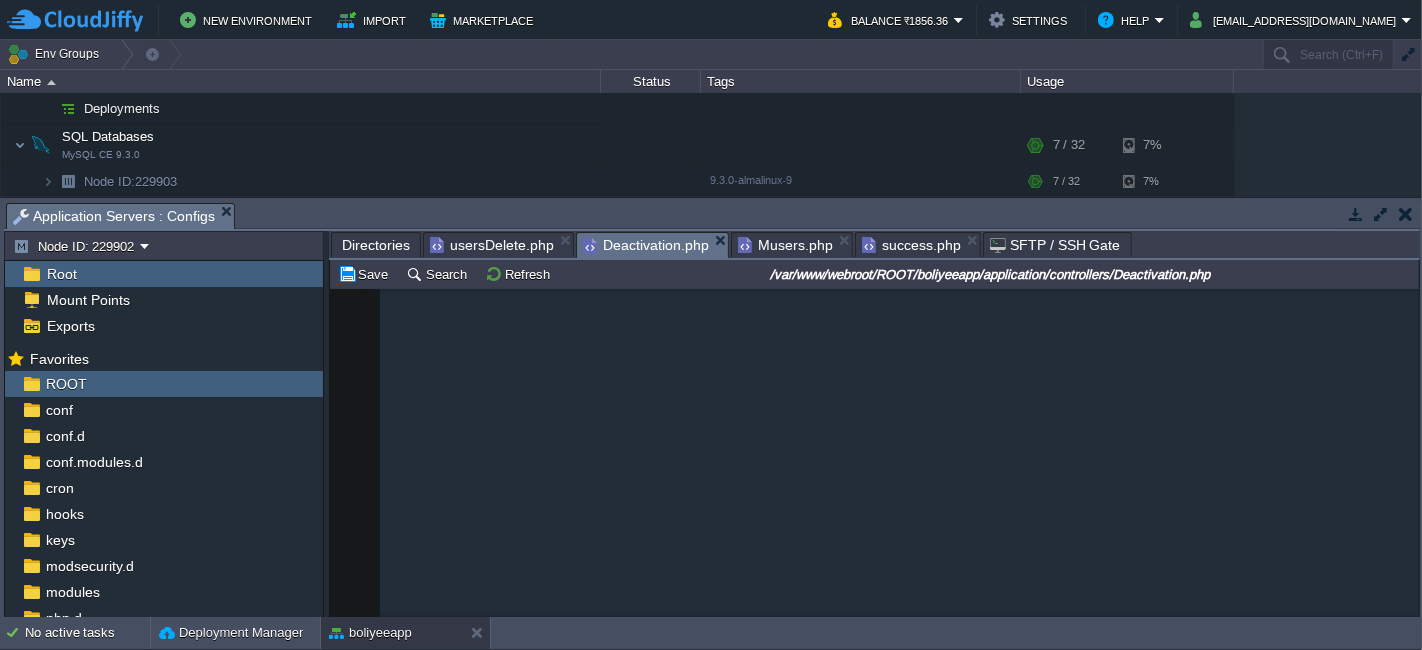 scroll, scrollTop: 1693, scrollLeft: 0, axis: vertical 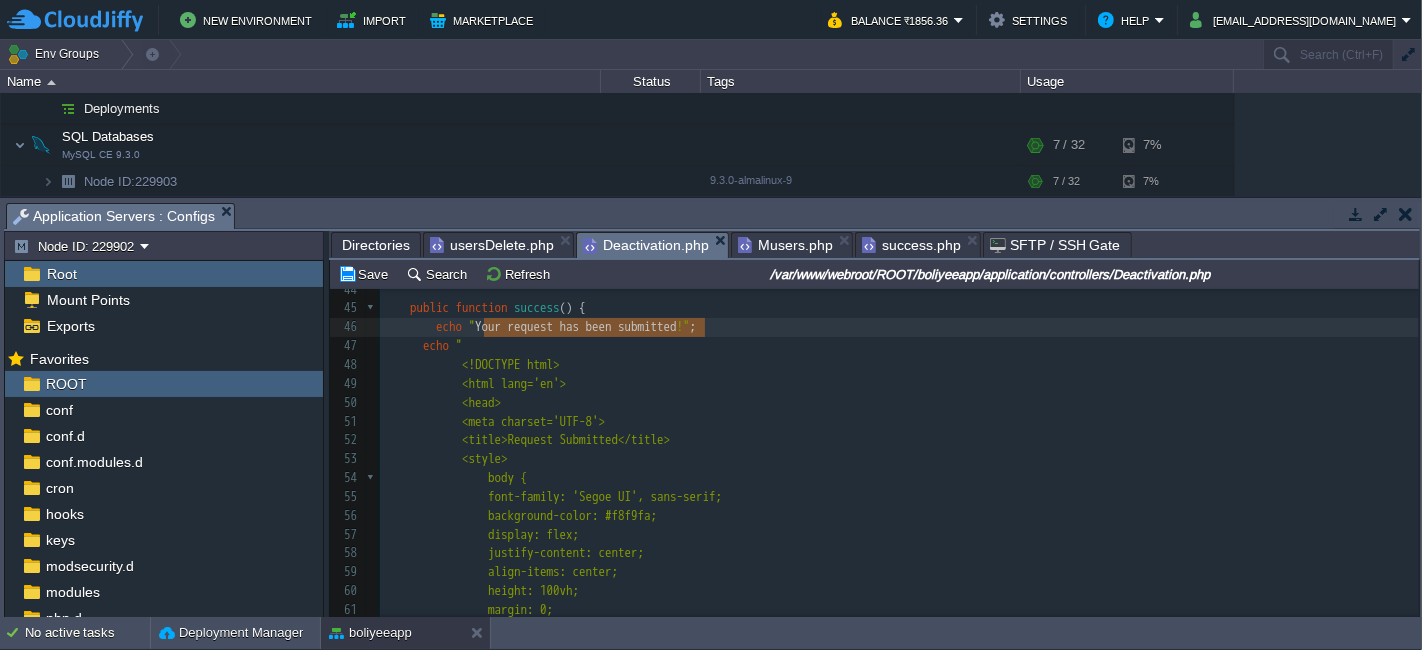 type on "Your request has been submitted!" 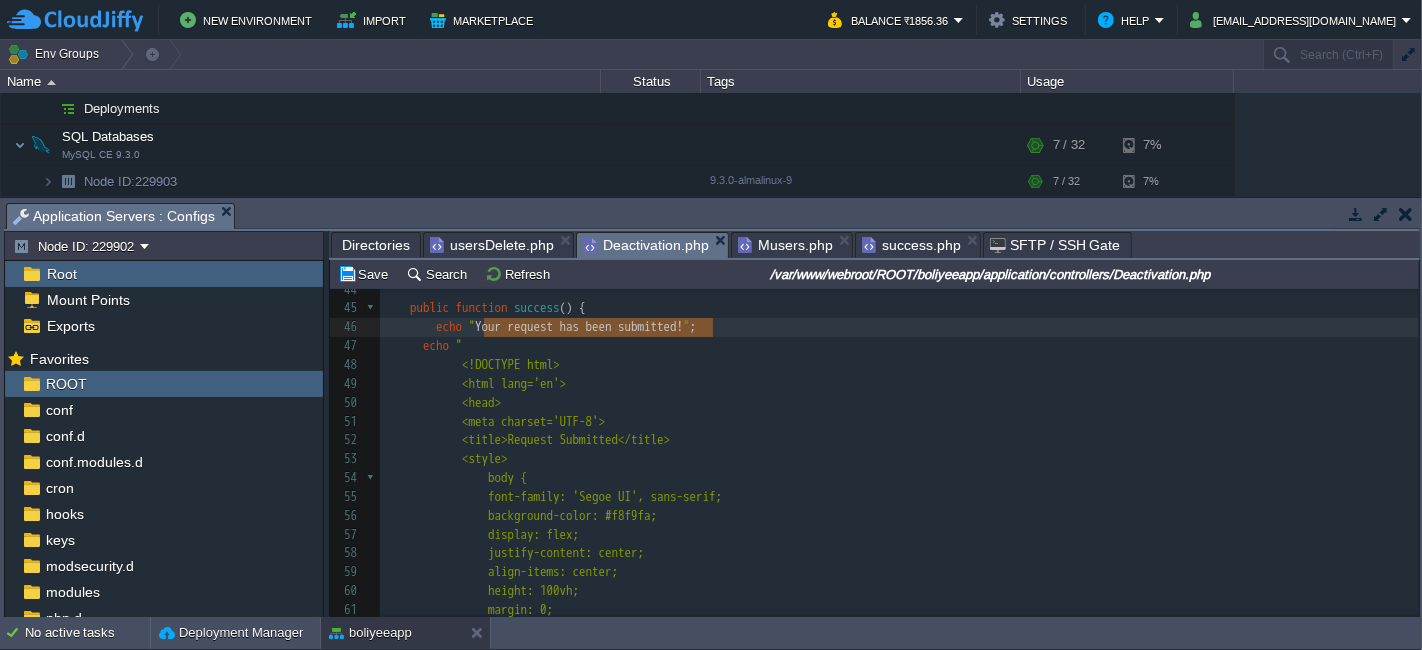 drag, startPoint x: 482, startPoint y: 328, endPoint x: 714, endPoint y: 327, distance: 232.00215 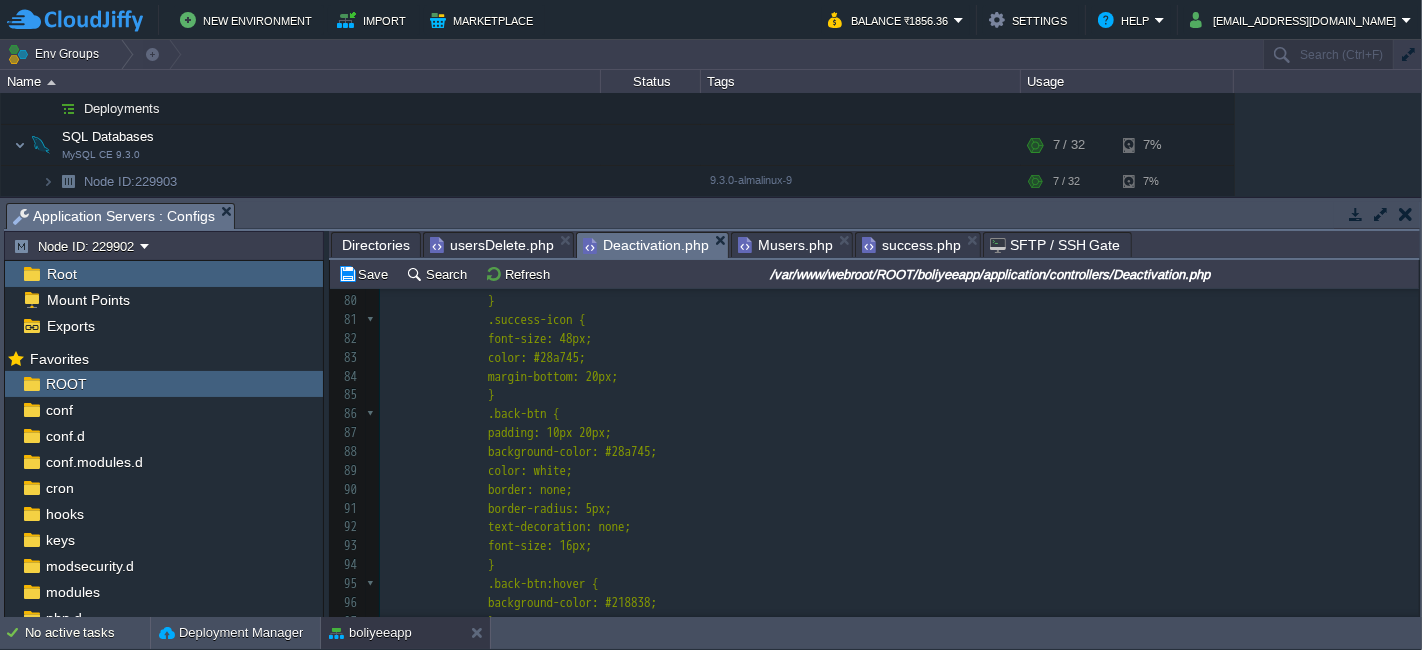 scroll, scrollTop: 1688, scrollLeft: 0, axis: vertical 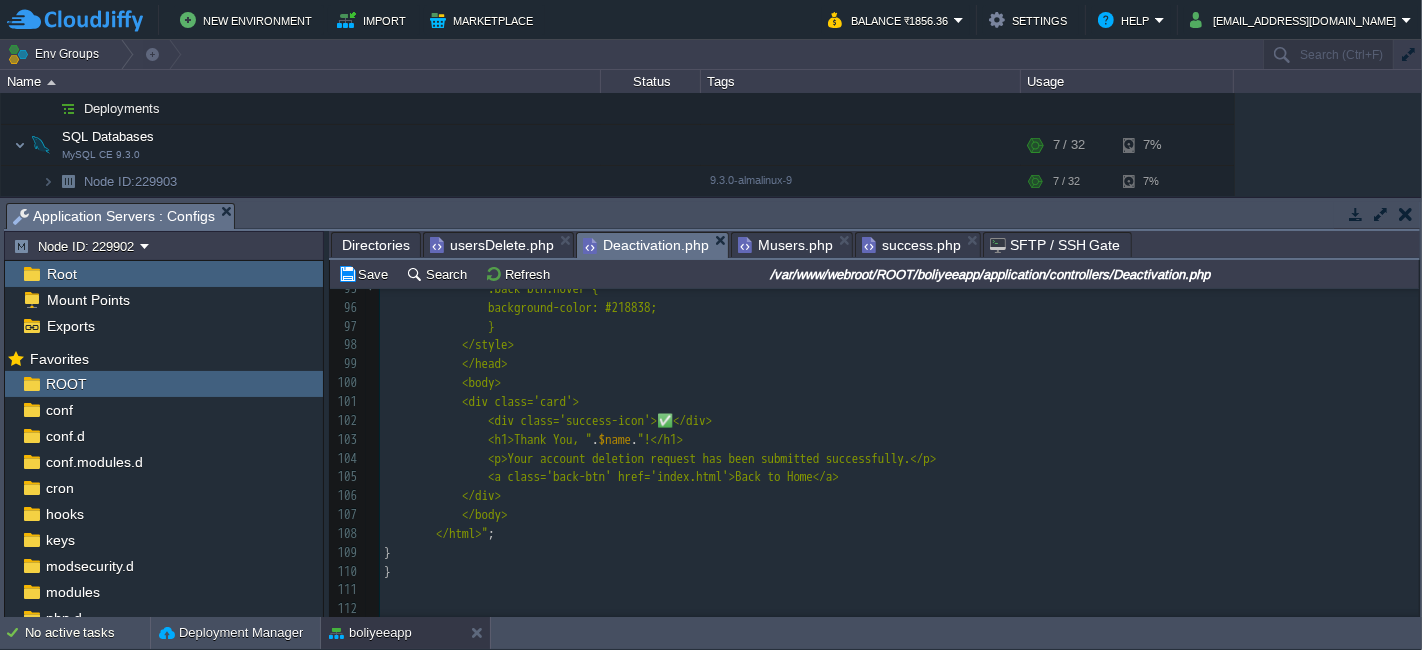 click on "x 7 420 32 111 50 112          echo   " Your request has been submitted! " ; 58                  justify-content: center; 59                  align-items: center; 60                  height: 100vh; 61                  margin: 0; 62                  } 63                  .card { 64                  background-color: #ffffff; 65                  border-radius: 10px; 66                  box-shadow: 0 0 15px rgba(0,0,0,0.1); 67                  padding: 30px 40px; 68                  max-width: 500px; 69                  text-align: center; 70                  } 71                  .card h1 { 72                  color: #28a745; 73                  font-size: 32px; 74                  margin-bottom: 10px; 75                  } 76                  .card p { 77                  font-size: 16px; 78                  color: #333; 79                  80 } 81 82 83 }" at bounding box center [899, 101] 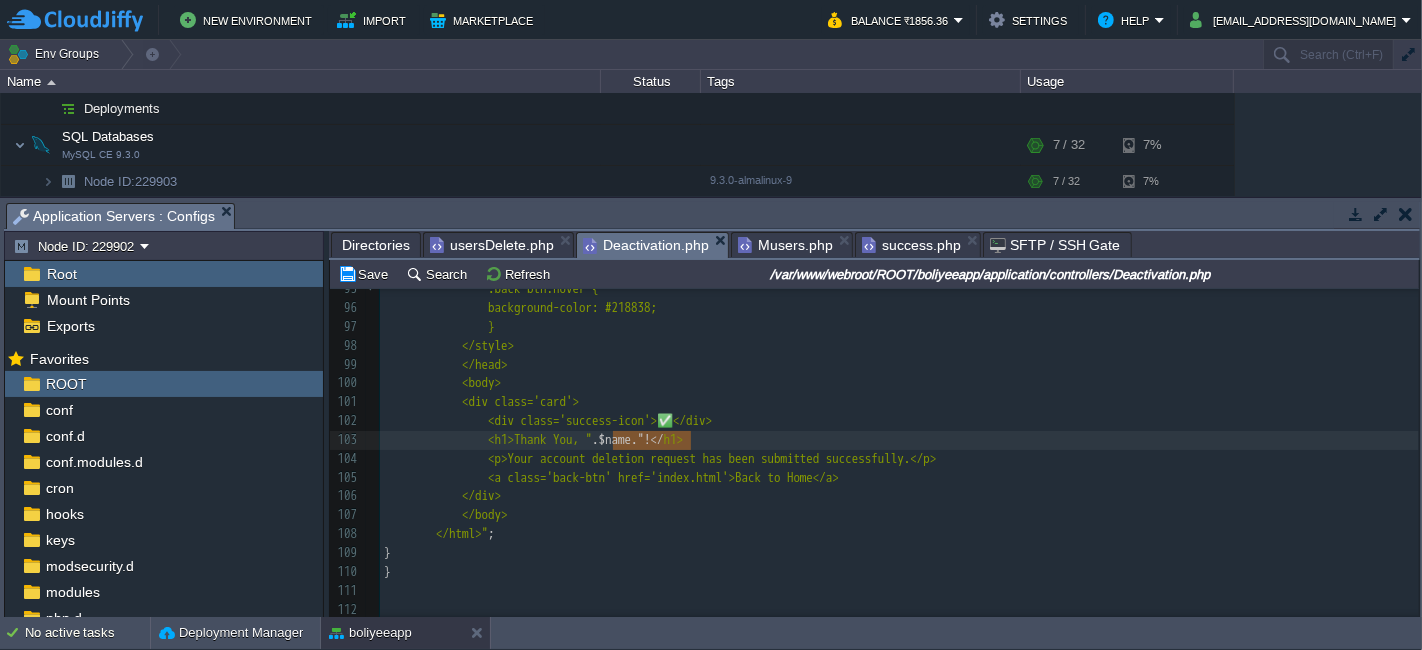 type on ".$name" 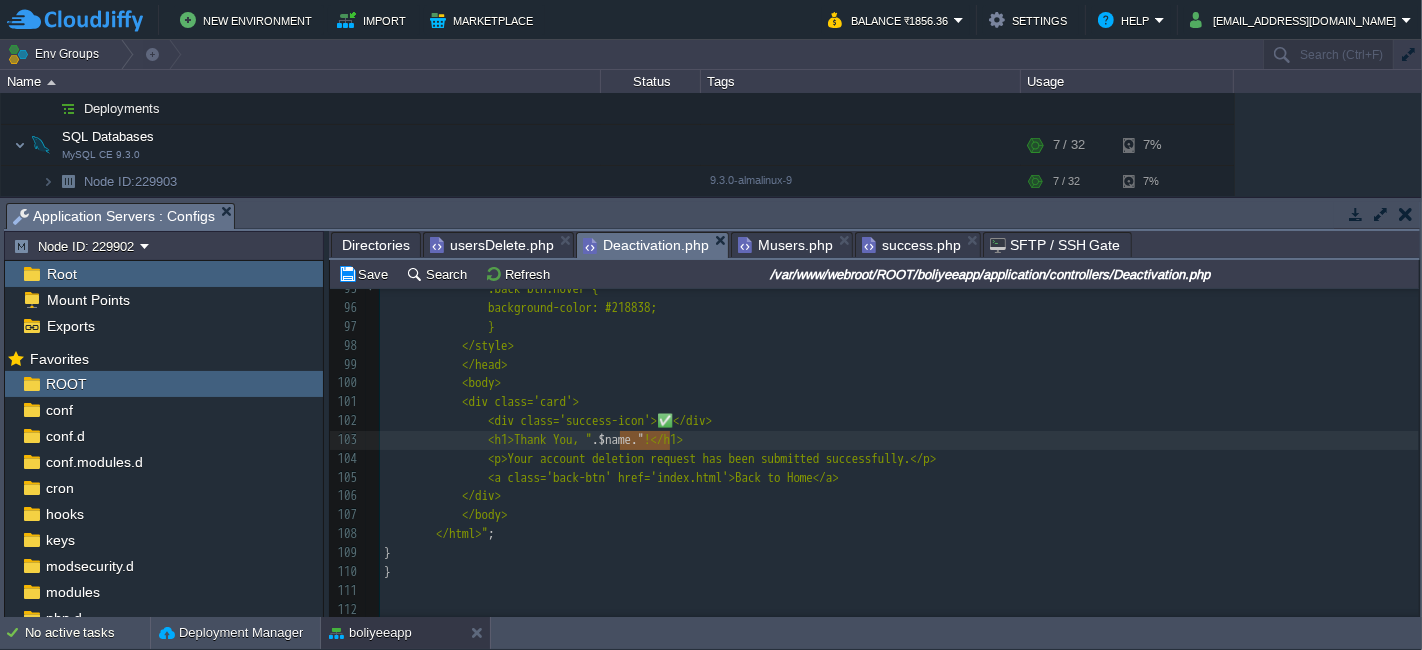type on "".$name."" 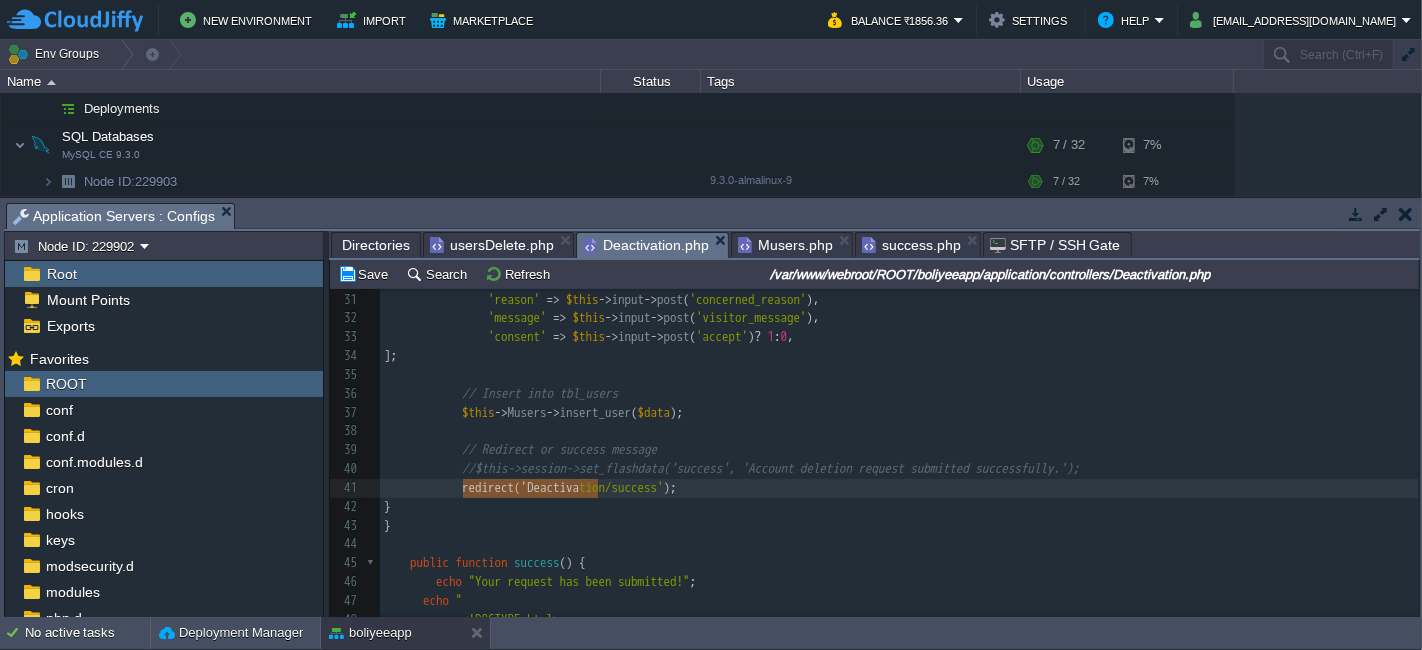 type on "redirect('Deactivation/success');" 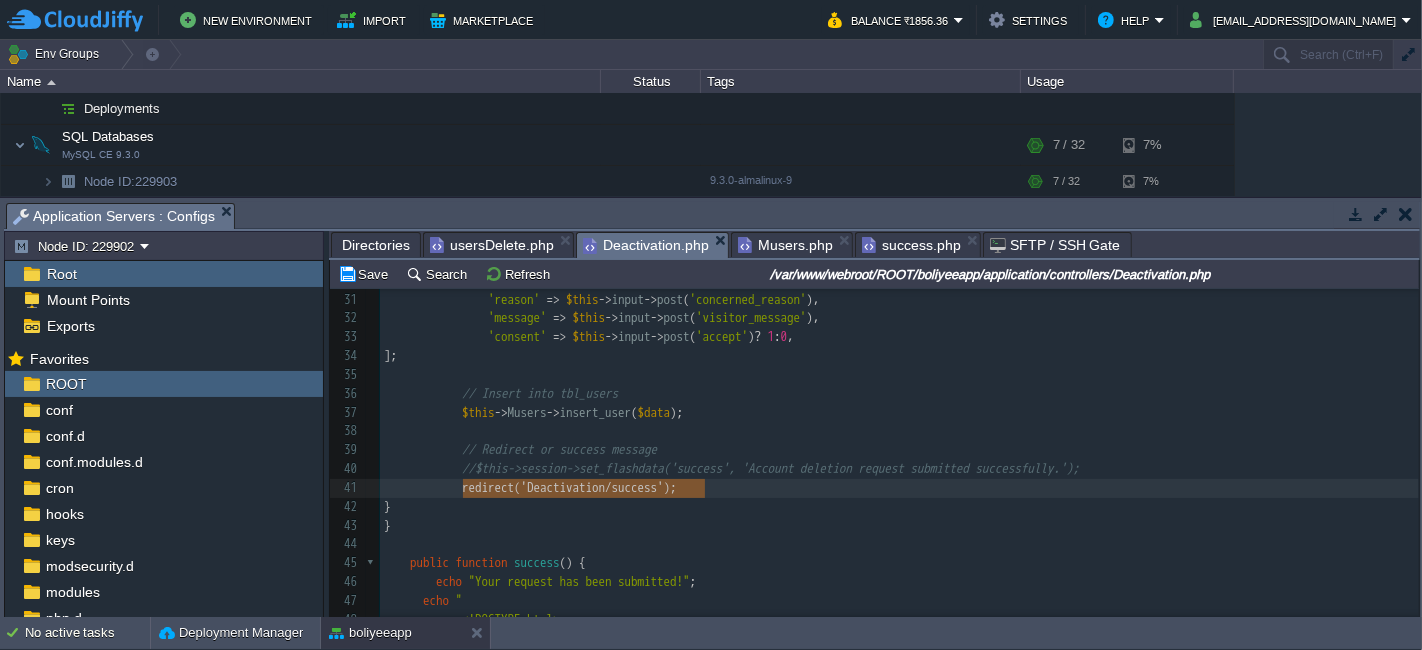 drag, startPoint x: 462, startPoint y: 492, endPoint x: 604, endPoint y: 492, distance: 142 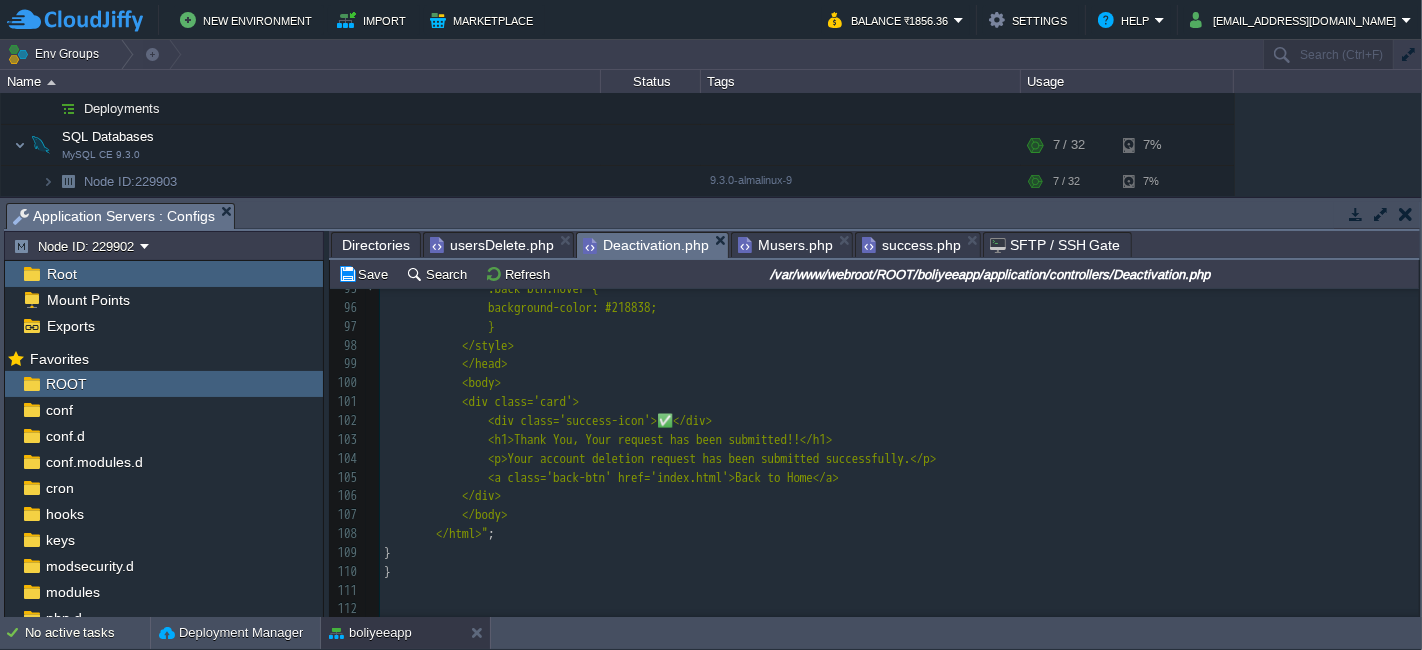 click on "x 7 420 32 111 50 112               redirect ( 'Deactivation/success' ); 78                  color: #333; 79                  margin-bottom: 20px; 80                  } 81                  .success-icon { 82                  font-size: 48px; 83                  color: #28a745; 84                  margin-bottom: 20px; 85                  } 86                  .back-btn { 87                  padding: 10px 20px; 88                  background-color: #28a745; 89                  color: white; 90                  border: none; 91                  border-radius: 5px; 92                  text-decoration: none; 93                  font-size: 16px; 94                  } 95                  .back-btn:hover { 96                  background-color: #218838; 97                  } 98              </style> 99              </head> 100              <body> 101 102 103 ;" at bounding box center [899, 290] 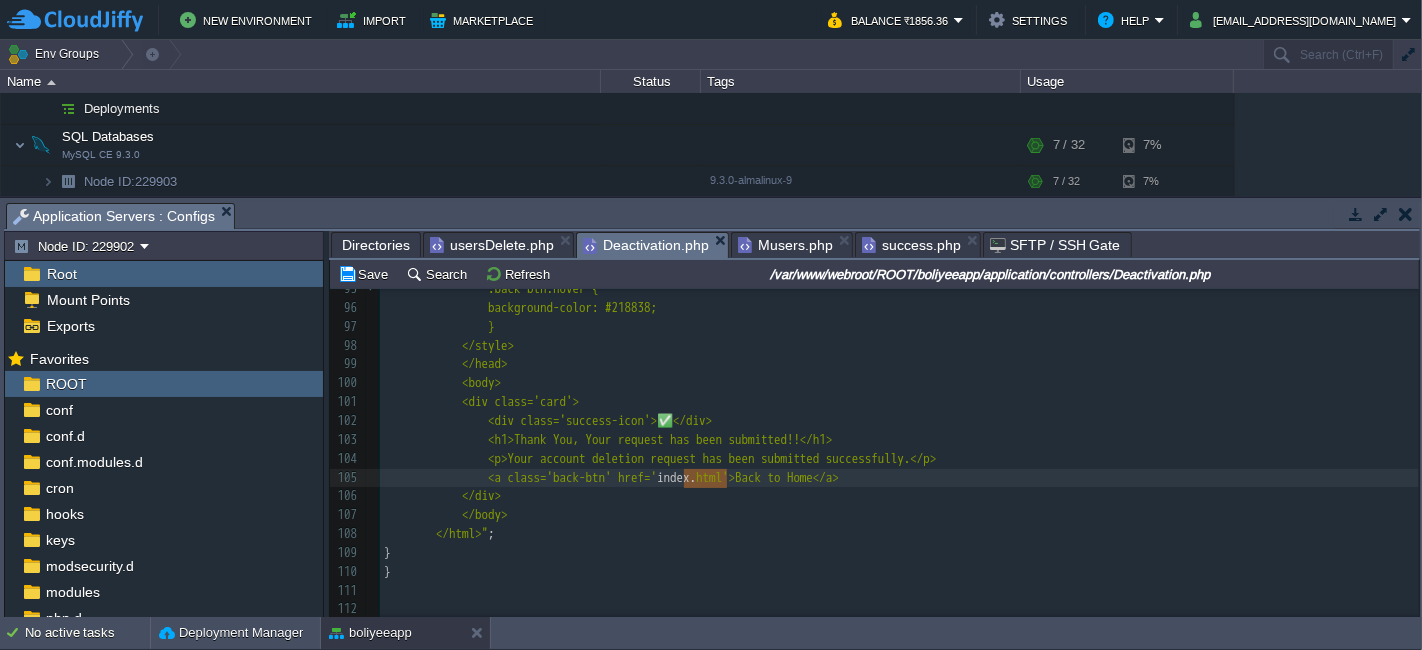 type on "index.html" 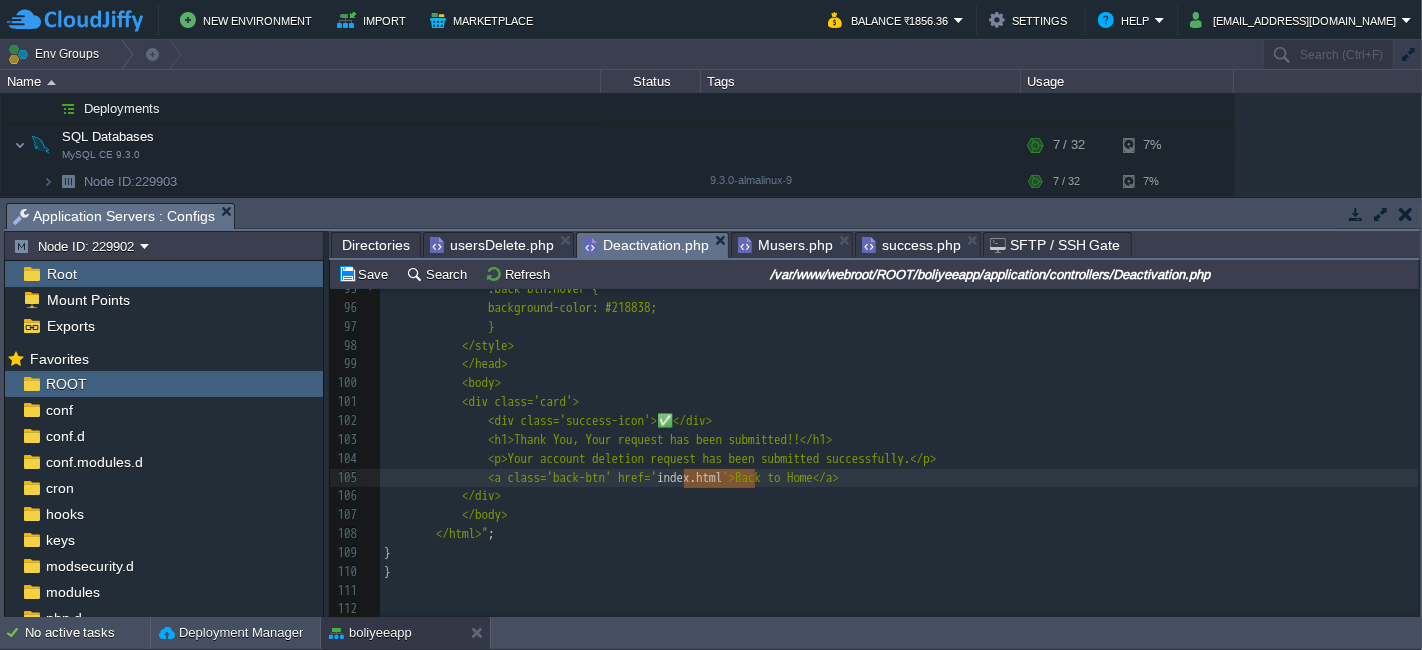 paste 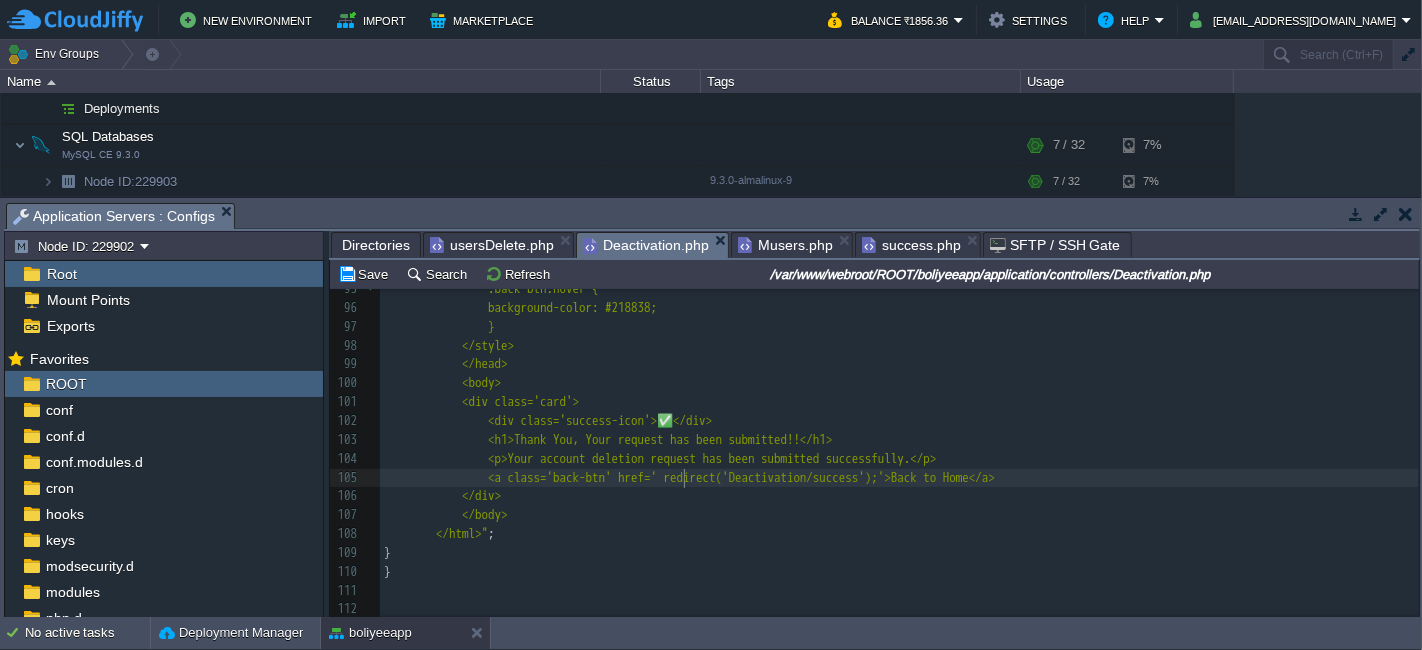 click on "x 7 420 32 111 50 112               redirect ( 'Deactivation/success' );   78                  color: #333; 79                  margin-bottom: 20px; 80                  } 81                  .success-icon { 82                  font-size: 48px; 83                  color: #28a745; 84                  margin-bottom: 20px; 85                  } 86                  .back-btn { 87                  padding: 10px 20px; 88                  background-color: #28a745; 89                  color: white; 90                  border: none; 91                  border-radius: 5px; 92                  text-decoration: none; 93                  font-size: 16px; 94                  } 95                  .back-btn:hover { 96                  background-color: #218838; 97                  } 98              </style> 99              </head> 100              <body> 101 102 103" at bounding box center [899, 290] 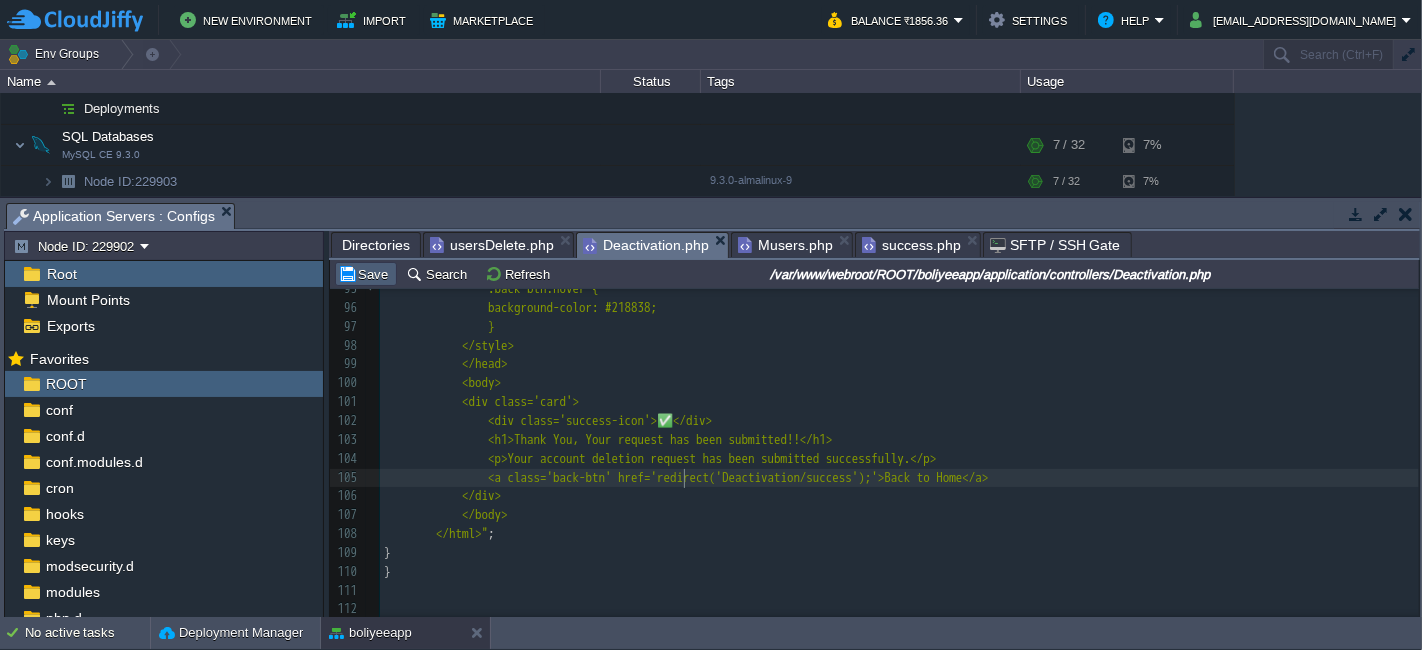 click on "Save" at bounding box center (366, 274) 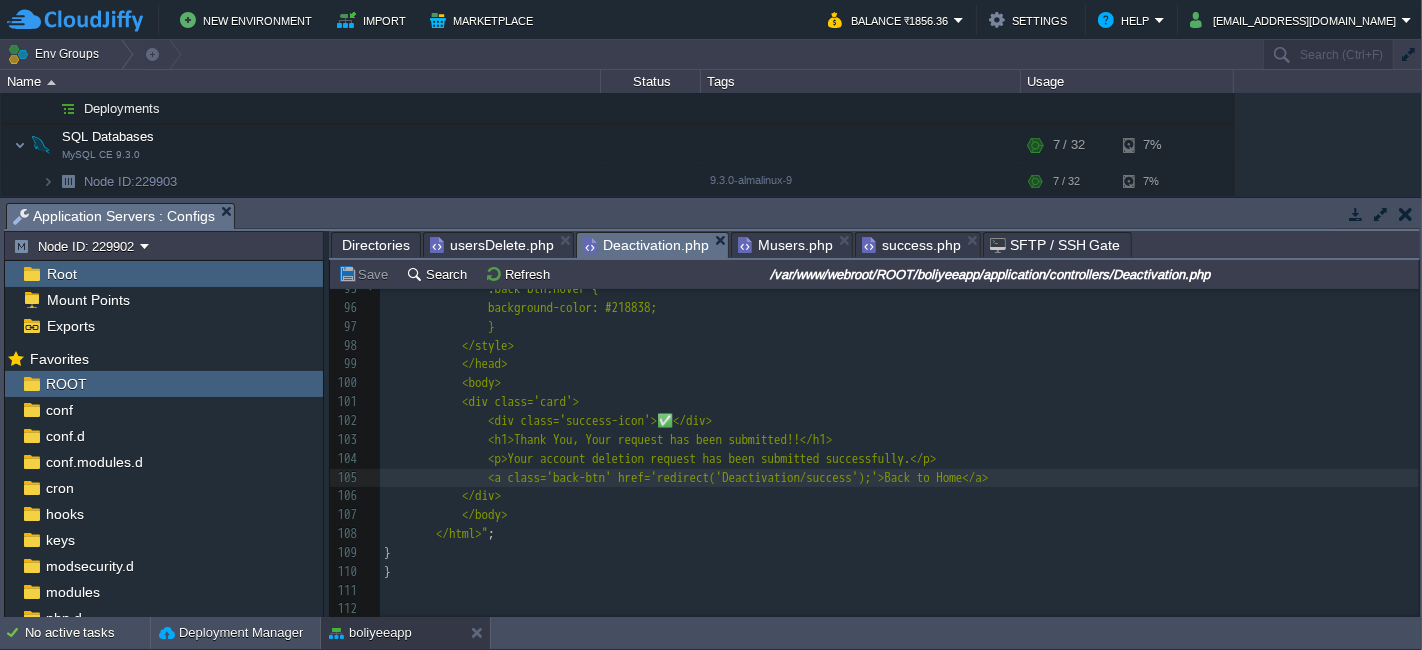 scroll, scrollTop: 1235, scrollLeft: 0, axis: vertical 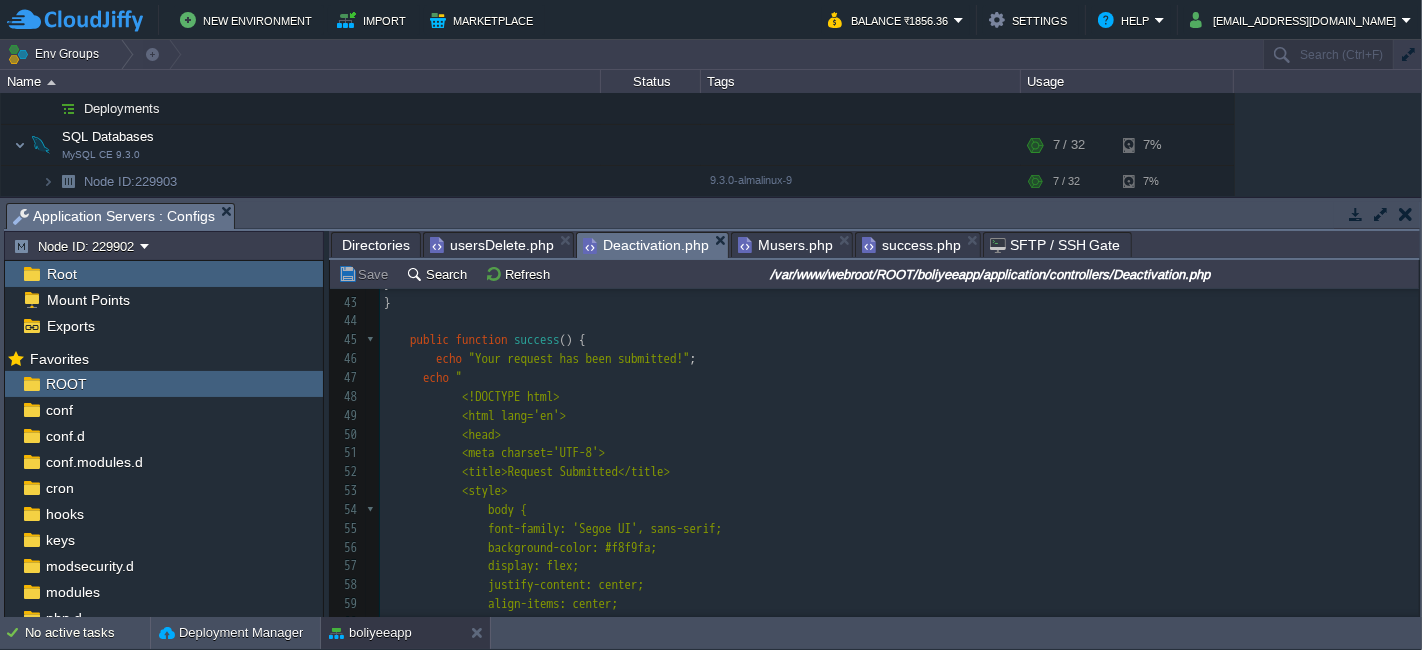 click on "x 7 420 32 111 50 112                  <a class='back-btn' href='redirect('Deactivation/success');'>Back to Home</a>   18          $this -> form_validation -> set_rules ( 'username' ,  'Name' ,  'required' ); 19          $this -> form_validation -> set_rules ( 'umobile' ,  'Mobile' ,  'required|regex_match[/^[6-9]\d{9}$/]' ); 20          $this -> form_validation -> set_rules ( 'concerned_reason' ,  'Reason' ,  'required' ); 21          $this -> form_validation -> set_rules ( 'visitor_message' ,  'Message' ,  'required|min_length[10]' ); 22        23          if  ( $this -> form_validation -> run ()  ==   FALSE ) { 24              // Redirect back with error (optional) 25              $this -> load -> view ( 'usersDelete' );  // your form view 26         }  else  { 27              // Prepare data 28              $data   =  [ 29                  'name'   =>   $this -> input -> post ( 'username' ), 30                  'mobile'   =>   $this -> input ->" at bounding box center [899, 256] 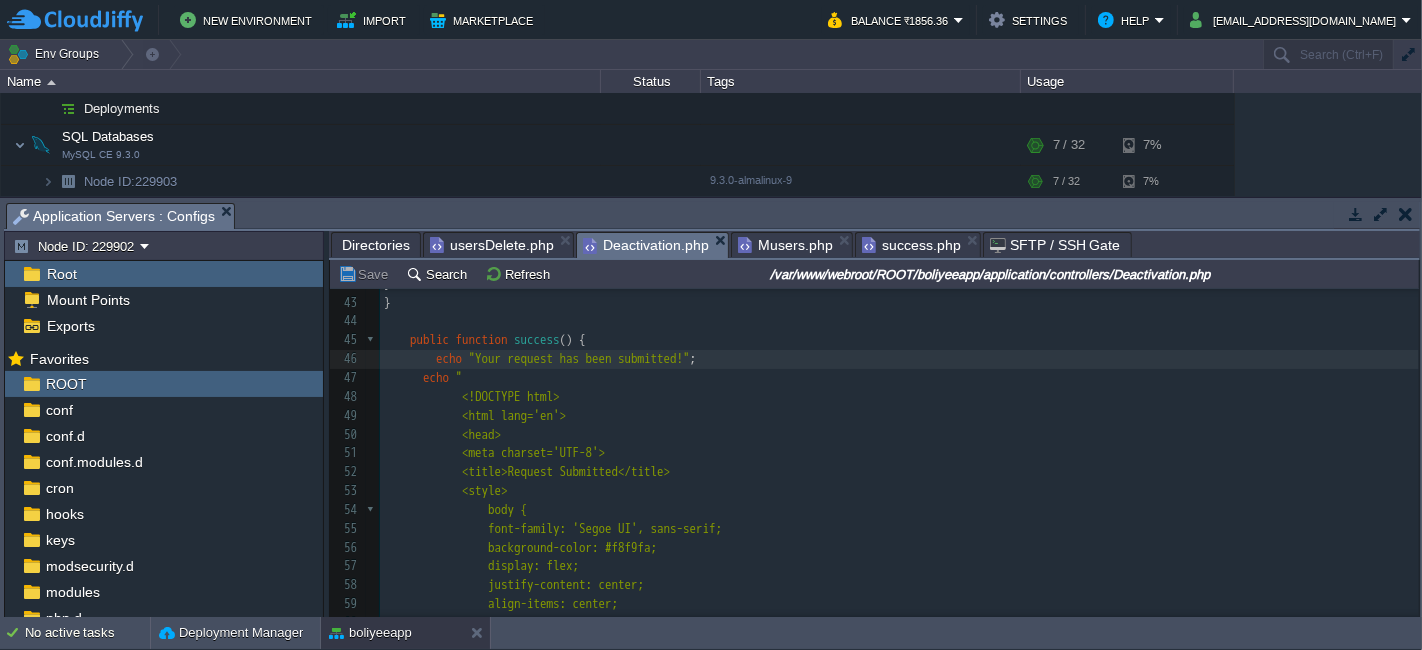 type on "echo "Your request has been submitted!";" 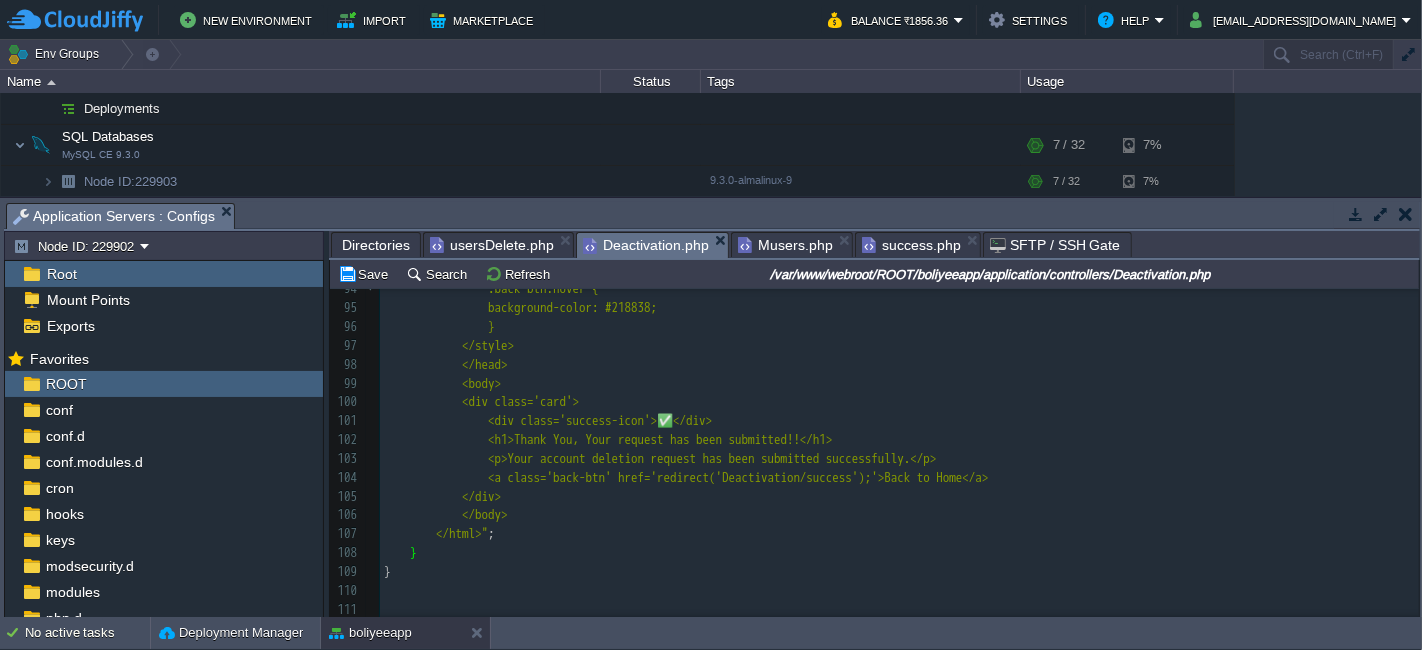 click on "<a class='back-btn' href='redirect('Deactivation/success');'>Back to Home</a>" at bounding box center [738, 477] 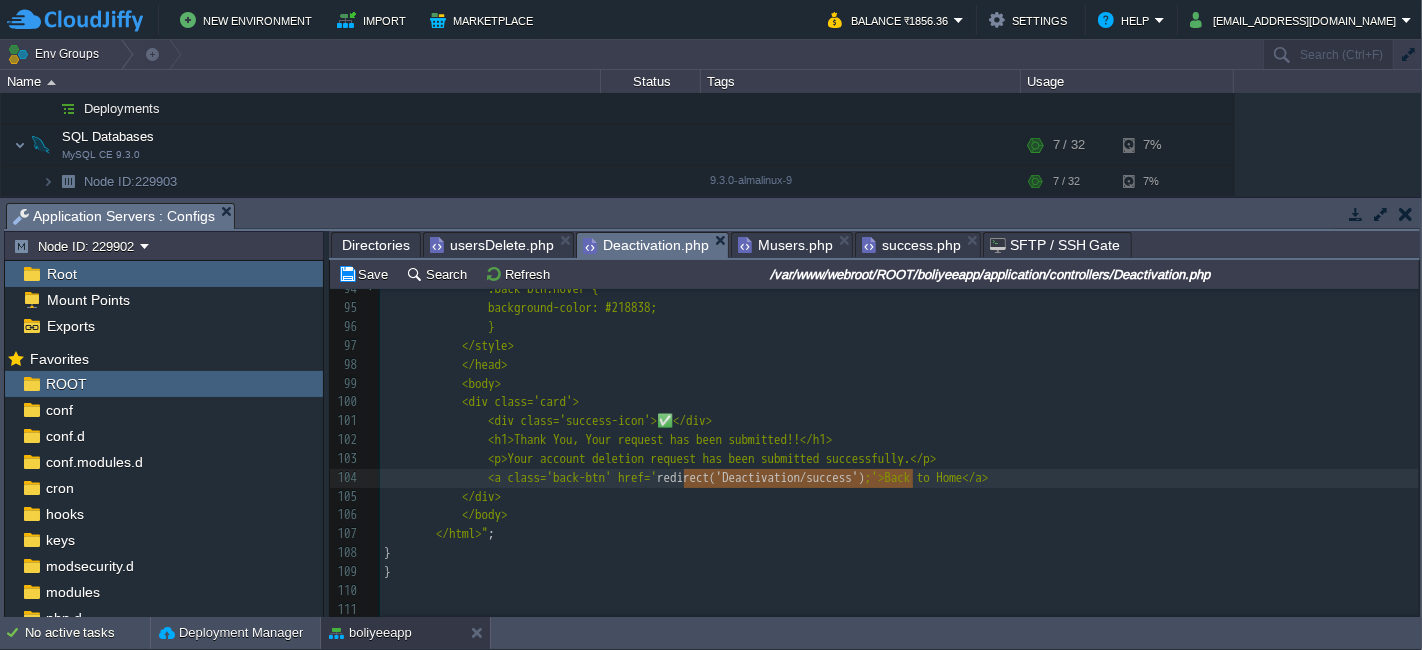 type on "redirect('Deactivation/success');" 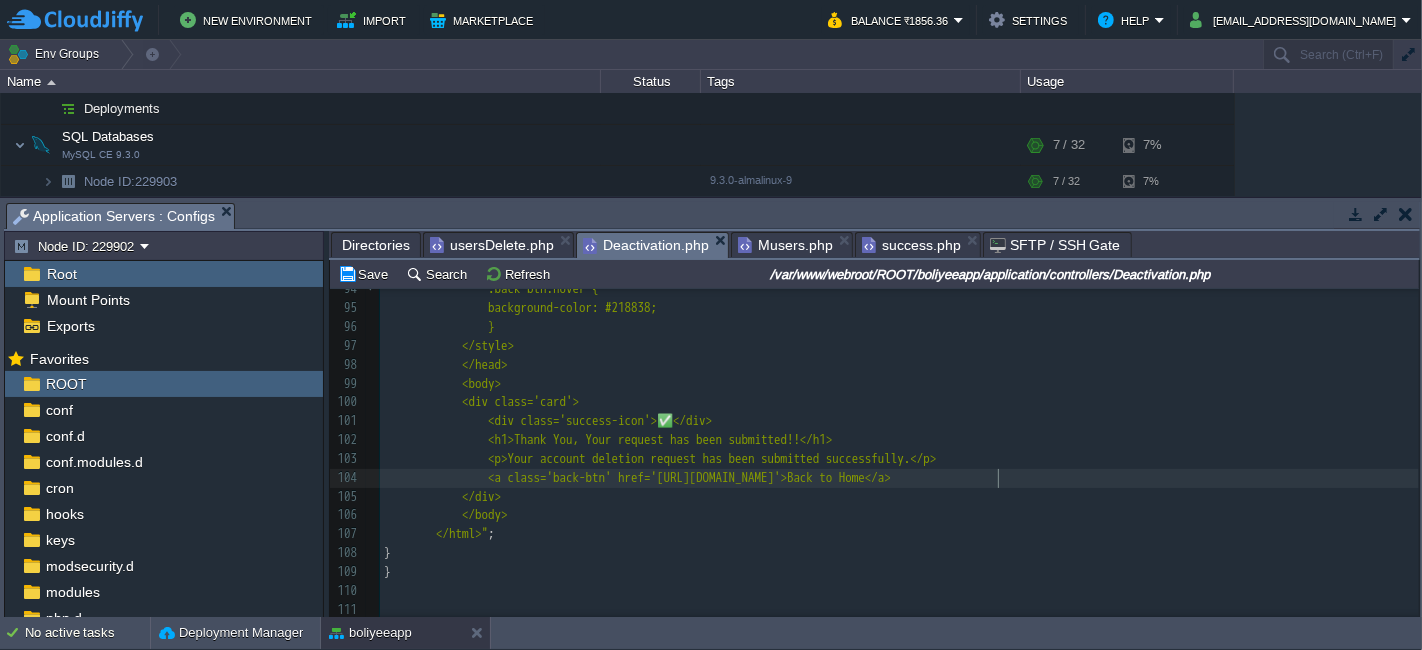 type on "success" 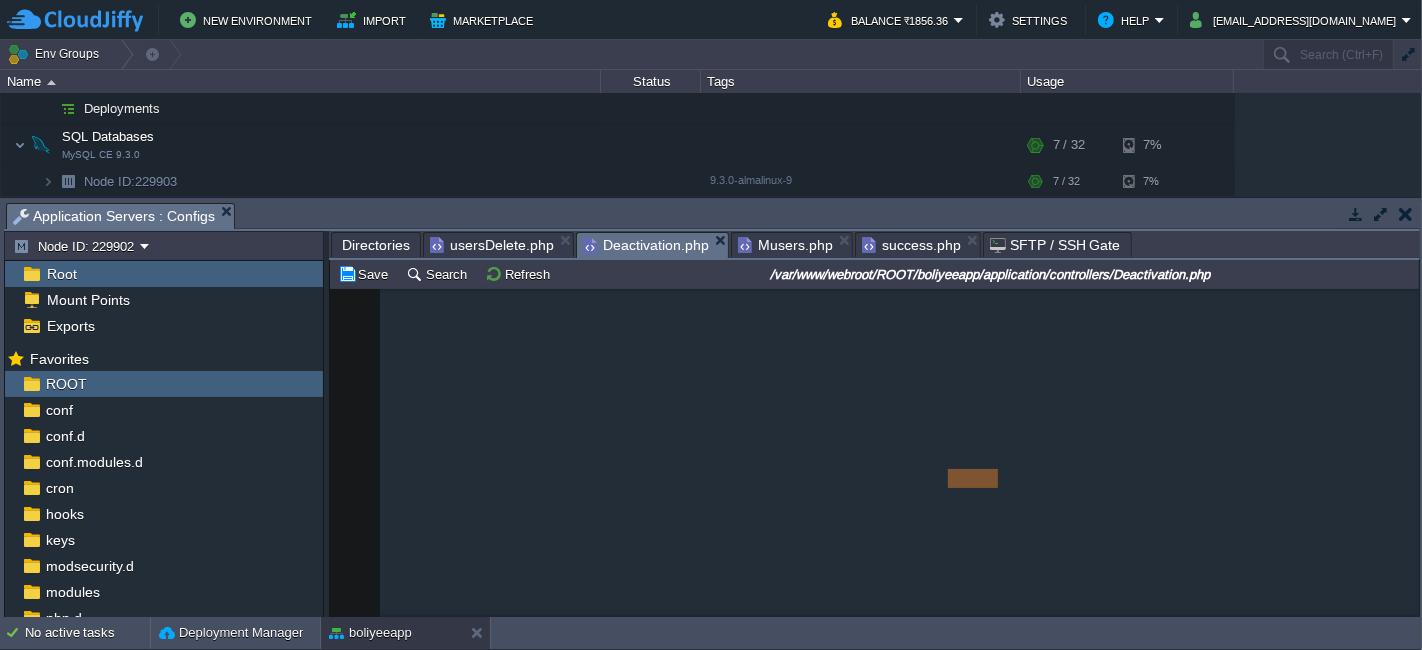 scroll, scrollTop: 477, scrollLeft: 0, axis: vertical 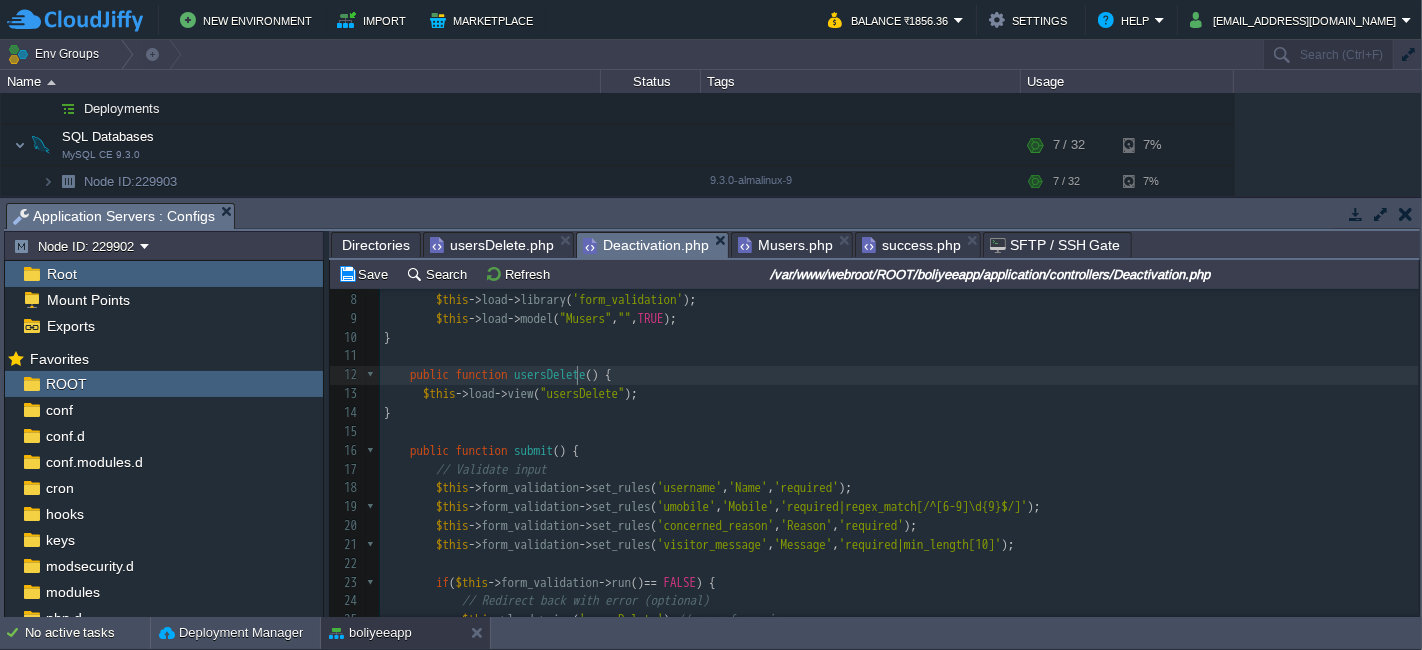 click on "usersDelete" at bounding box center (550, 374) 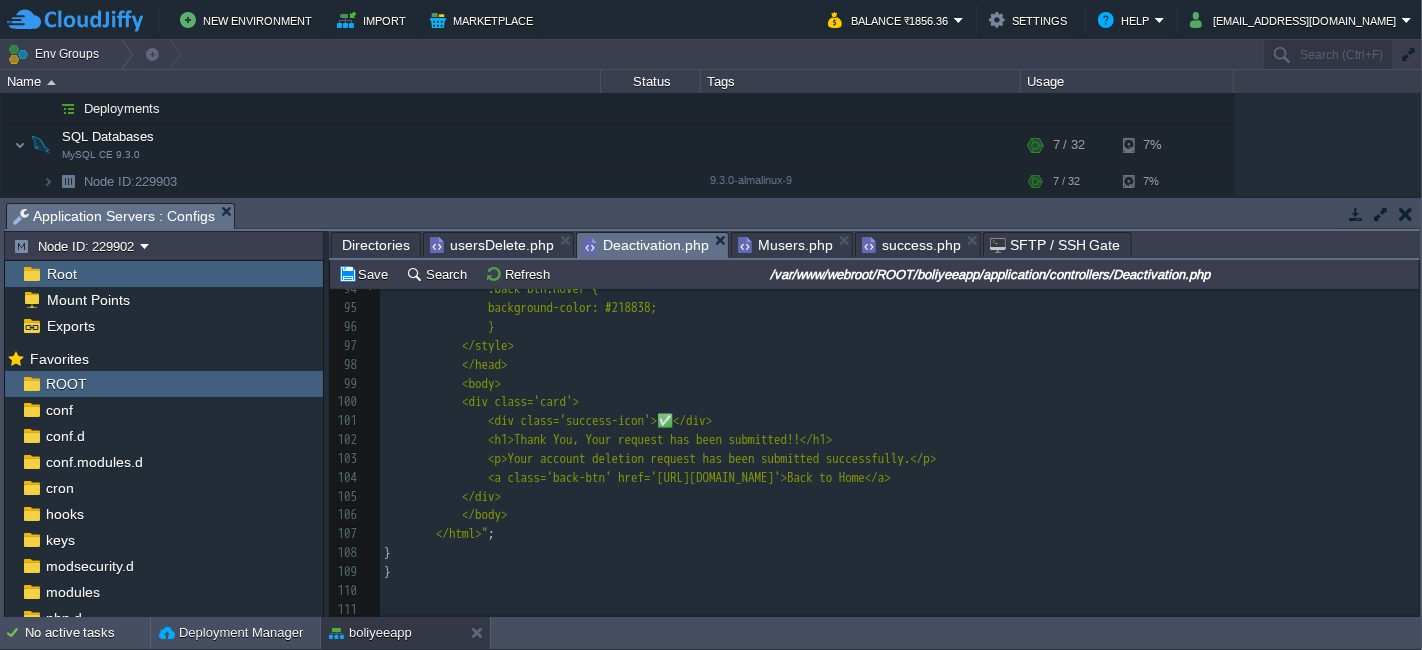 click on "x 7 420 32 111 50 112      public   function   usersDelete () { 84                  } 85                  .back-btn { 86                  padding: 10px 20px; 87                  background-color: #28a745; 88                  color: white; 89                  border: none; 90                  border-radius: 5px; 91                  text-decoration: none; 92                  font-size: 16px; 93                  } 94                  .back-btn:hover { 95                  background-color: #218838; 96                  } 97              </style> 98              </head> 99              <body> 100              <div class='card'> 101                  <div class='success-icon'>✅</div> 102                  <h1>Thank You, Your request has been submitted!!</h1> 103                  <p>Your account deletion request has been submitted successfully.</p> 104                  105 </div>" at bounding box center [899, 356] 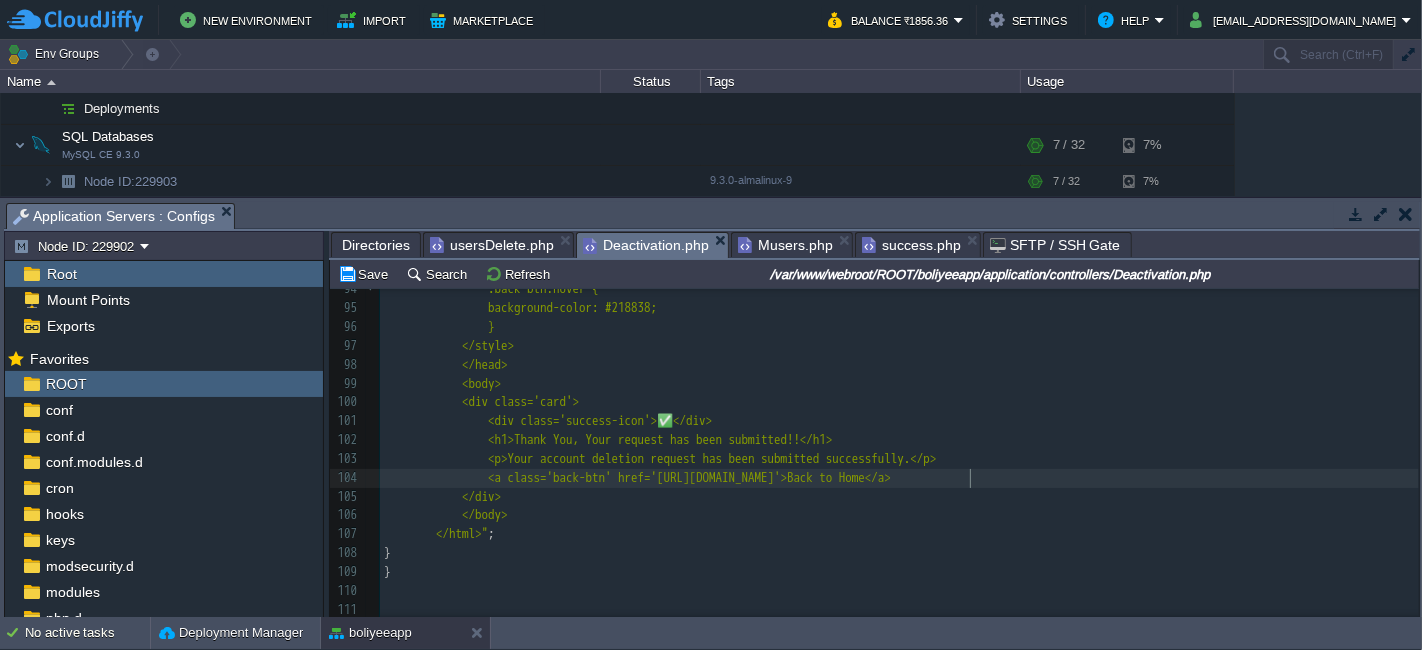type on "success" 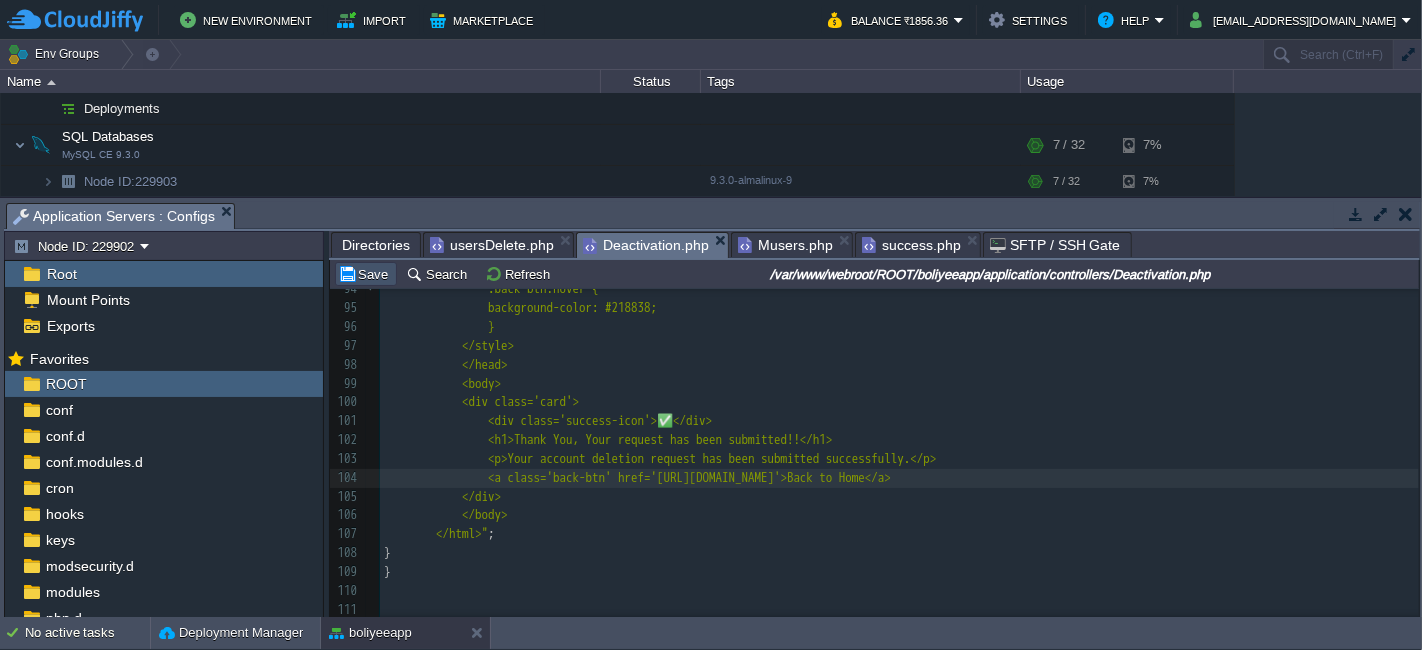 click on "Save" at bounding box center (366, 274) 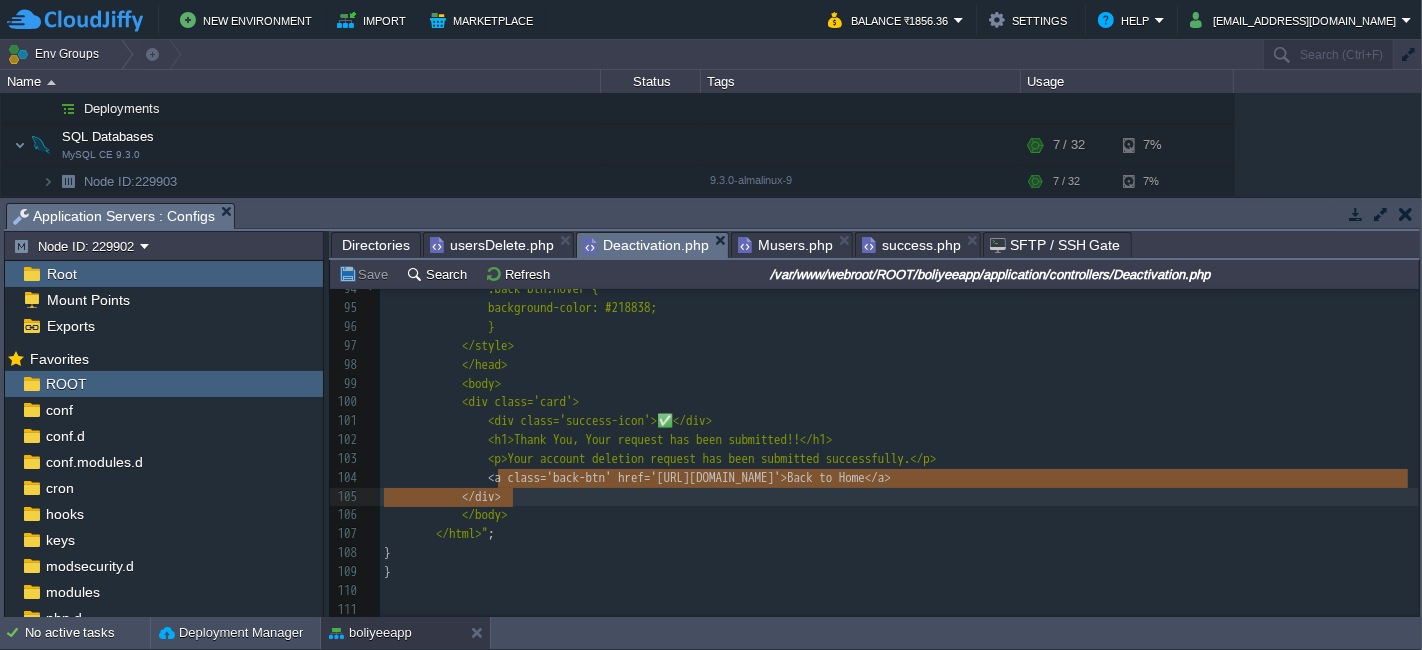 type on "<a class='back-btn' href='[URL][DOMAIN_NAME]'>Back to Home</a>" 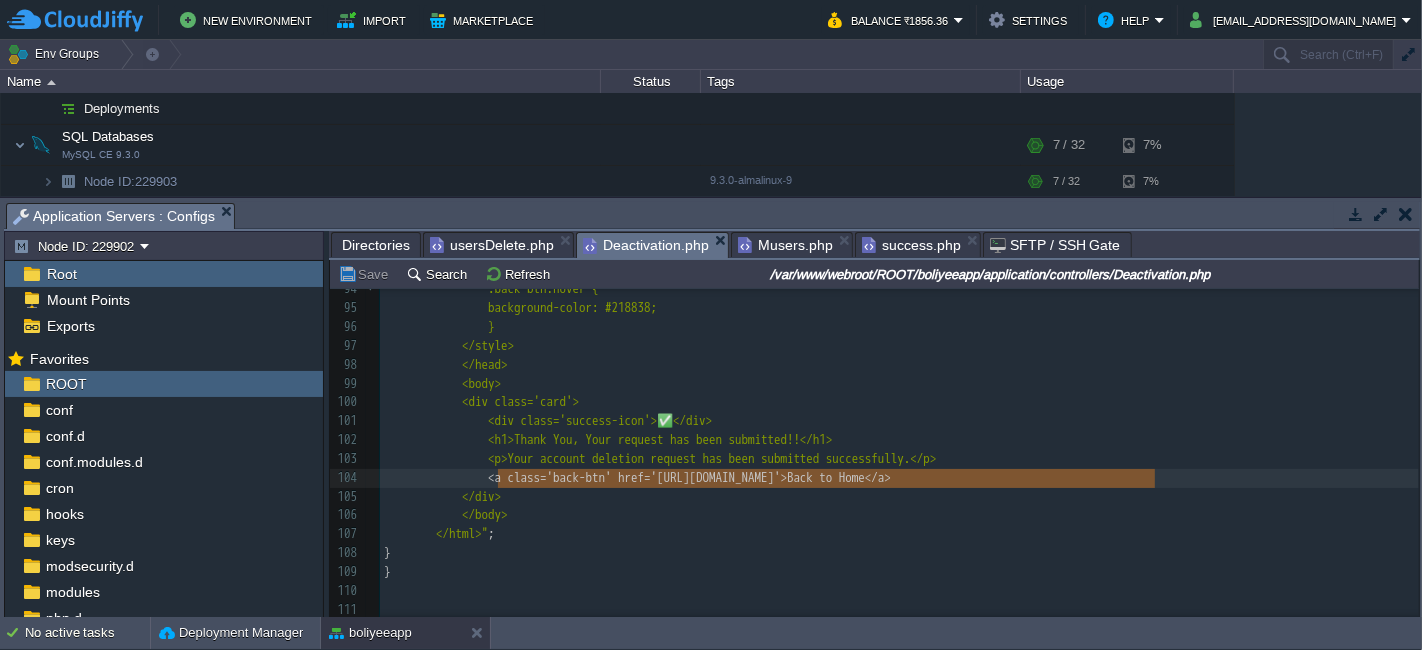 drag, startPoint x: 499, startPoint y: 469, endPoint x: 1211, endPoint y: 478, distance: 712.0569 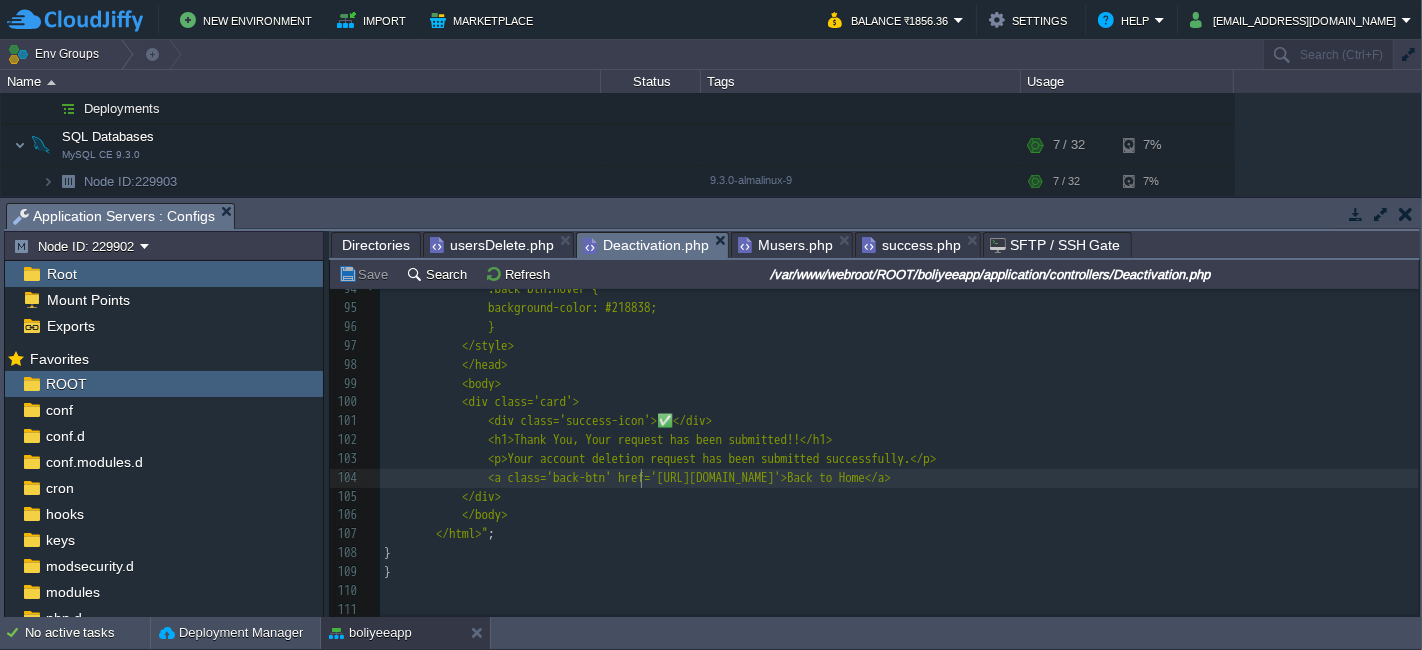 type on "href='[URL][DOMAIN_NAME]'" 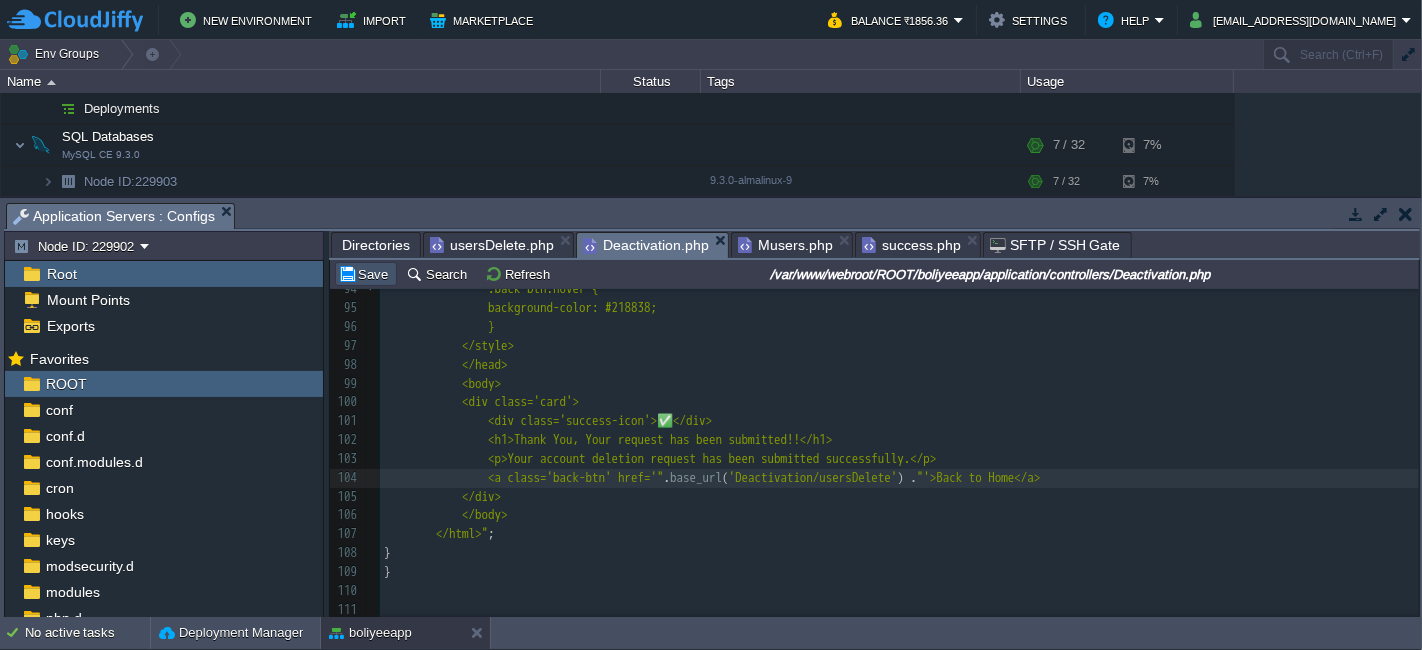click on "Save" at bounding box center (366, 274) 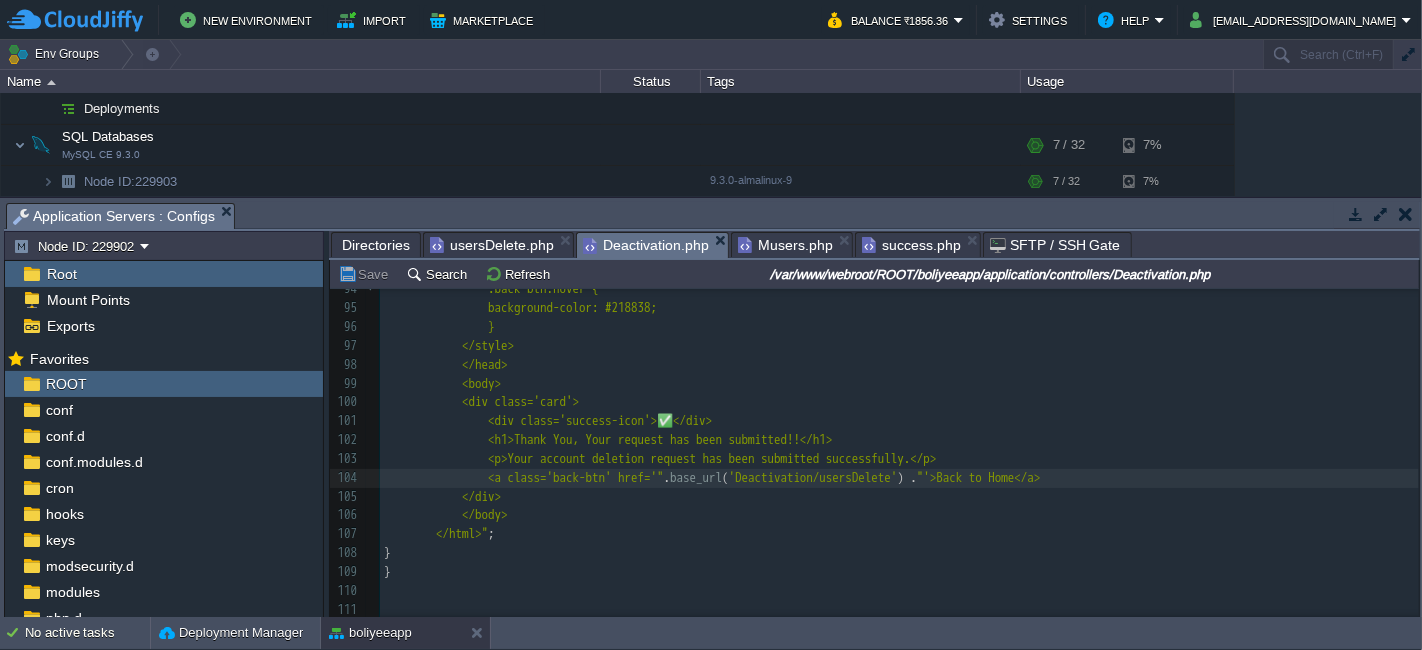 click on "x 7 420 32 111 50 112      public   function   usersDelete () {   84                  } 85                  .back-btn { 86                  padding: 10px 20px; 87                  background-color: #28a745; 88                  color: white; 89                  border: none; 90                  border-radius: 5px; 91                  text-decoration: none; 92                  font-size: 16px; 93                  } 94                  .back-btn:hover { 95                  background-color: #218838; 96                  } 97              </style> 98              </head> 99              <body> 100              <div class='card'> 101                  <div class='success-icon'>✅</div> 102                  <h1>Thank You, Your request has been submitted!!</h1> 103                  <p>Your account deletion request has been submitted successfully.</p> 104                   .  ( ;" at bounding box center (899, 356) 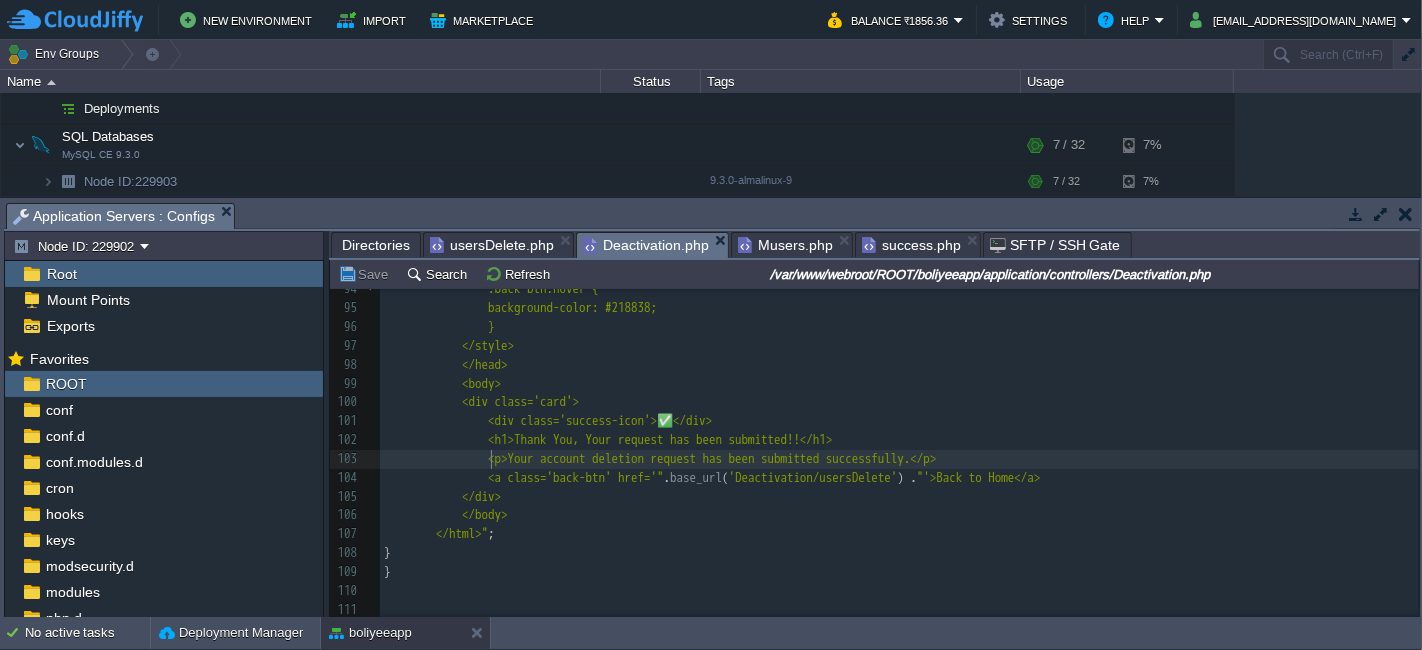 type on "<p>Your account deletion request has been submitted successfully.</p>" 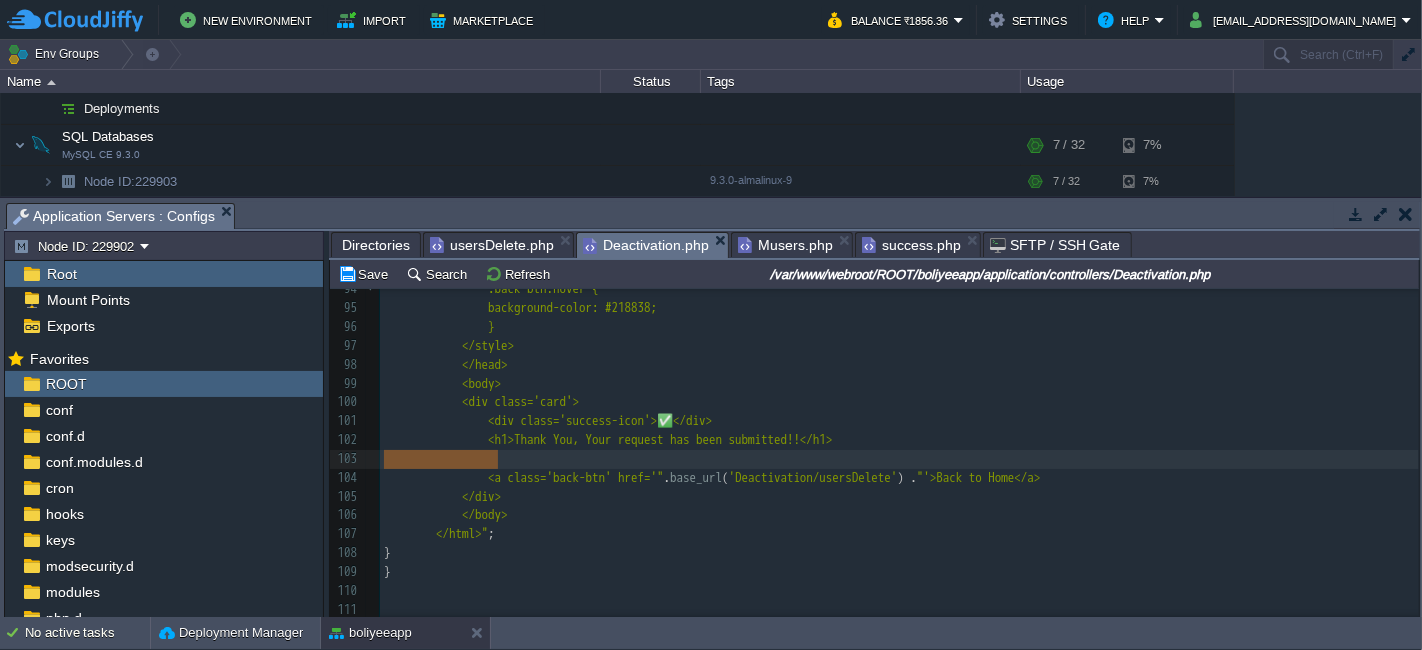 type 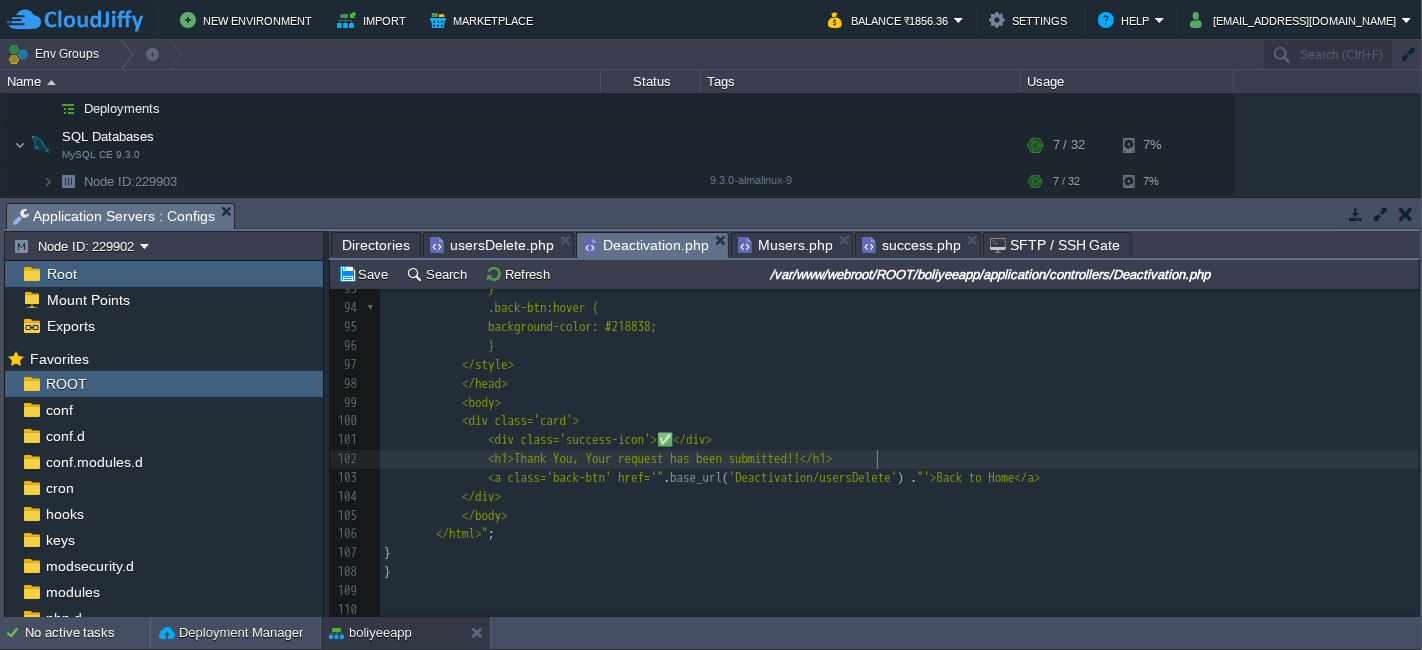 scroll, scrollTop: 1754, scrollLeft: 0, axis: vertical 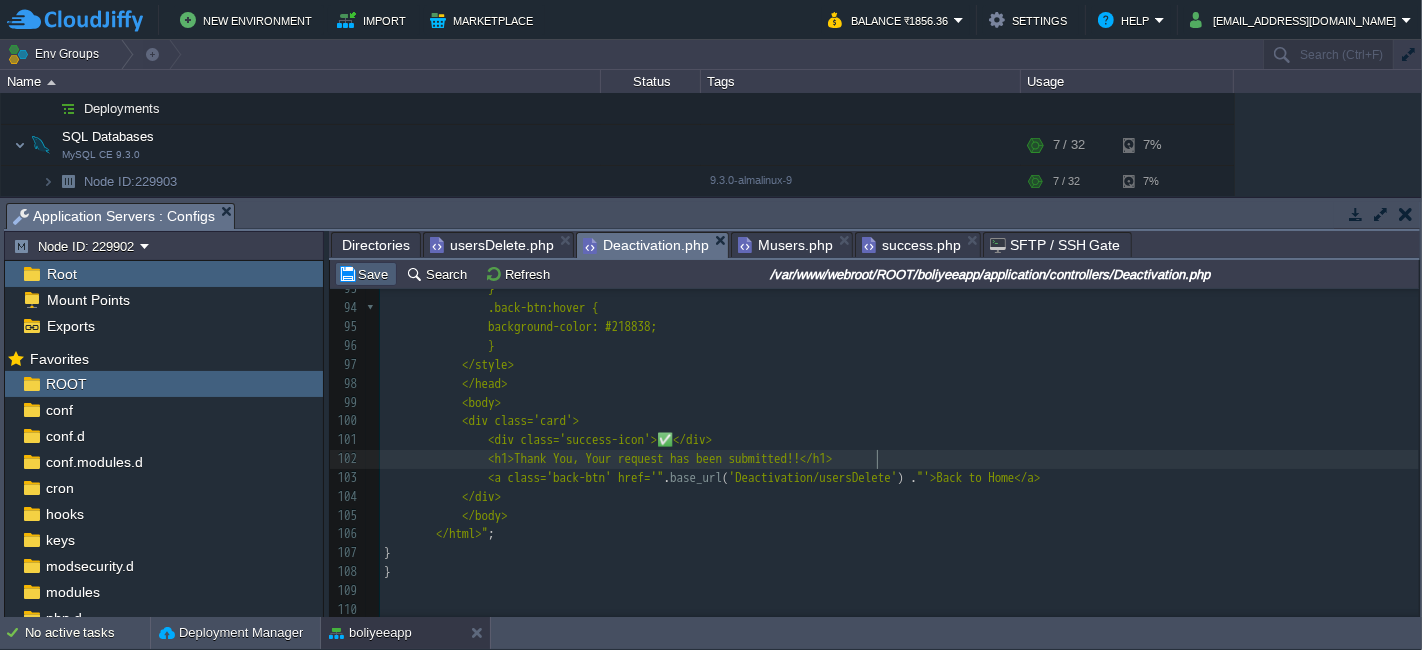 click on "Save" at bounding box center [366, 274] 